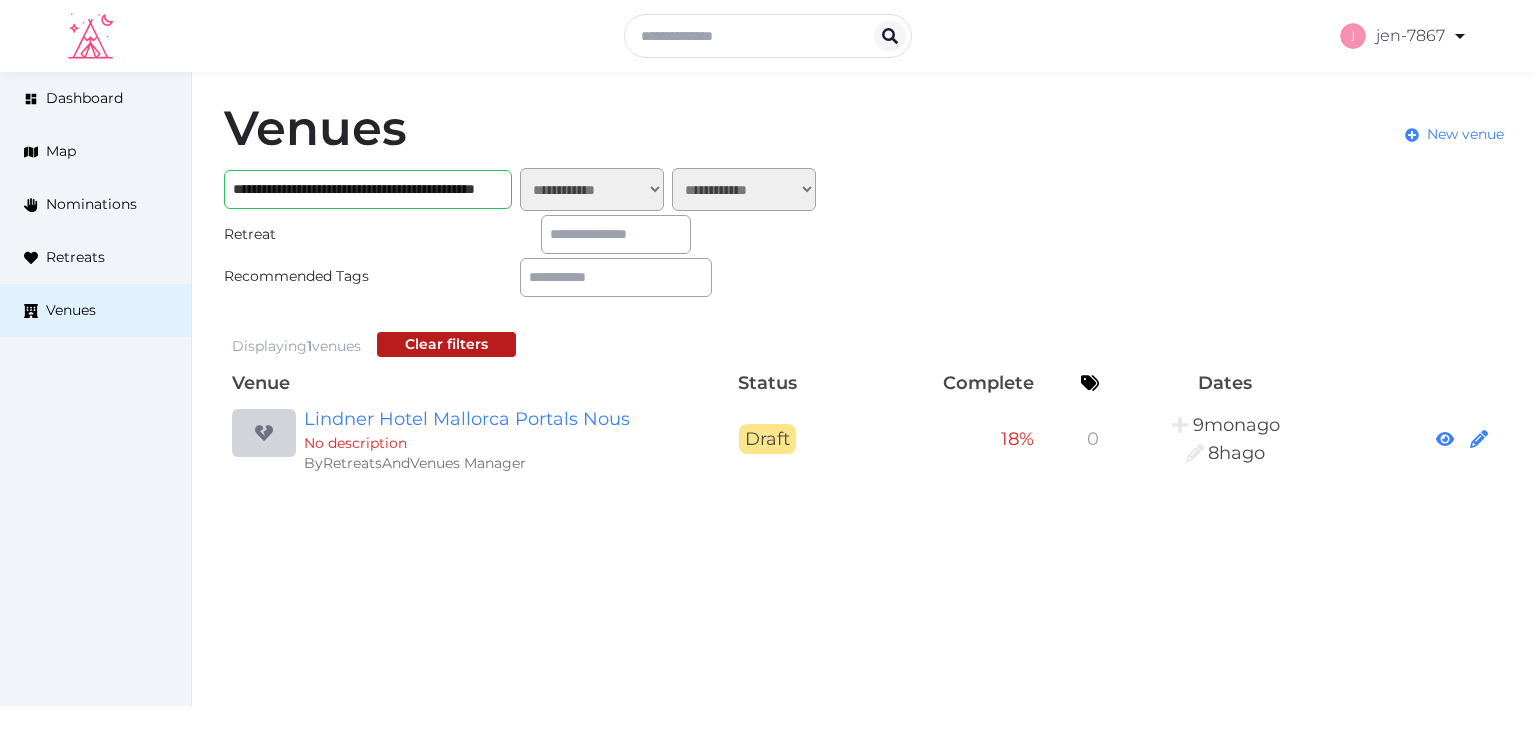 scroll, scrollTop: 0, scrollLeft: 0, axis: both 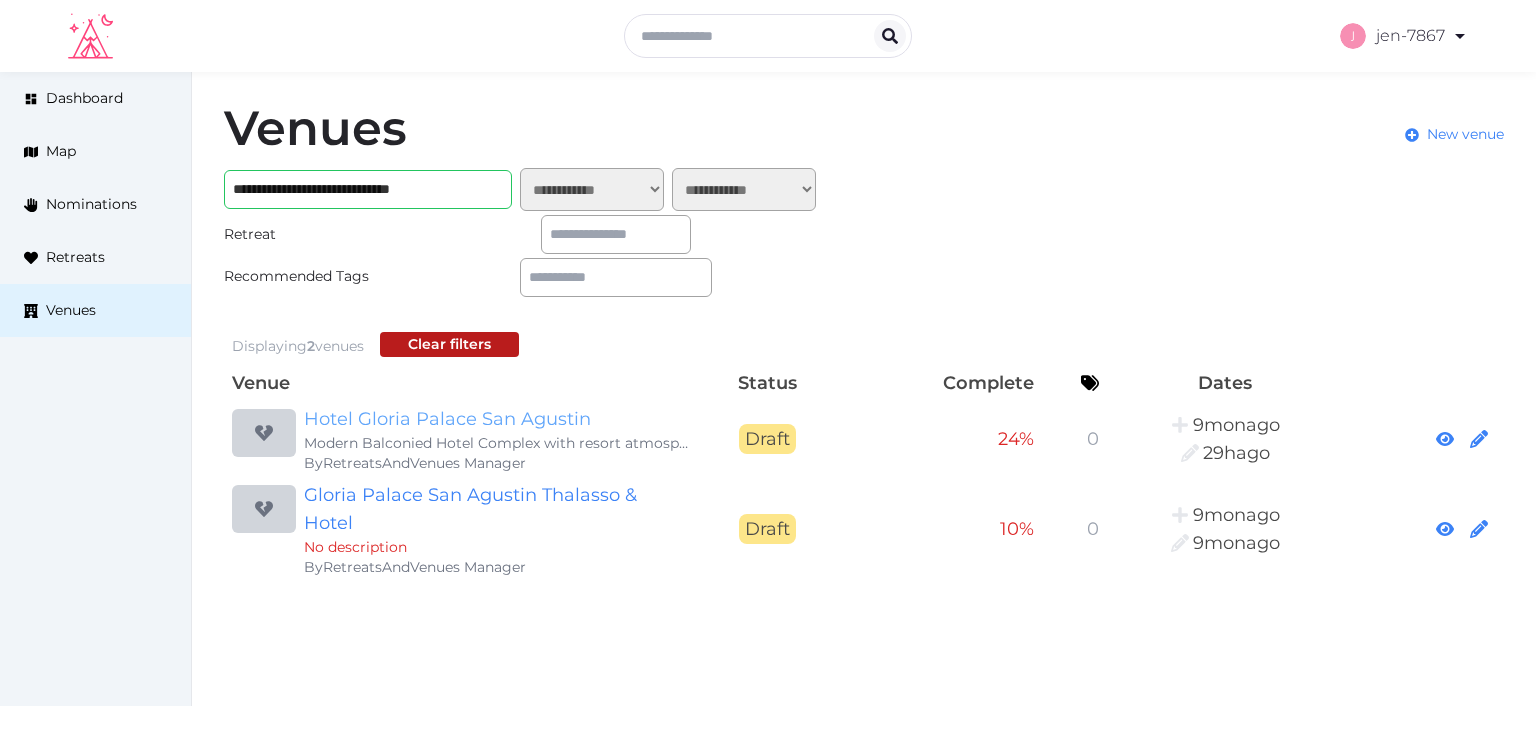 type on "**********" 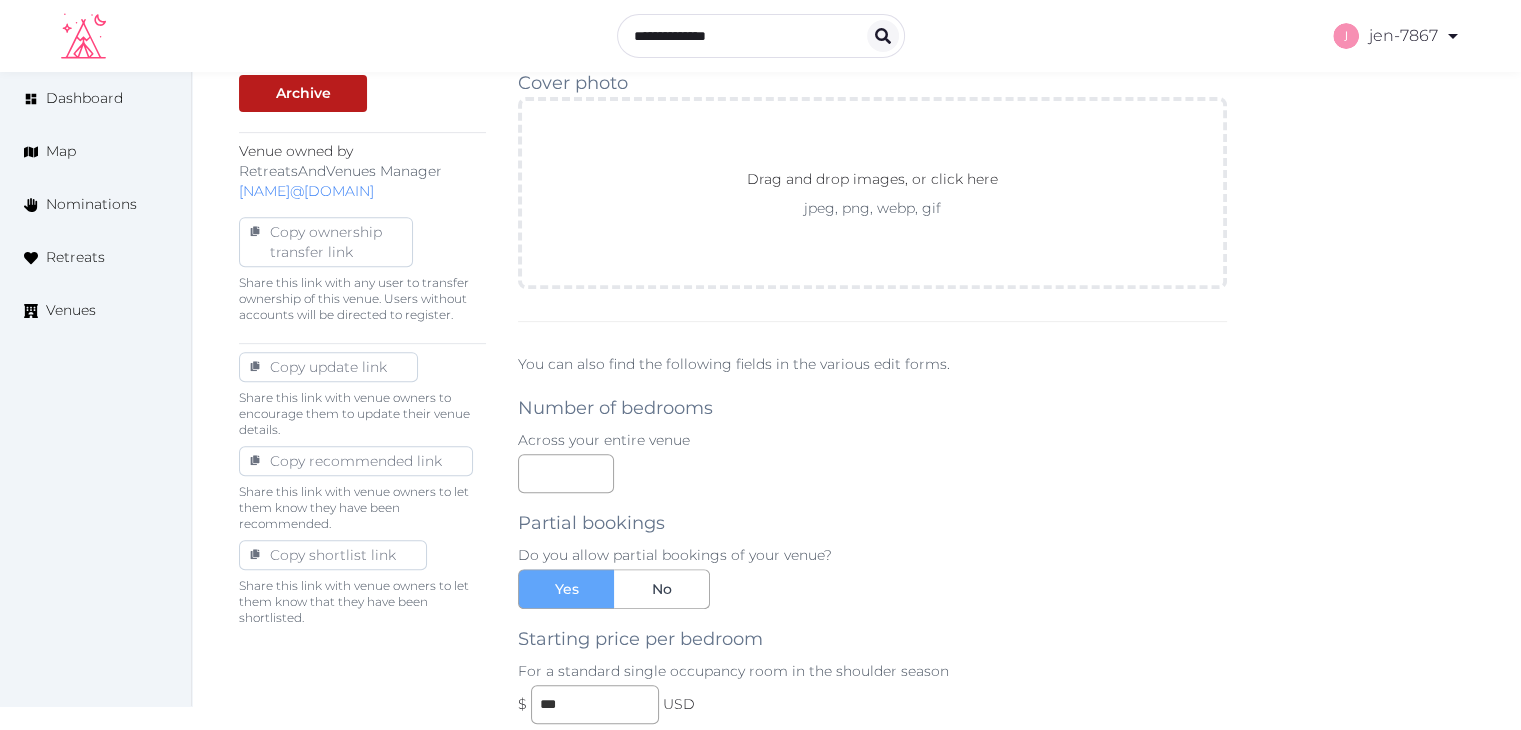 scroll, scrollTop: 100, scrollLeft: 0, axis: vertical 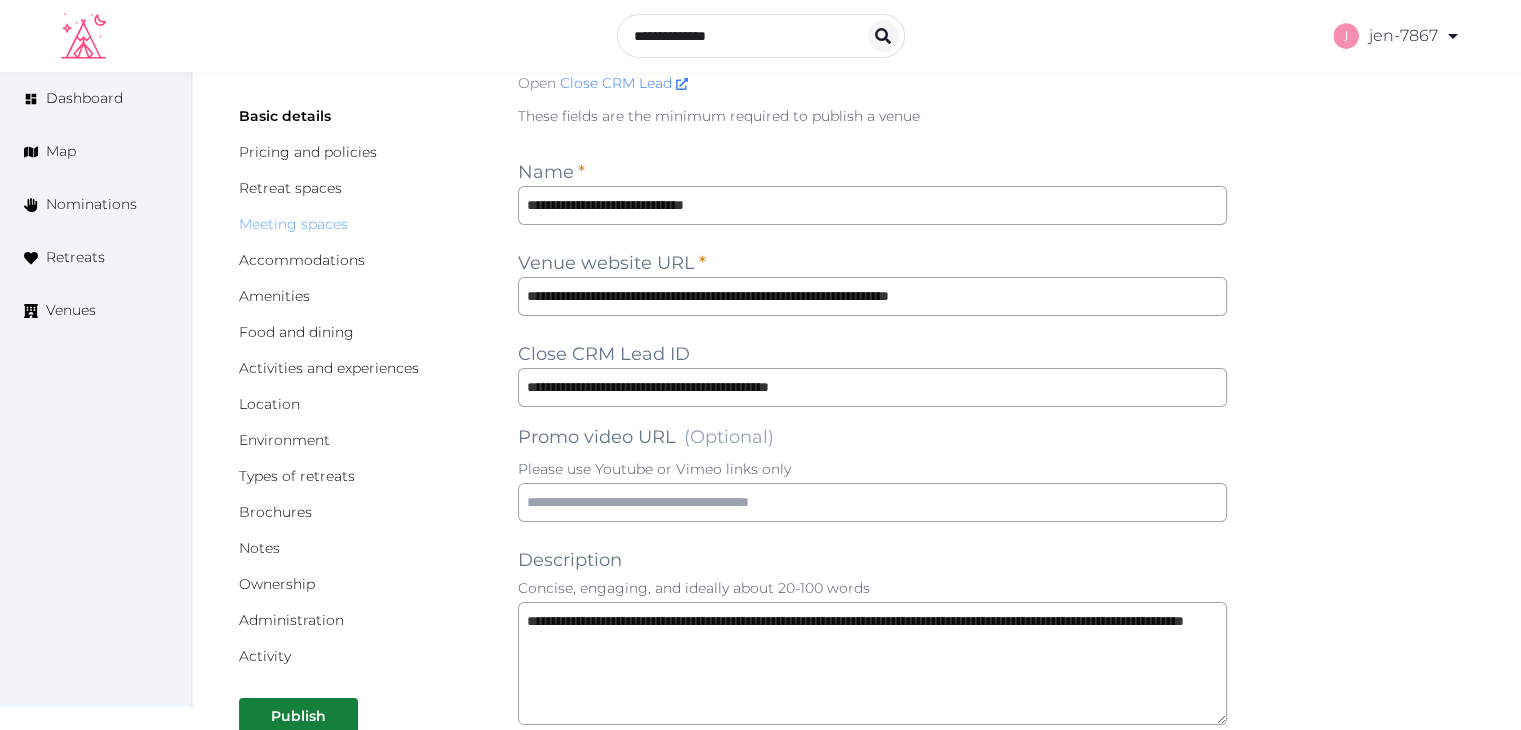 click on "Meeting spaces" at bounding box center (293, 224) 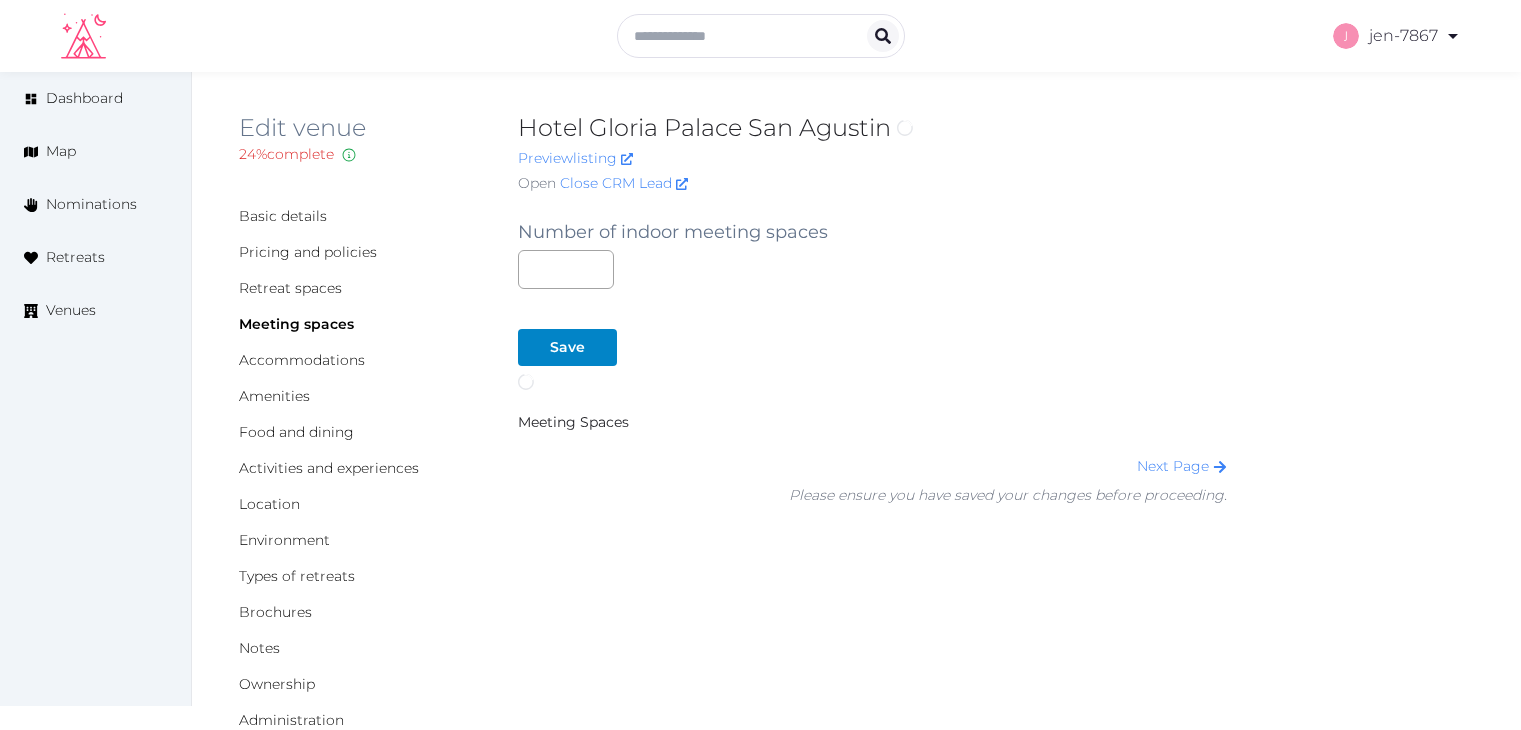 scroll, scrollTop: 0, scrollLeft: 0, axis: both 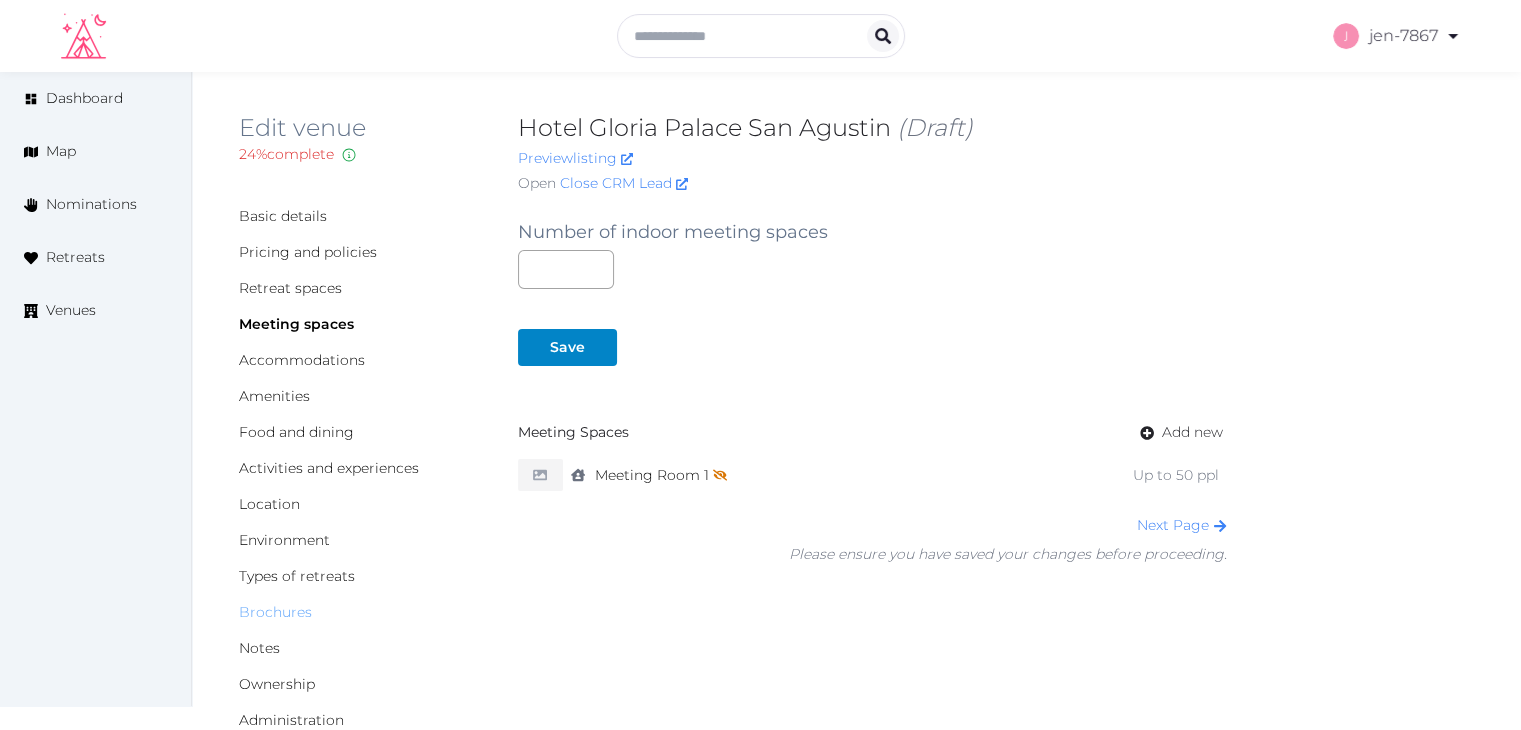 click on "Brochures" at bounding box center (275, 612) 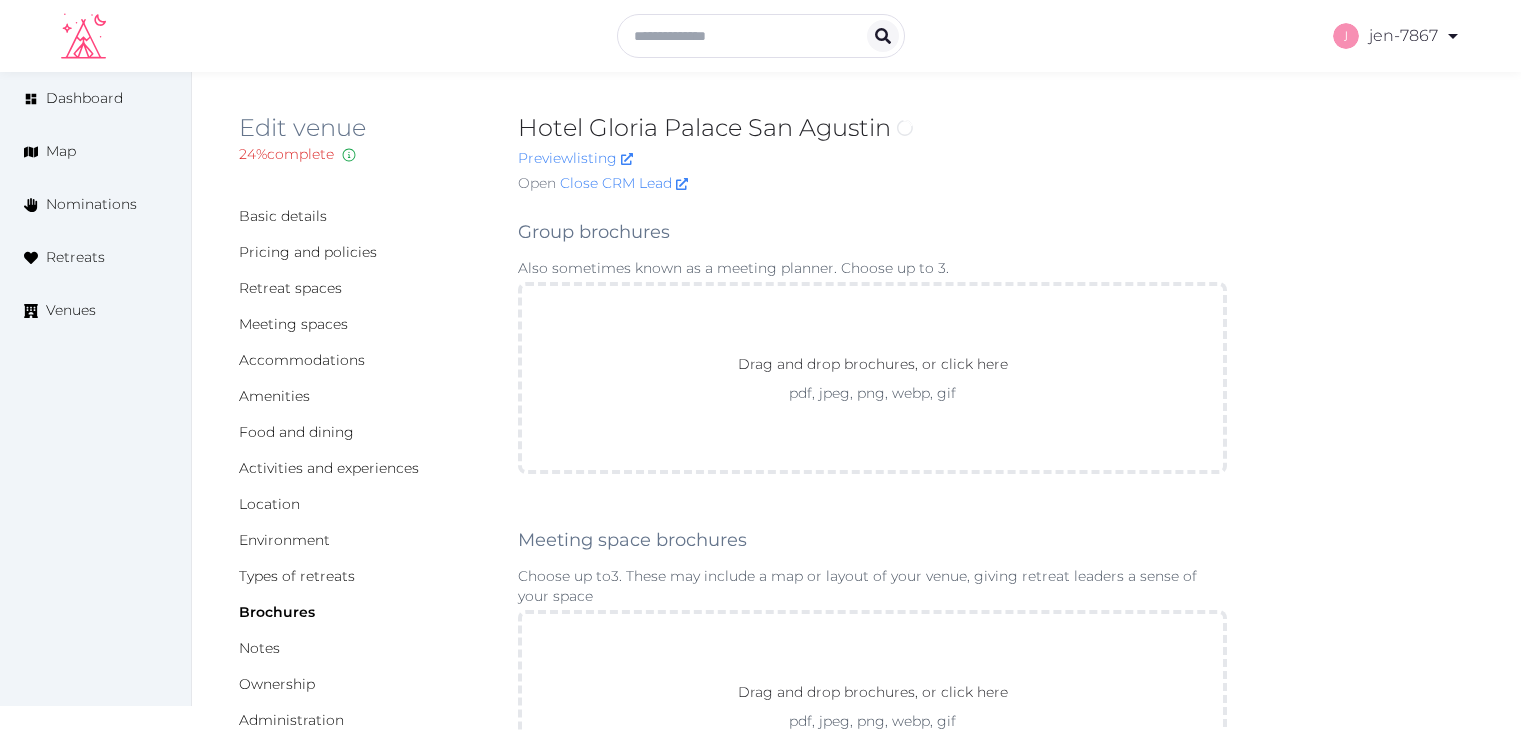 scroll, scrollTop: 0, scrollLeft: 0, axis: both 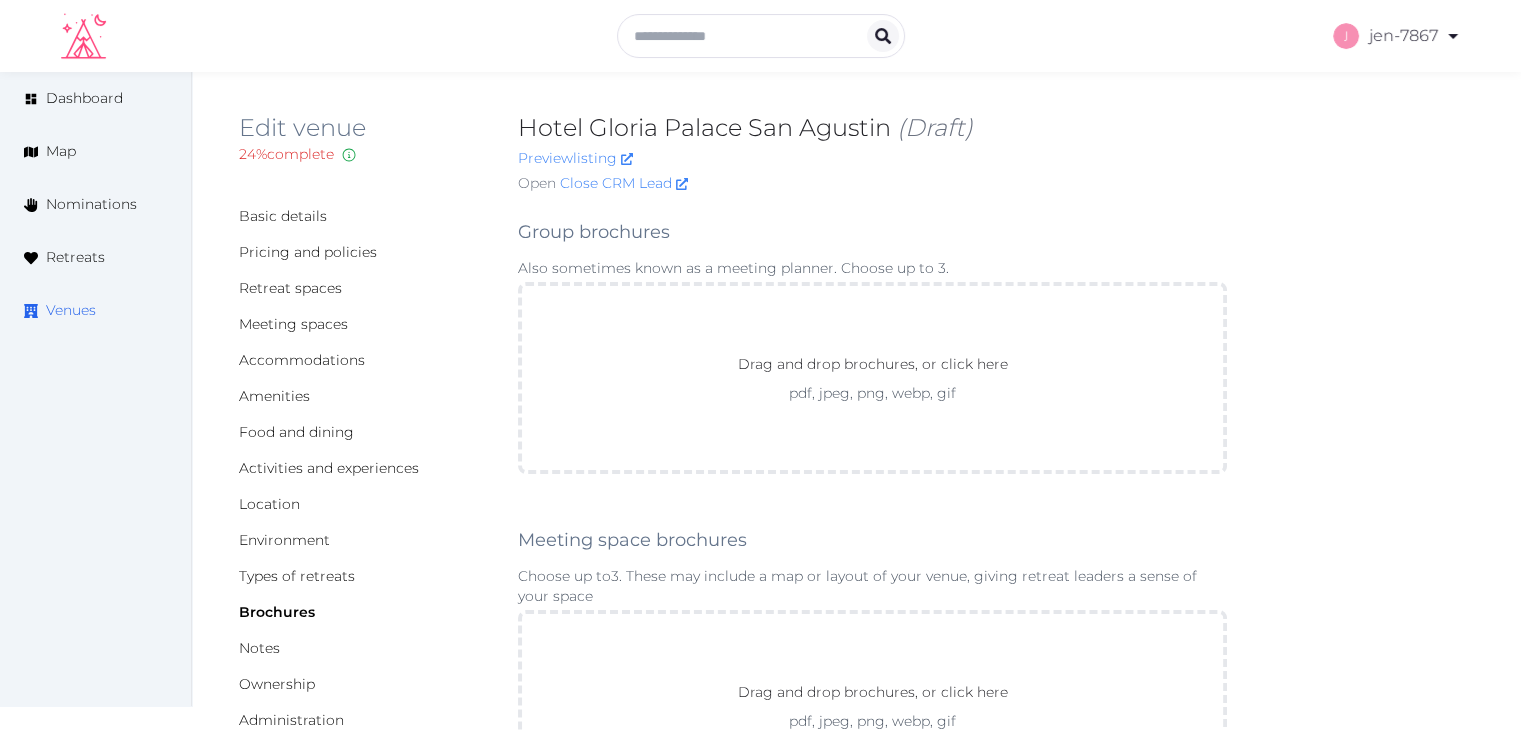 click on "Venues" at bounding box center [71, 310] 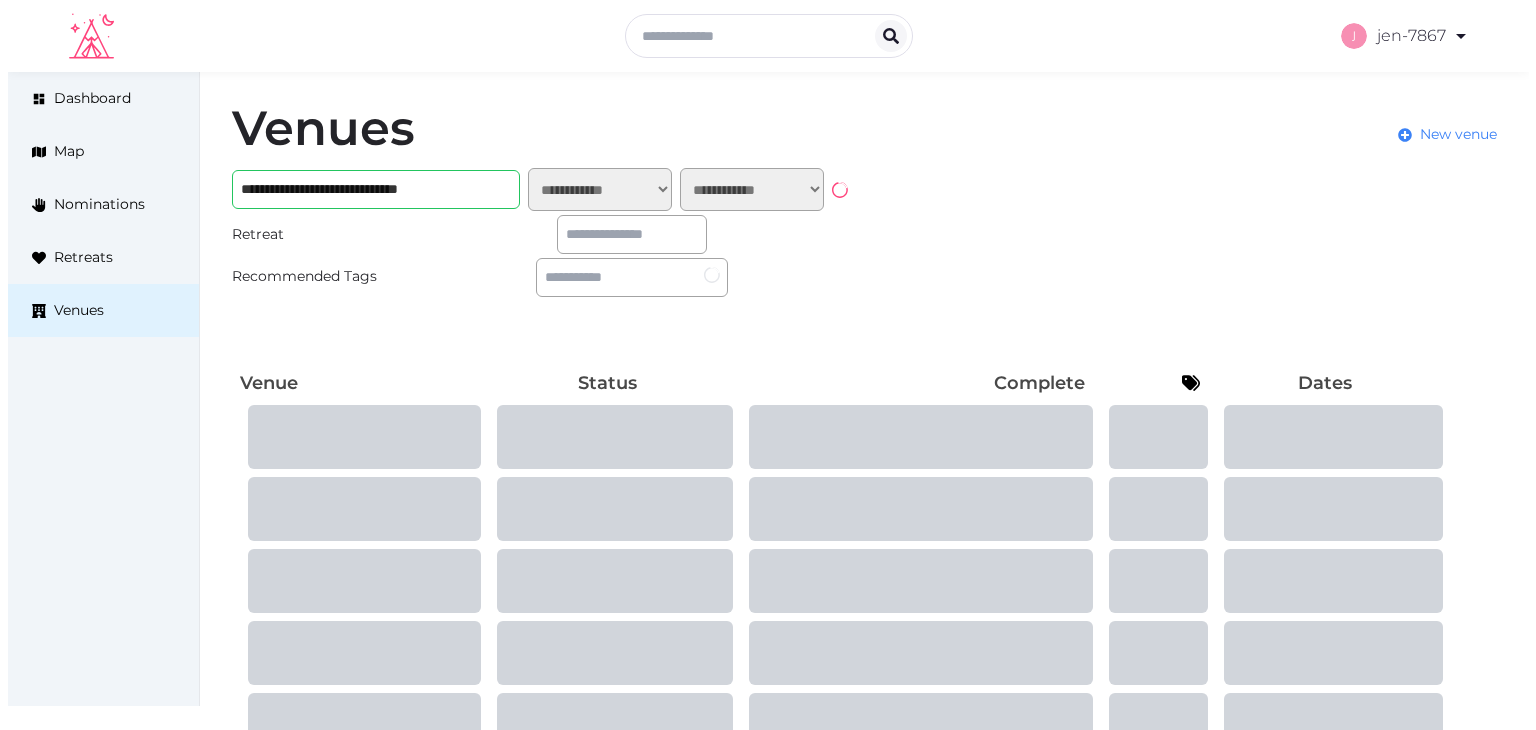 scroll, scrollTop: 0, scrollLeft: 0, axis: both 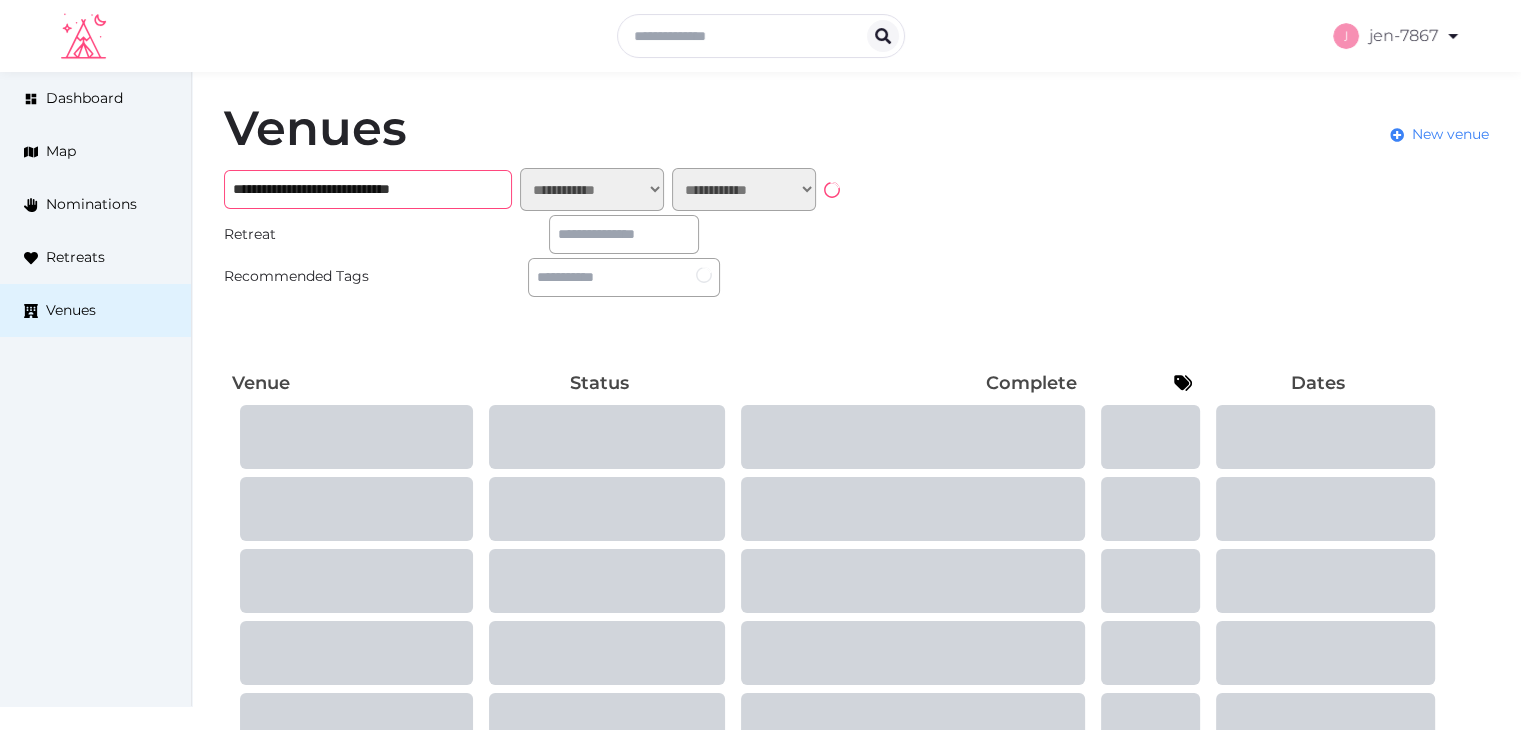 click on "**********" at bounding box center [368, 189] 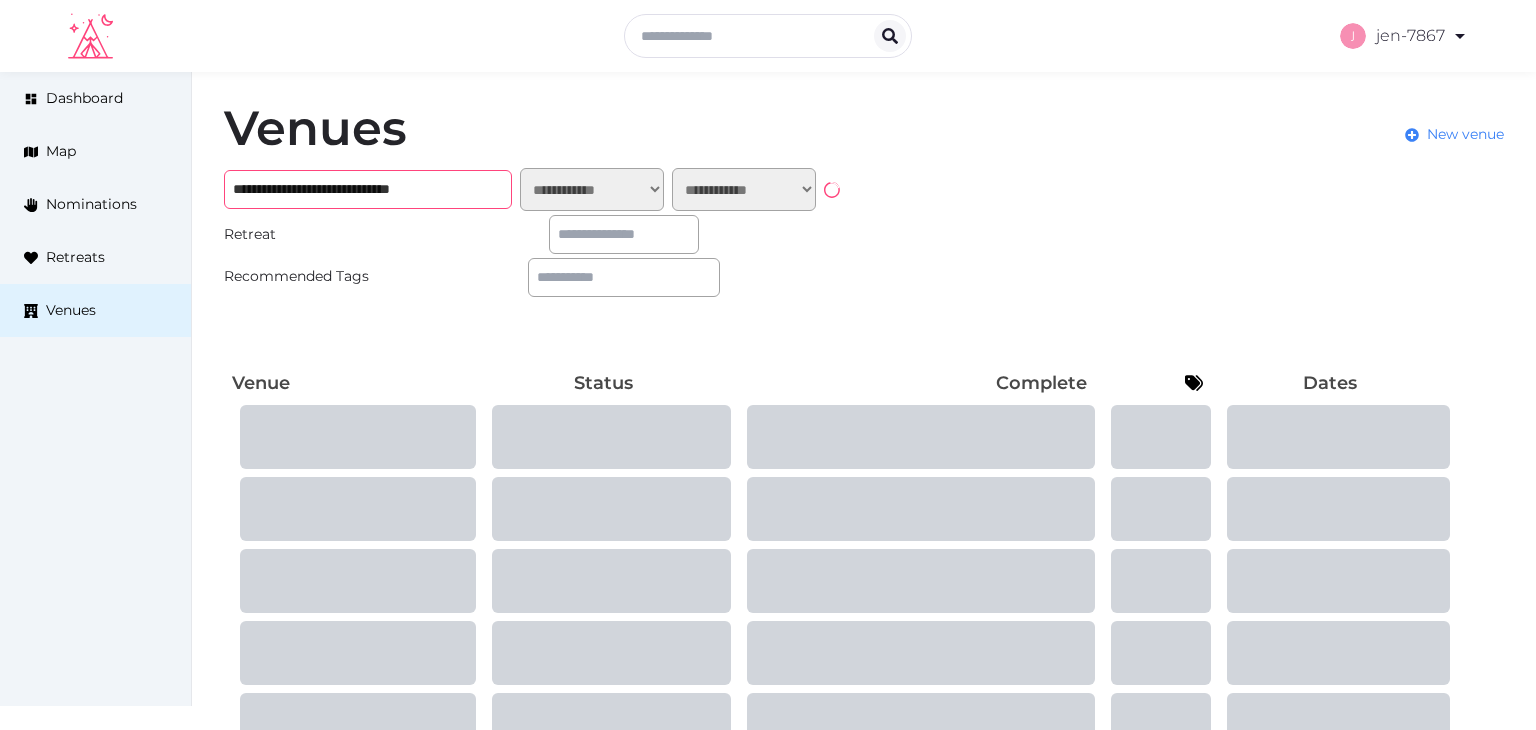 paste on "********" 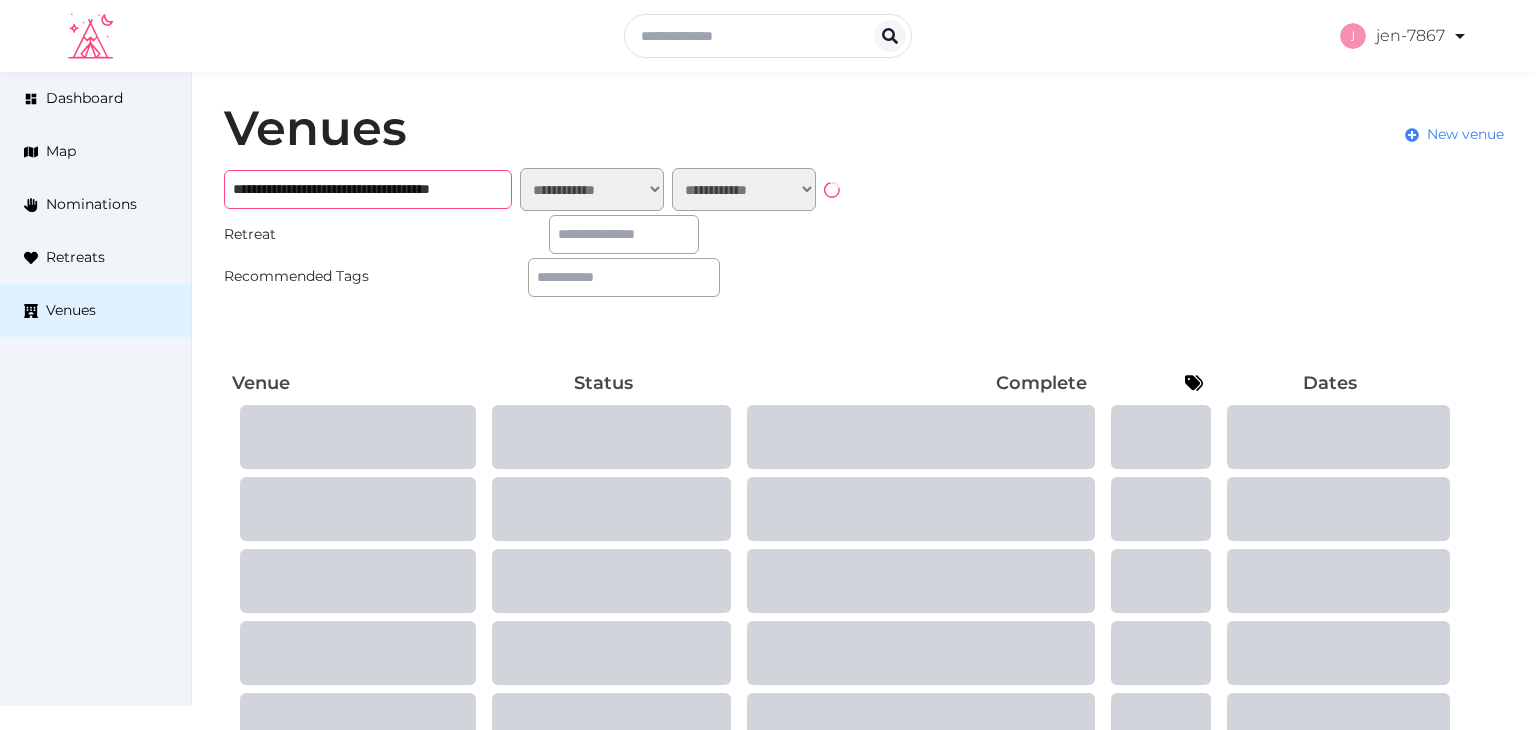 scroll, scrollTop: 0, scrollLeft: 14, axis: horizontal 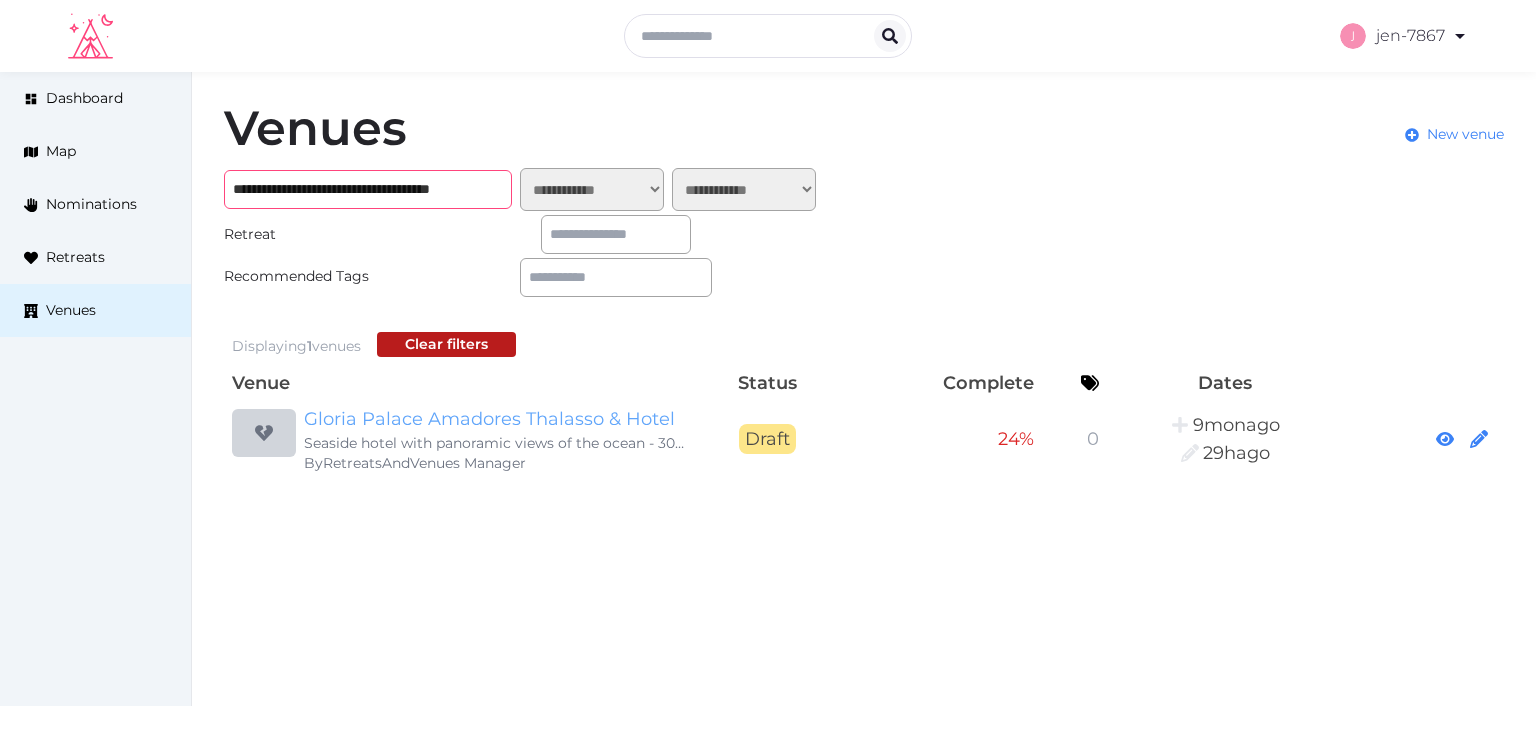 type on "**********" 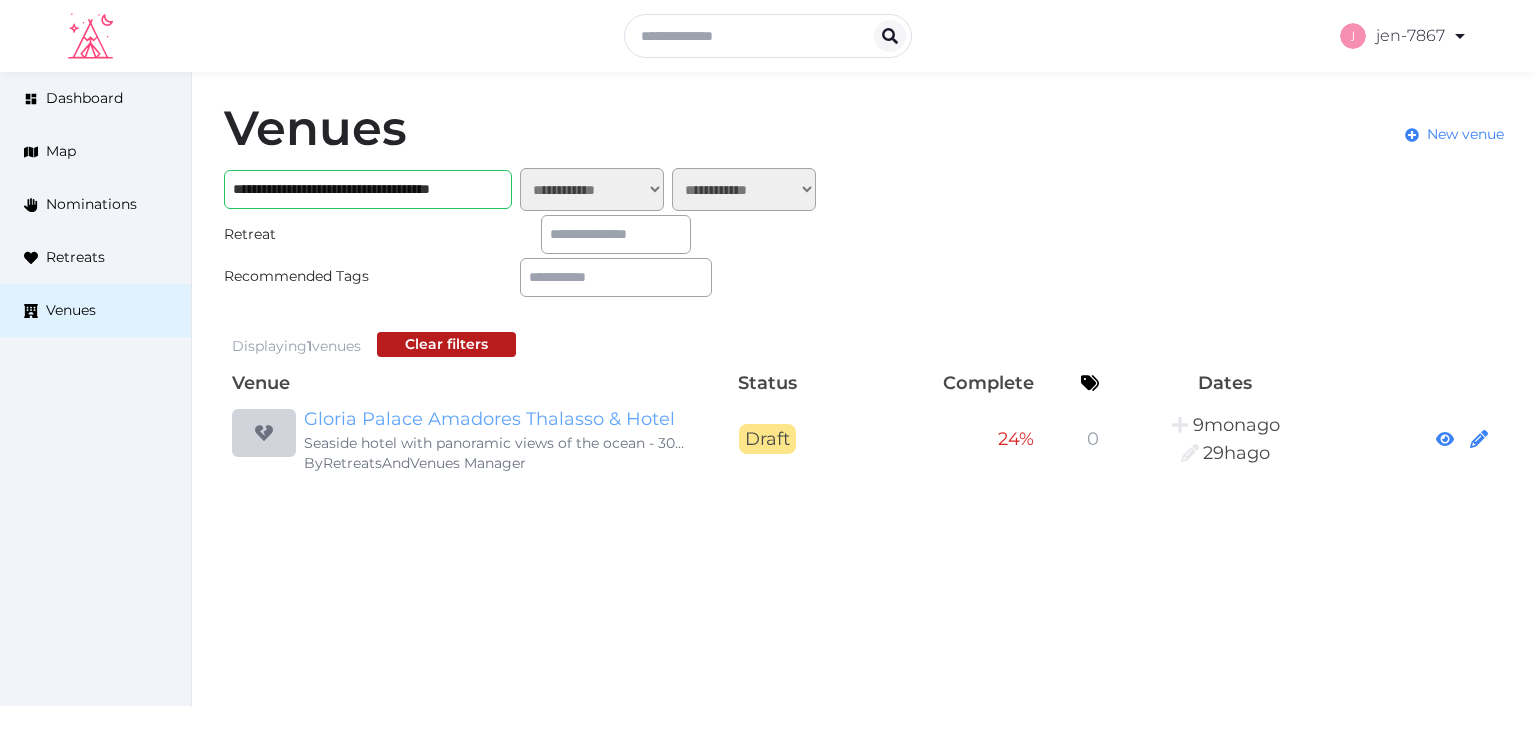 scroll, scrollTop: 0, scrollLeft: 0, axis: both 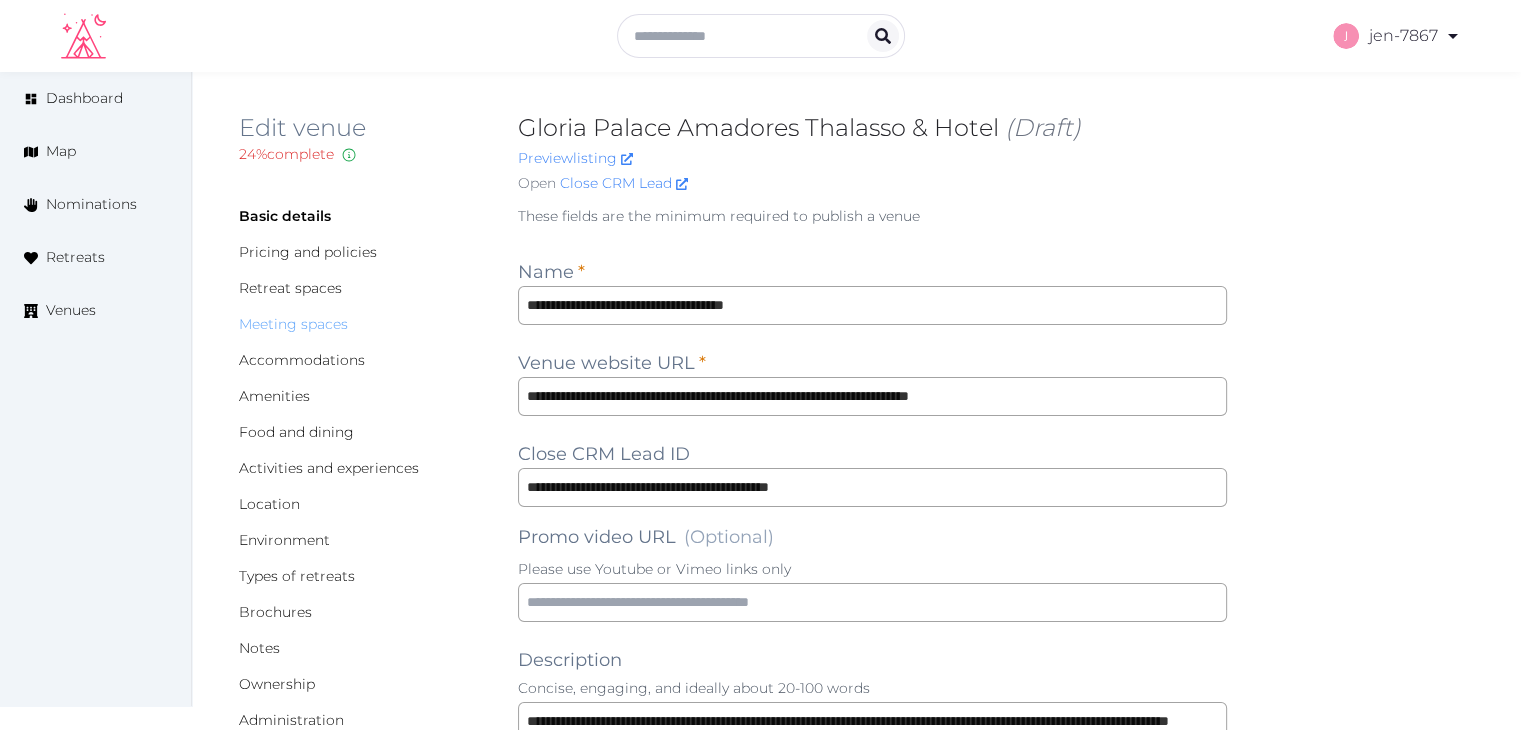 click on "Meeting spaces" at bounding box center [293, 324] 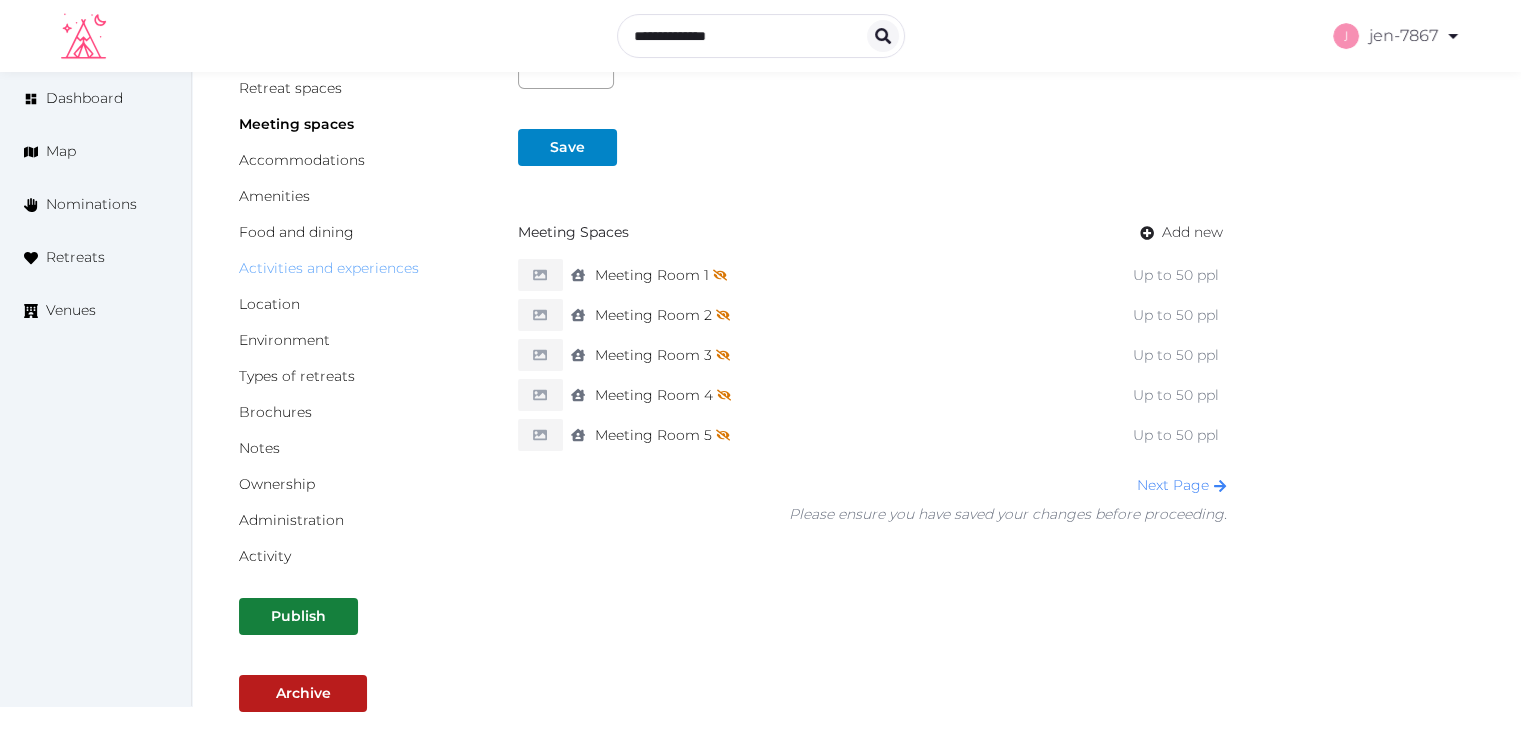 scroll, scrollTop: 0, scrollLeft: 0, axis: both 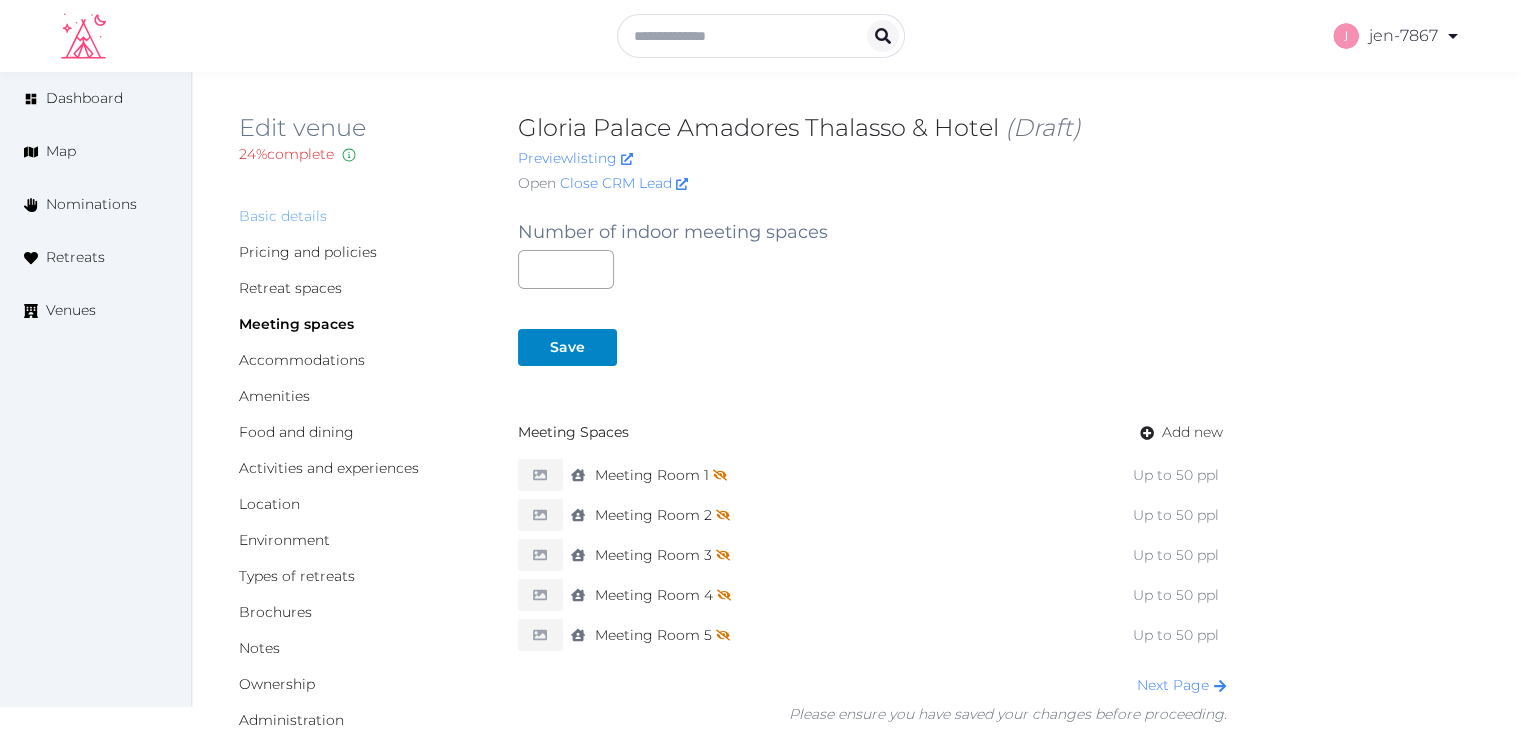 click on "Basic details" at bounding box center (283, 216) 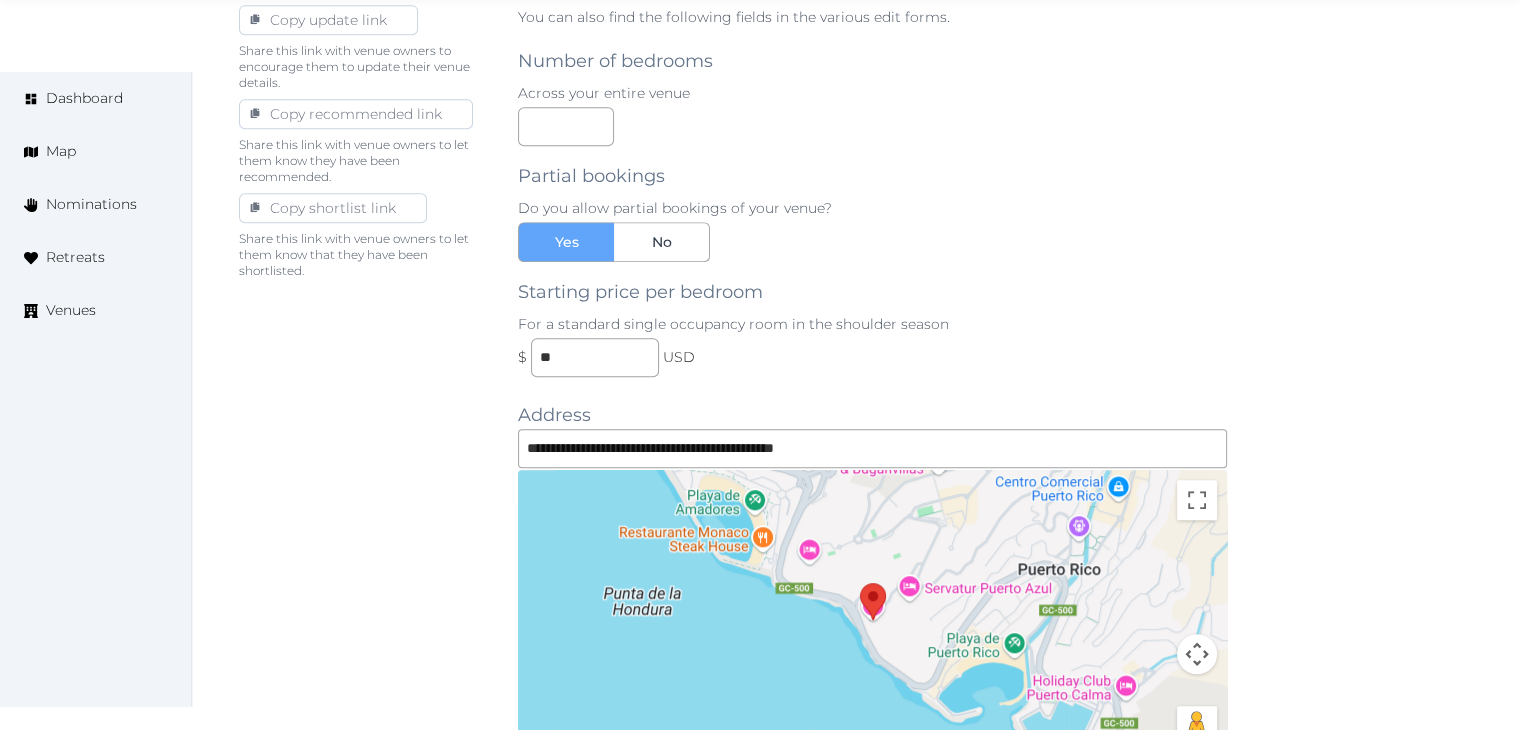 scroll, scrollTop: 900, scrollLeft: 0, axis: vertical 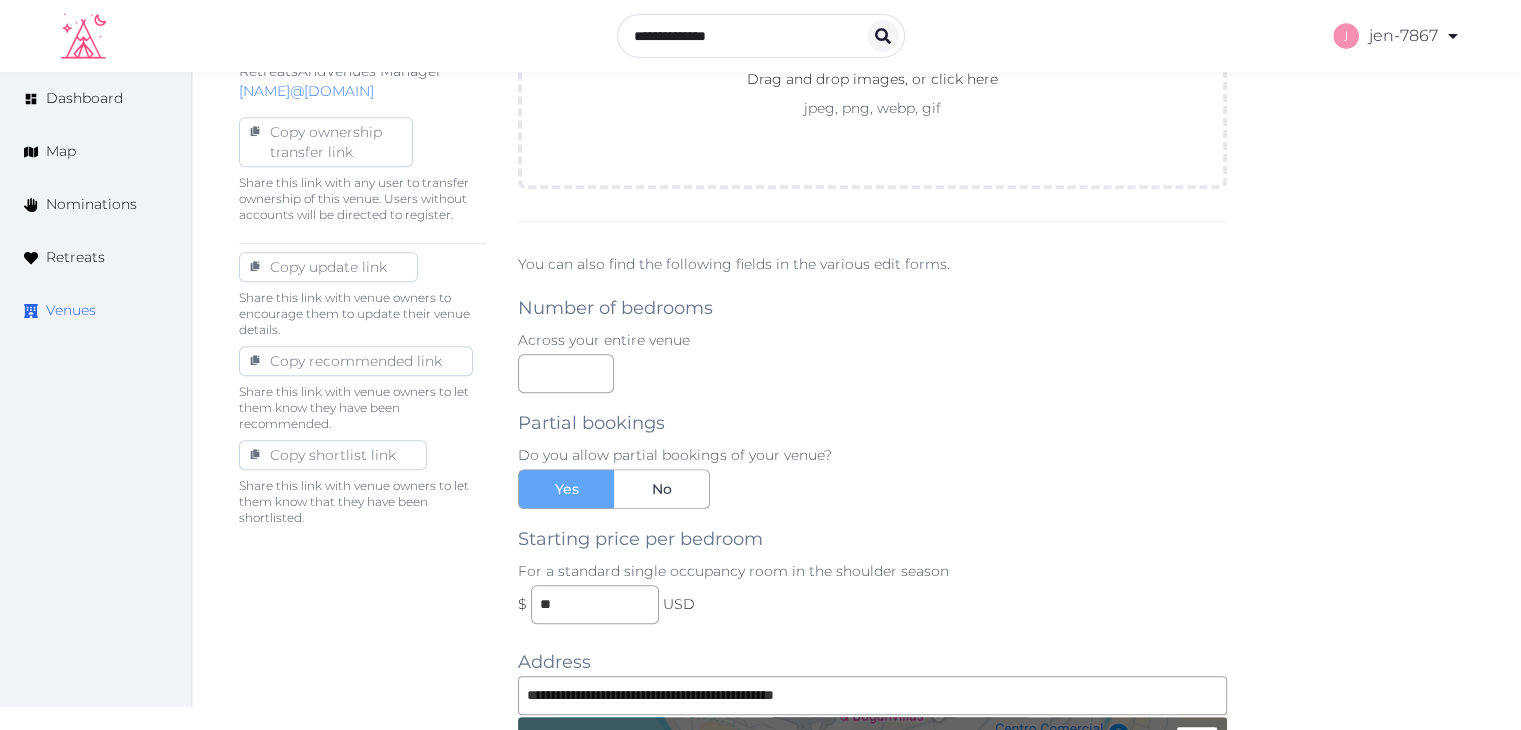 click on "Venues" at bounding box center (71, 310) 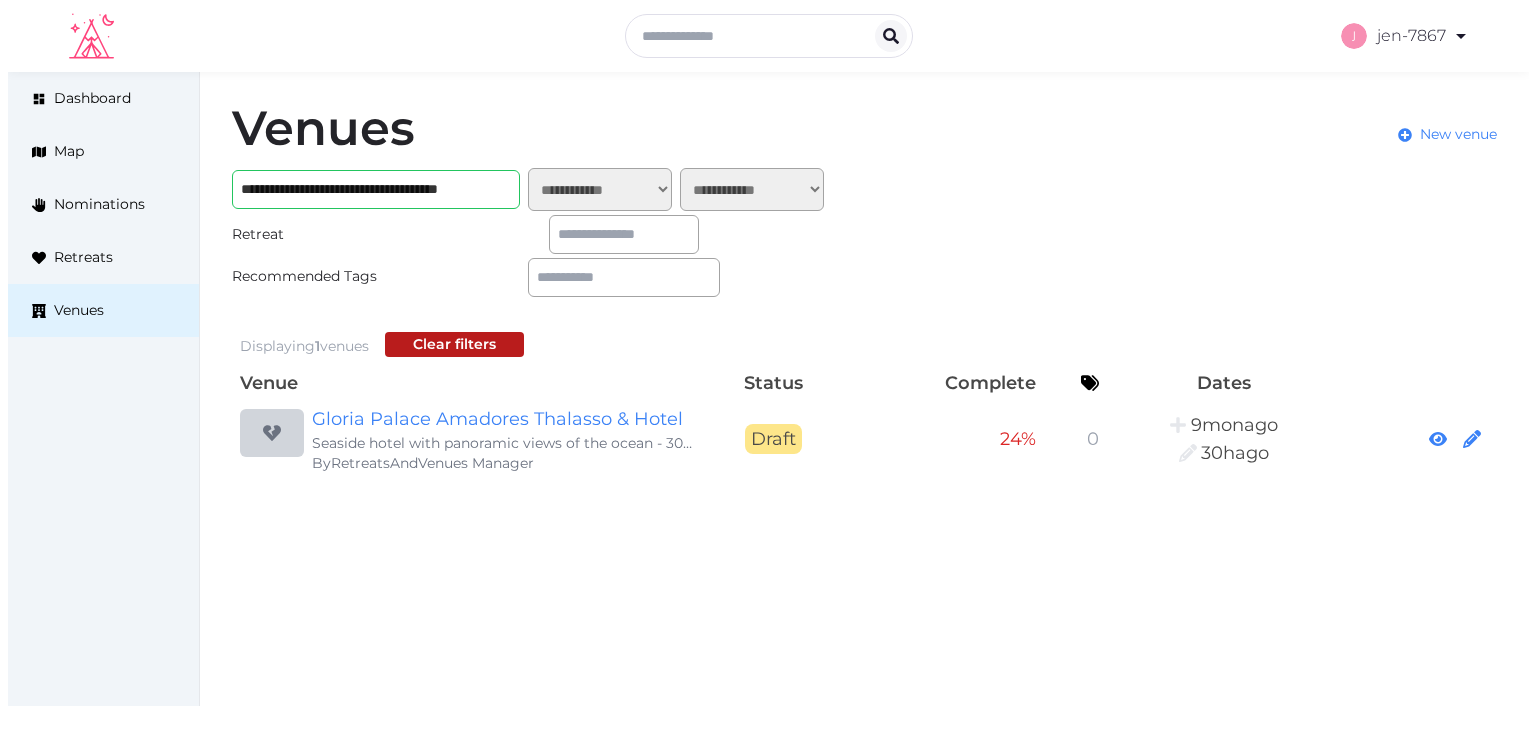 scroll, scrollTop: 0, scrollLeft: 0, axis: both 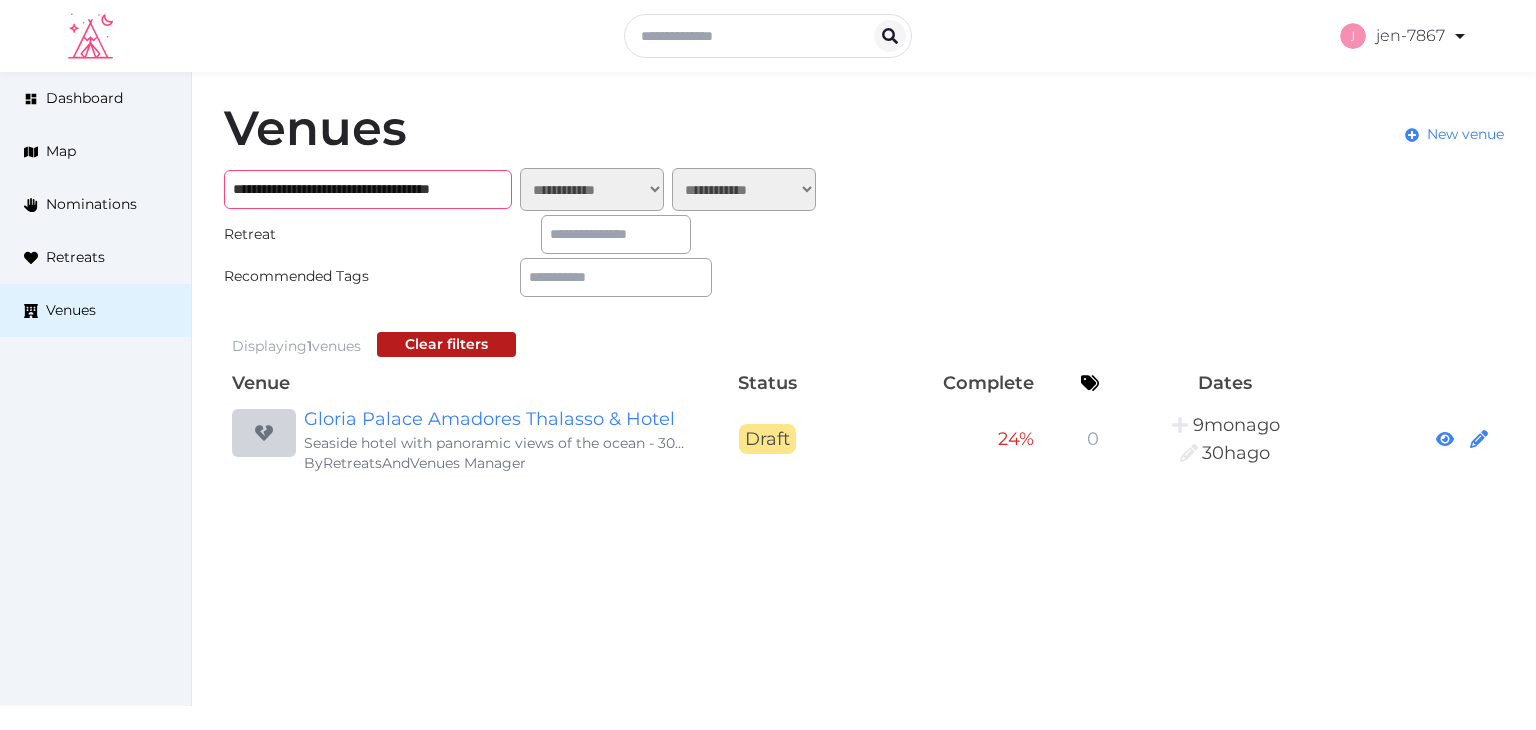 click on "**********" at bounding box center [368, 189] 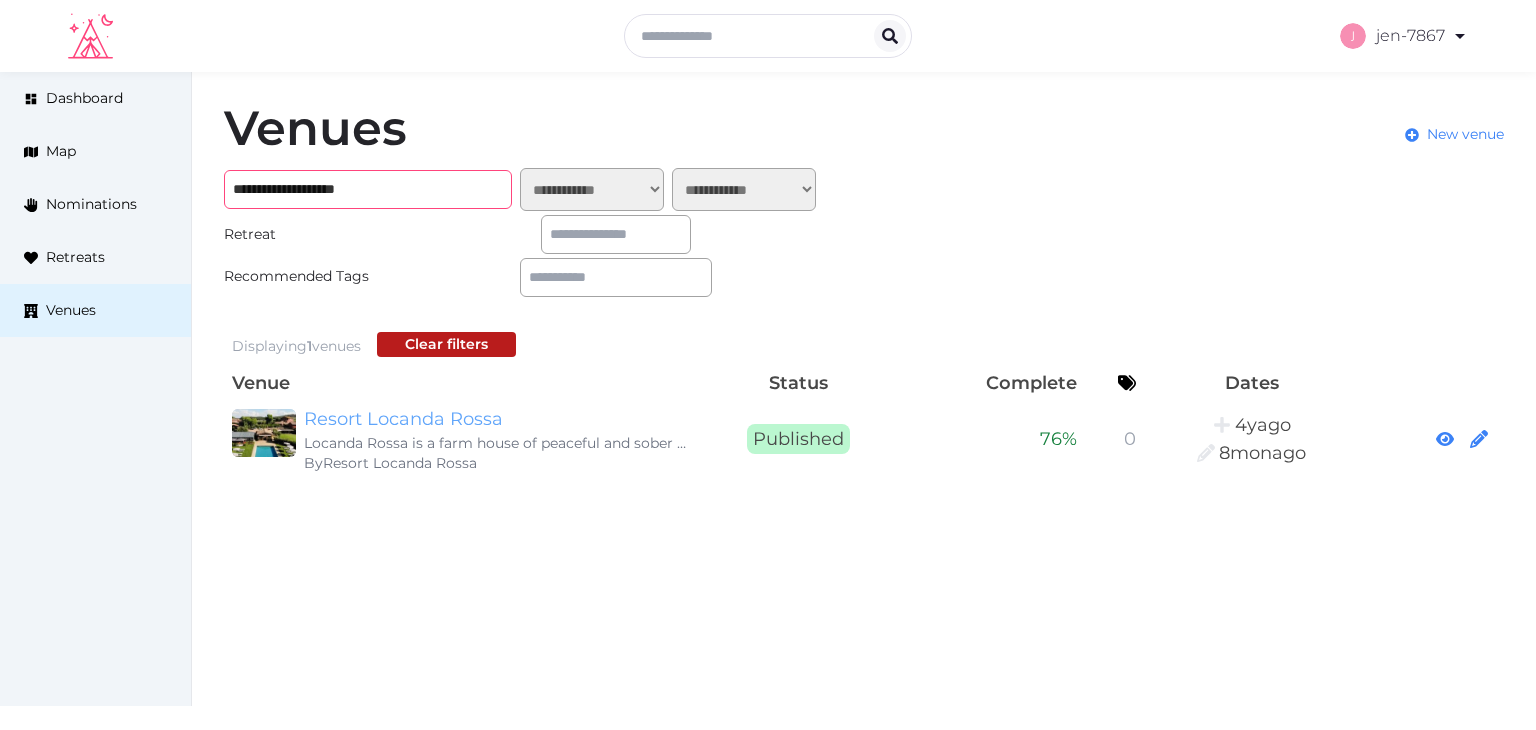 type on "**********" 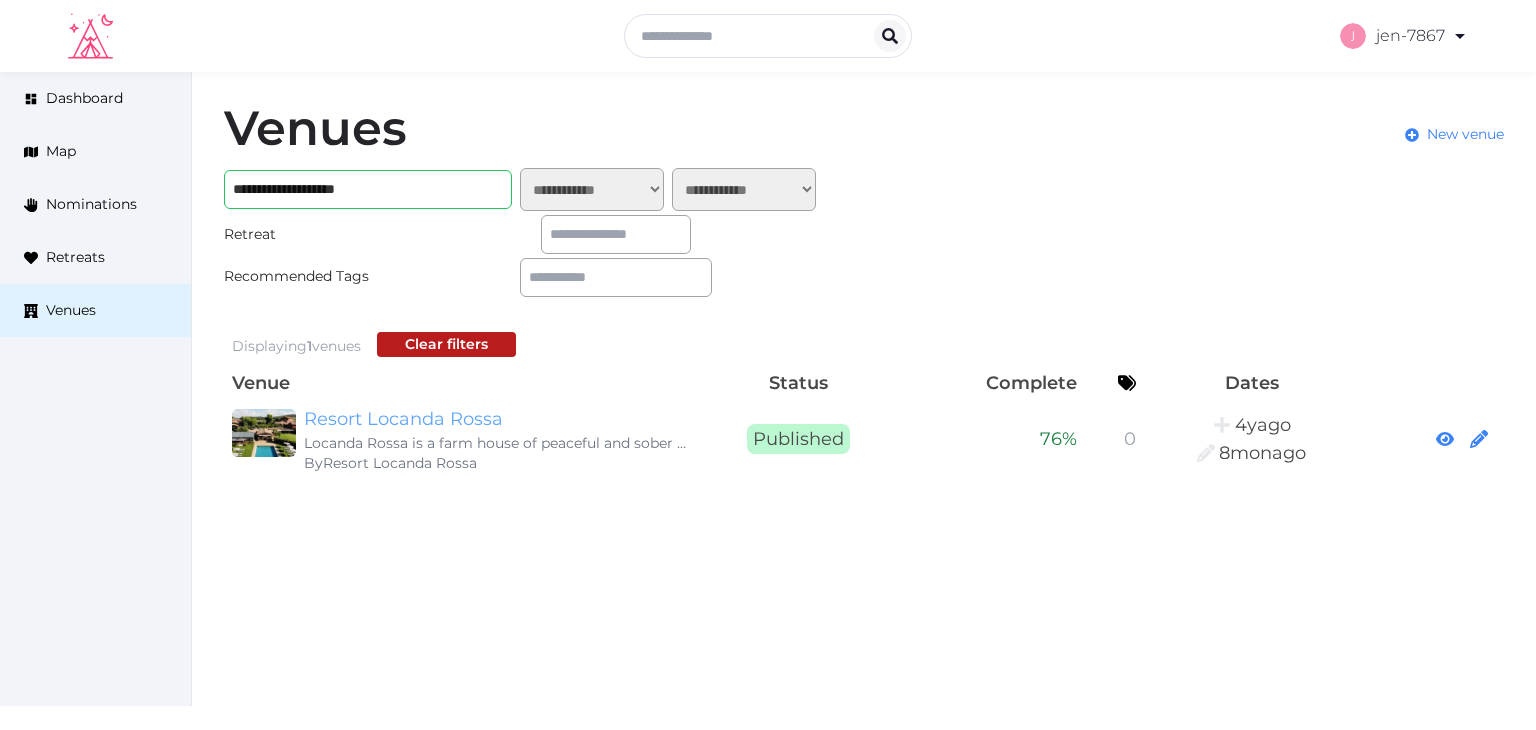 click on "Resort Locanda Rossa" at bounding box center [496, 419] 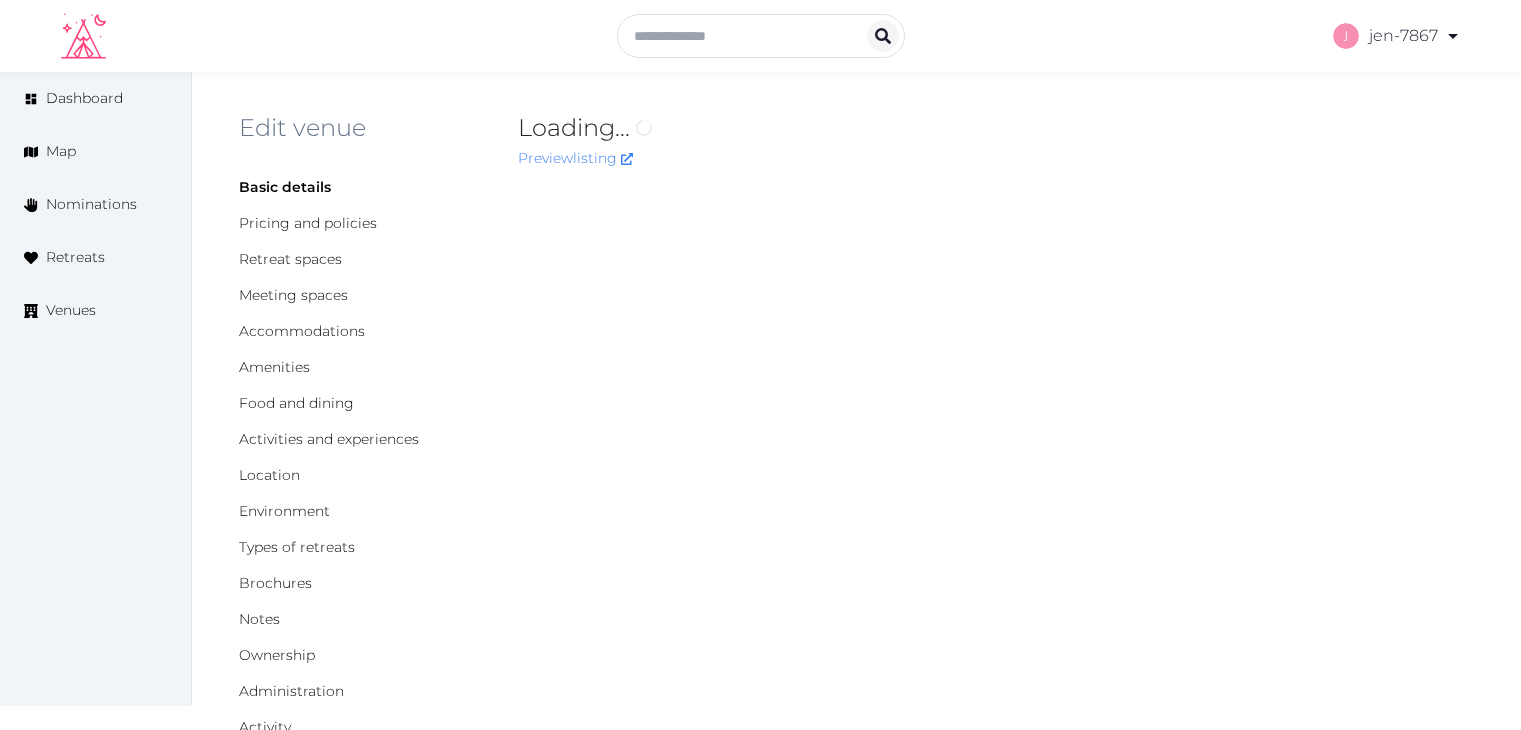 scroll, scrollTop: 0, scrollLeft: 0, axis: both 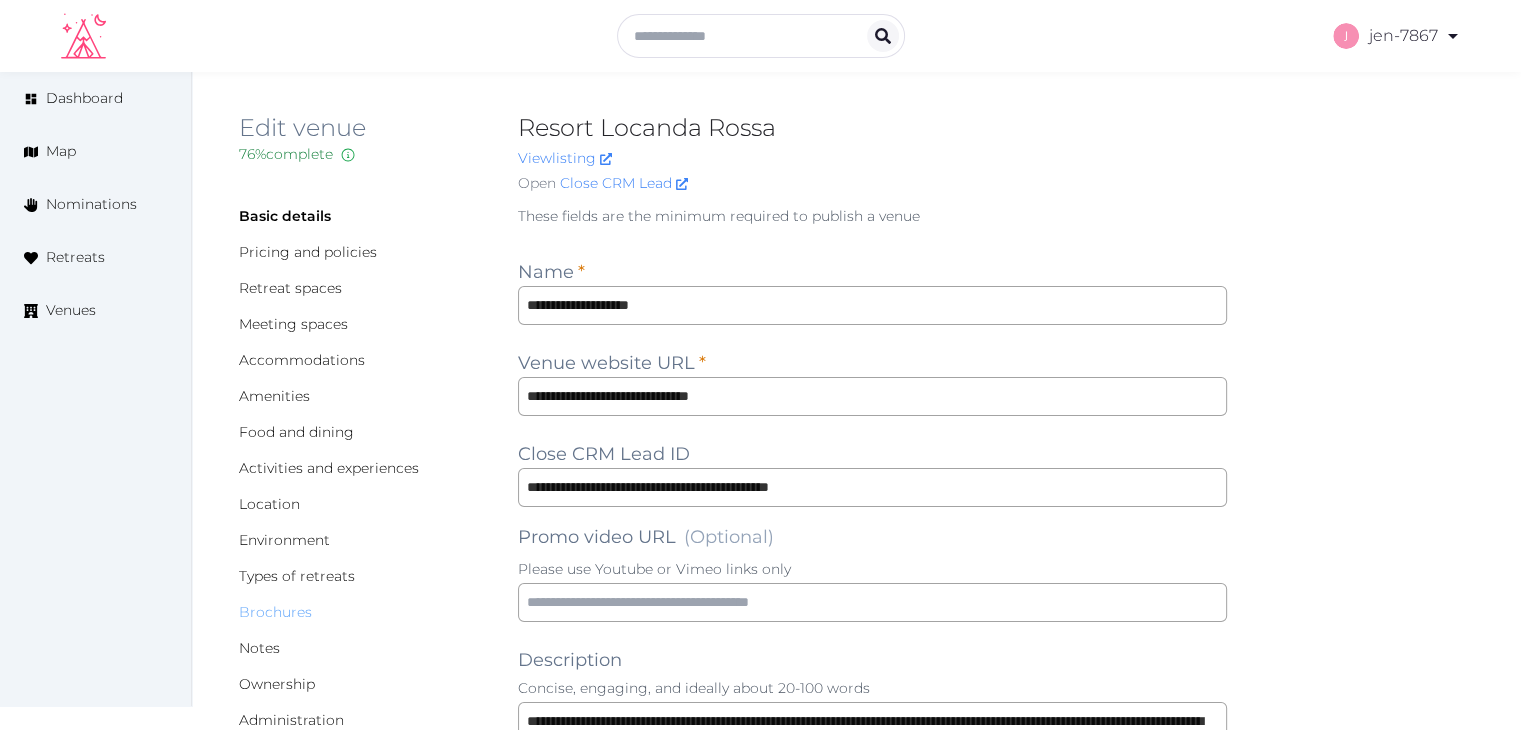 click on "Brochures" at bounding box center (275, 612) 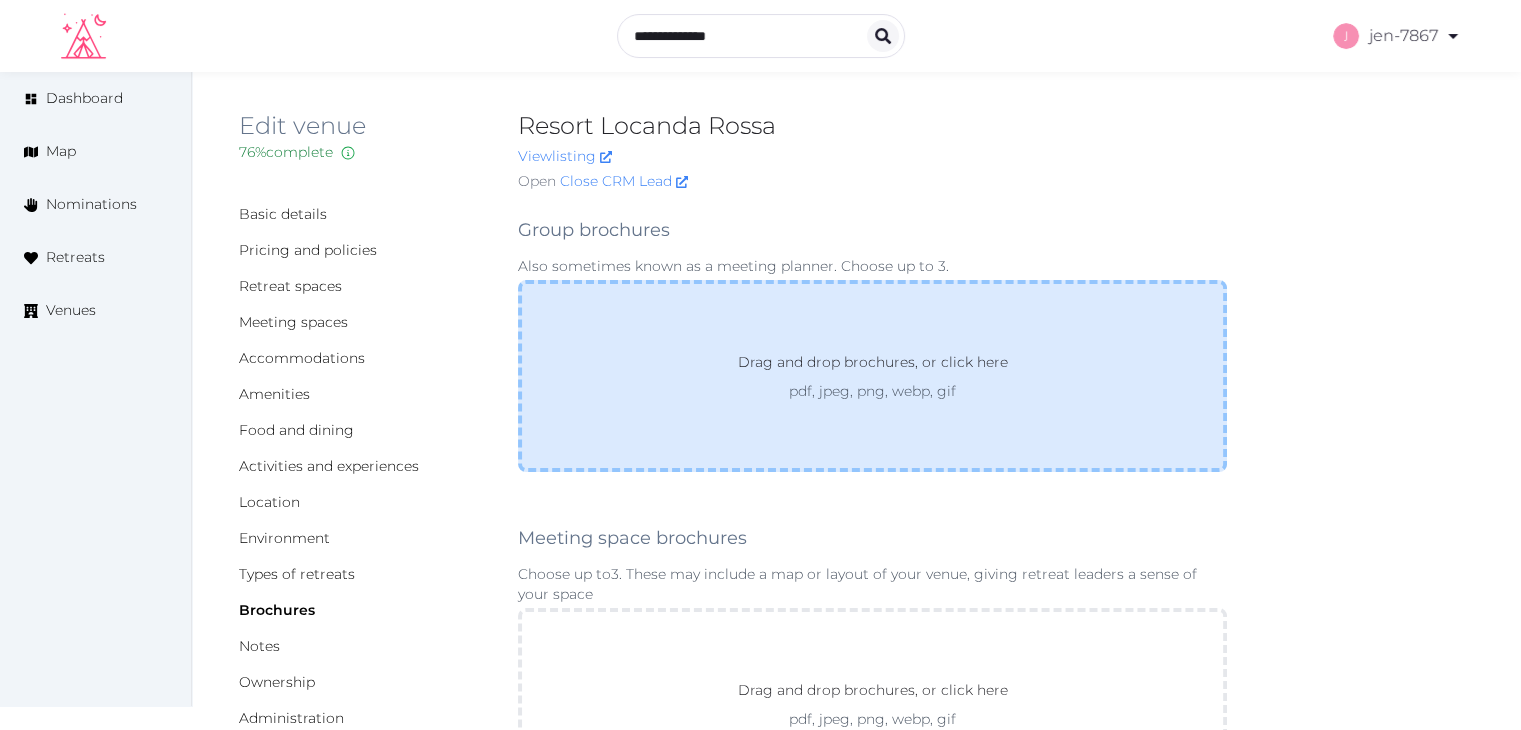 scroll, scrollTop: 0, scrollLeft: 0, axis: both 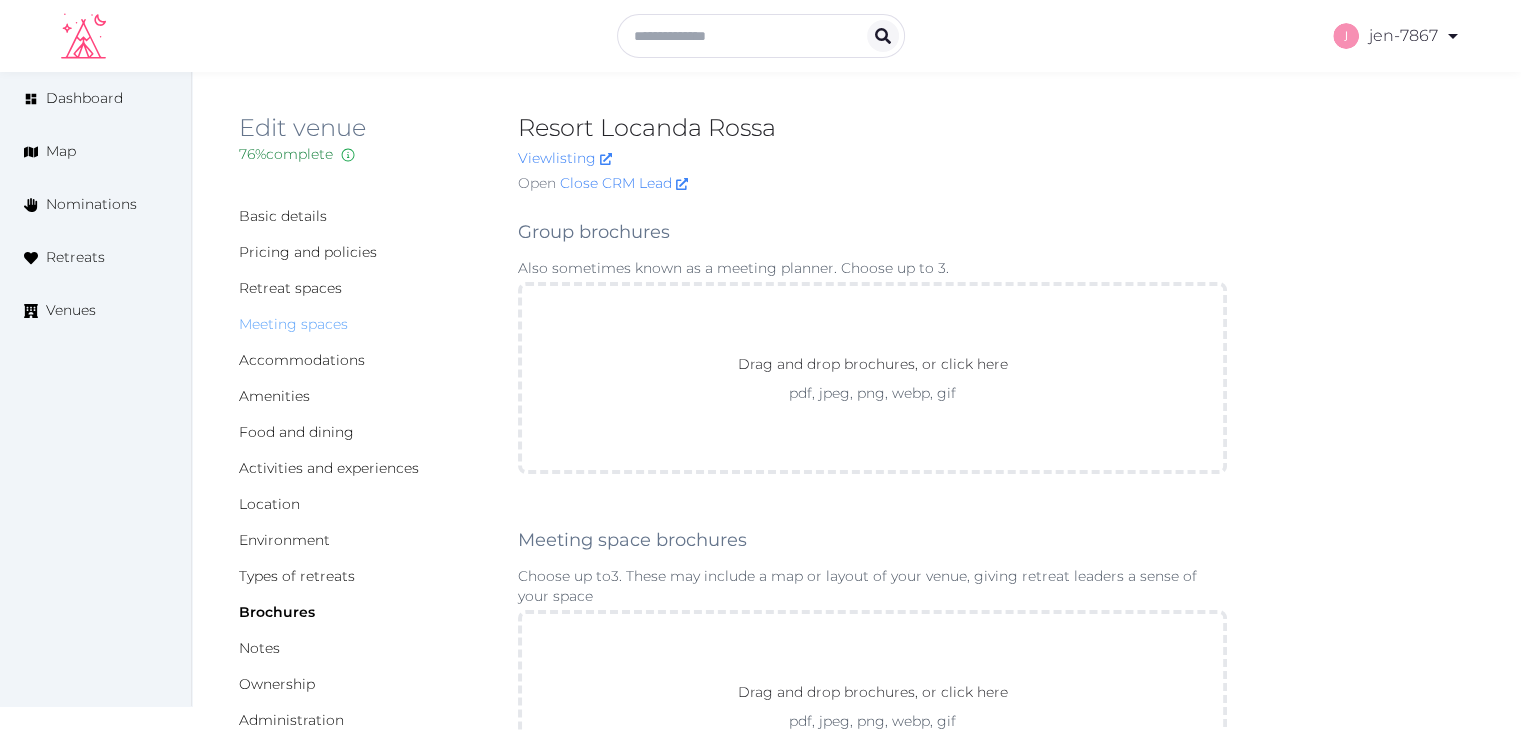 click on "Meeting spaces" at bounding box center [293, 324] 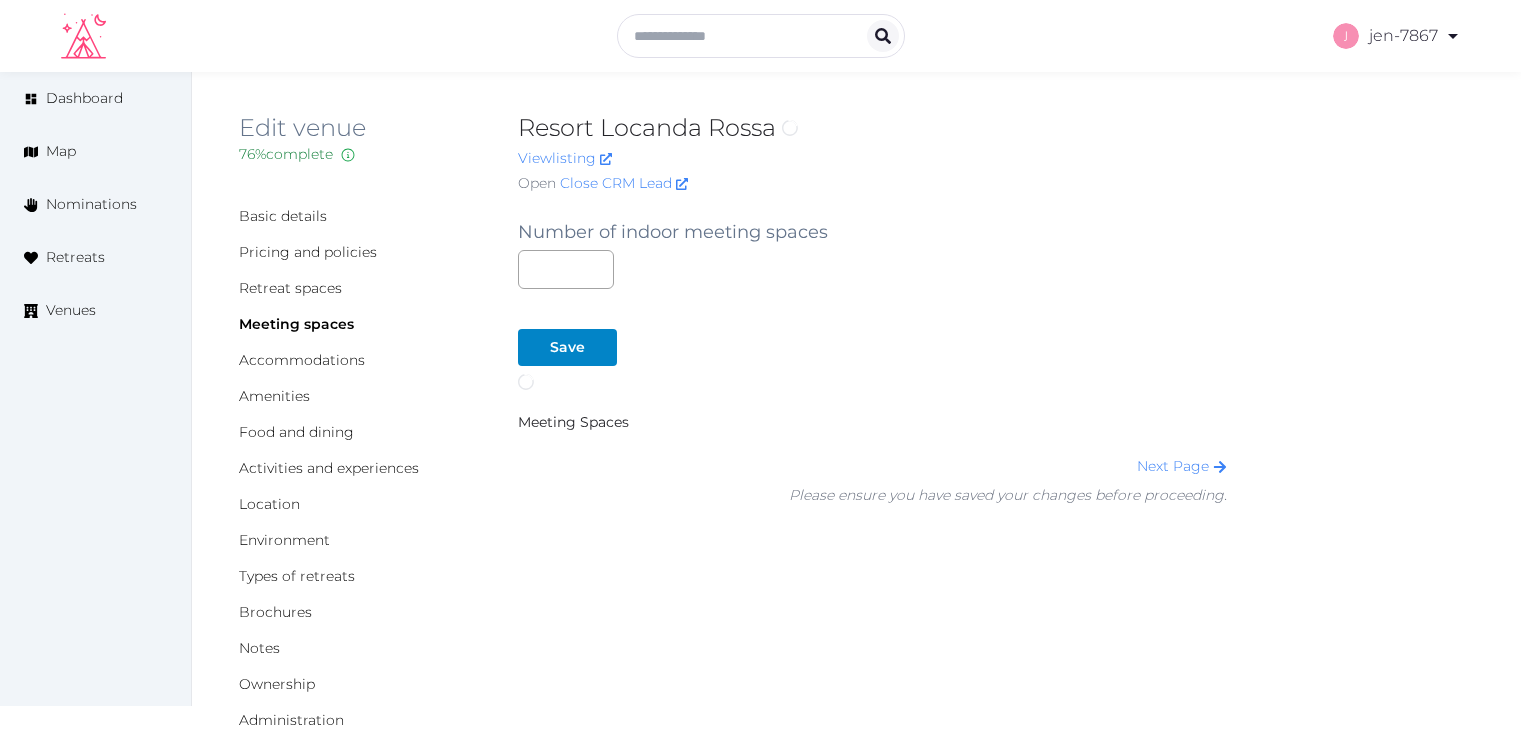 scroll, scrollTop: 0, scrollLeft: 0, axis: both 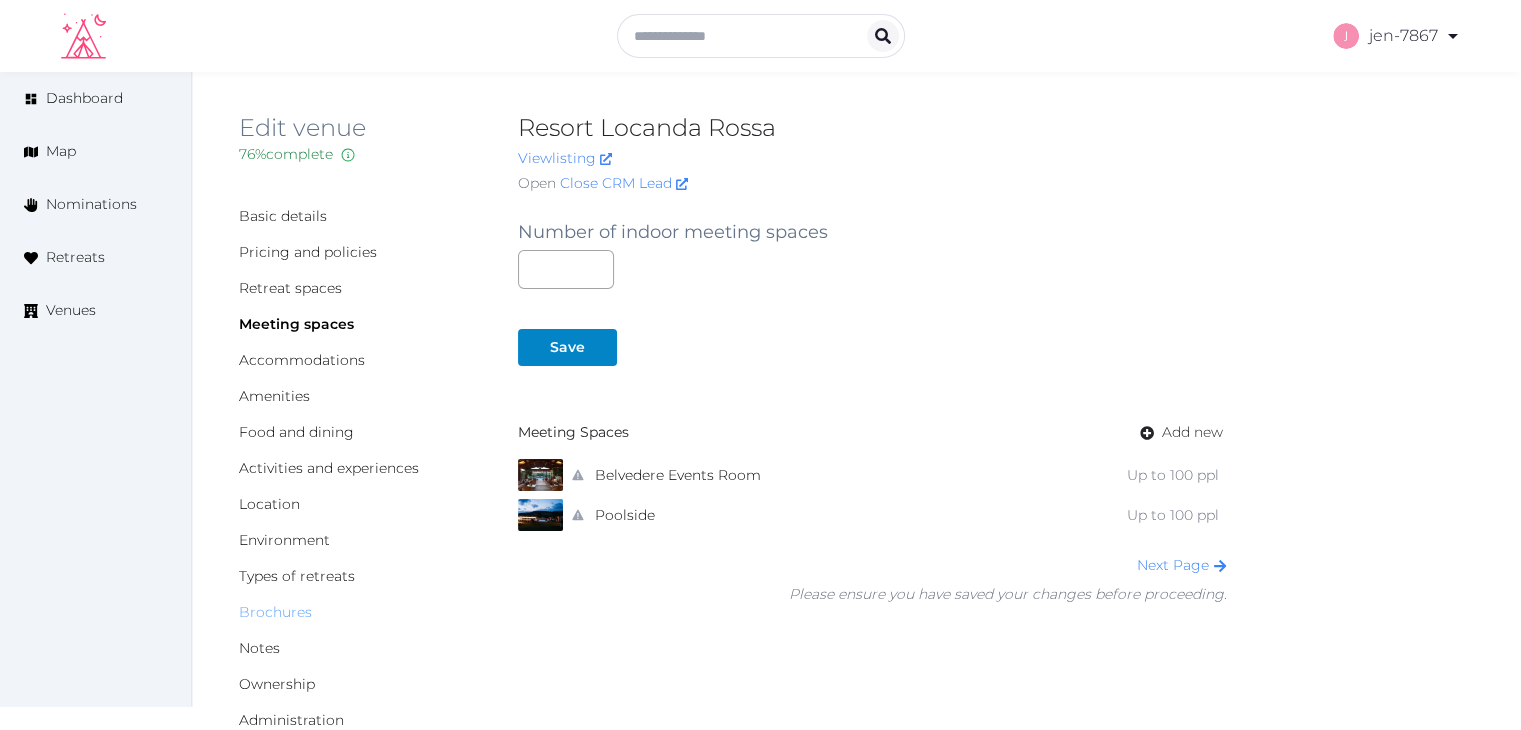 click on "Brochures" at bounding box center [275, 612] 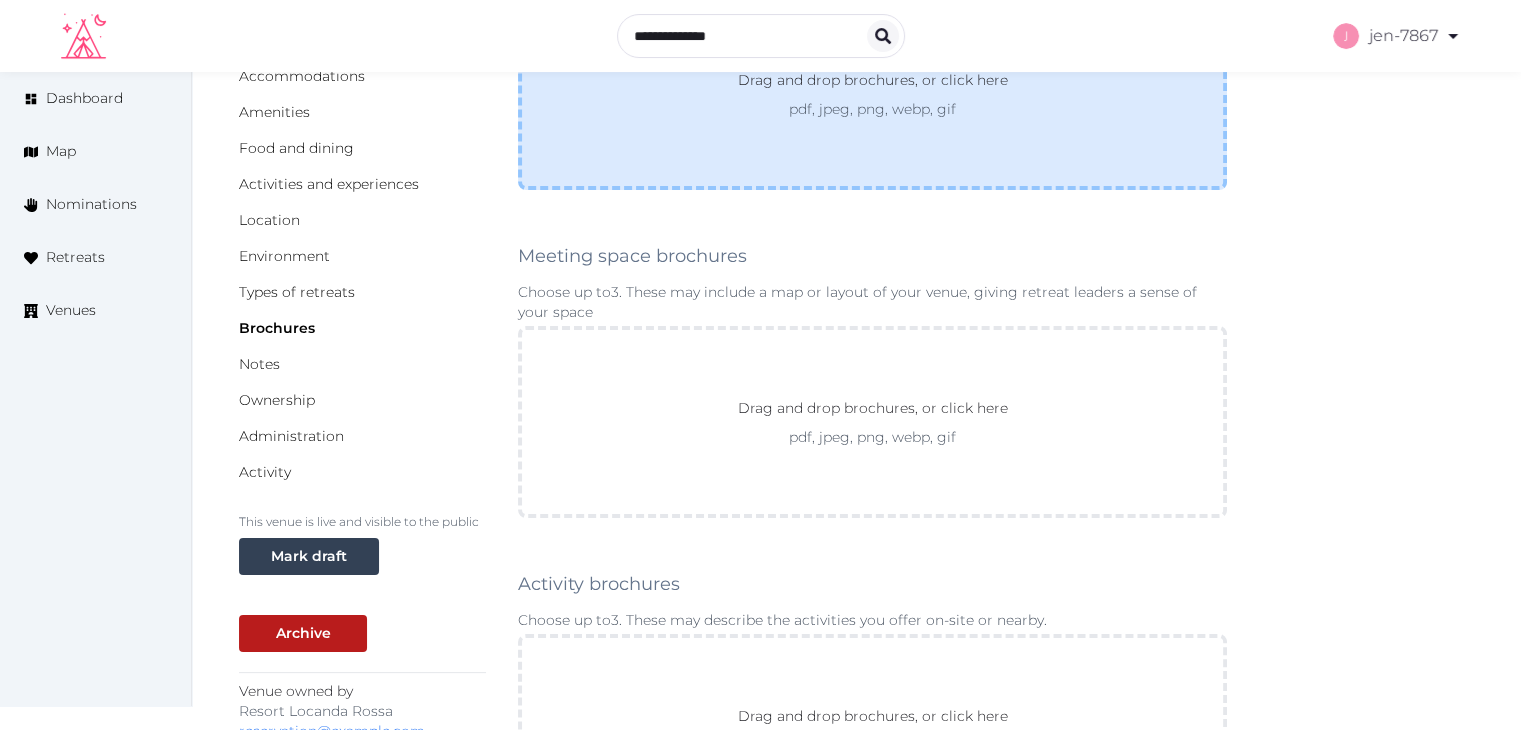 scroll, scrollTop: 300, scrollLeft: 0, axis: vertical 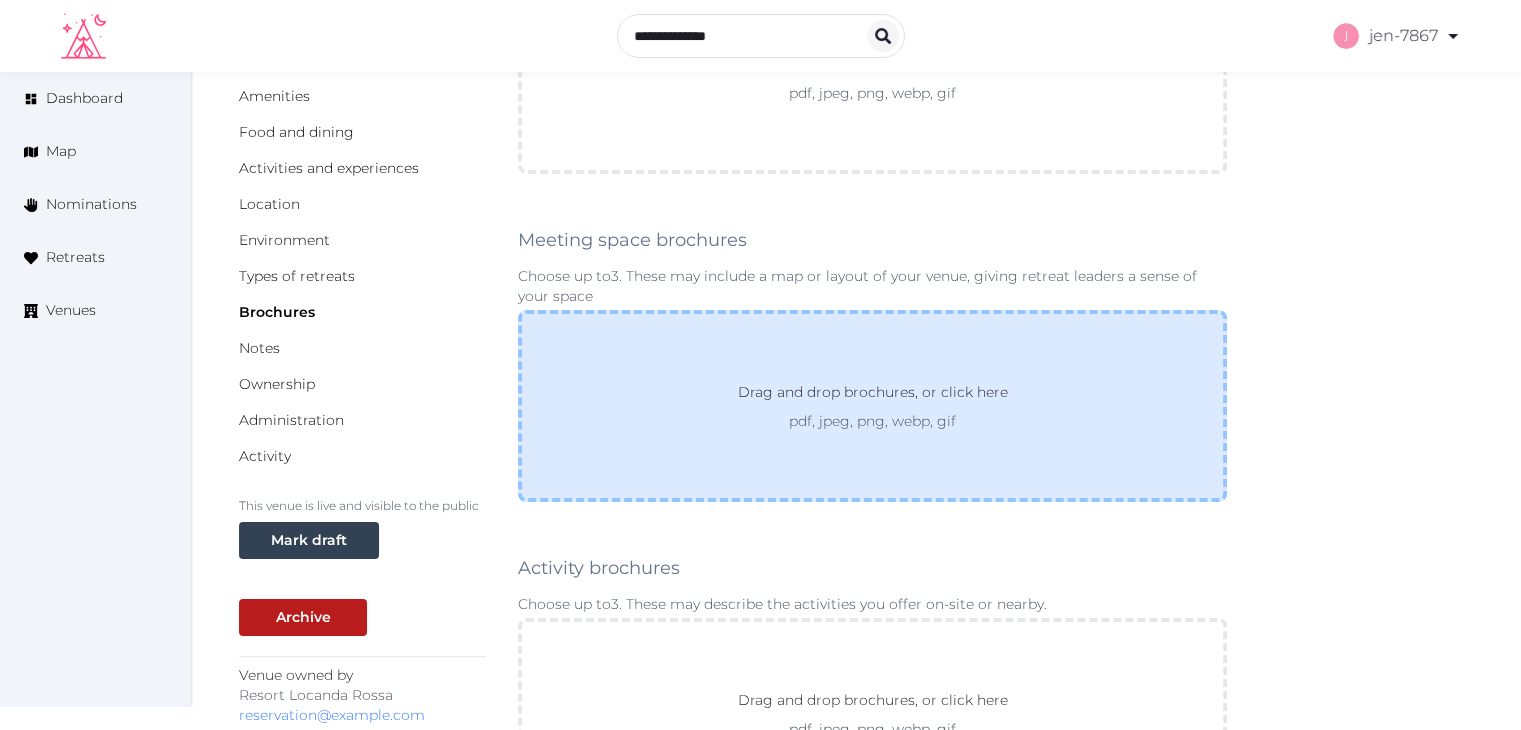click on "Drag and drop brochures, or click here pdf, jpeg, png, webp, gif" at bounding box center (872, 406) 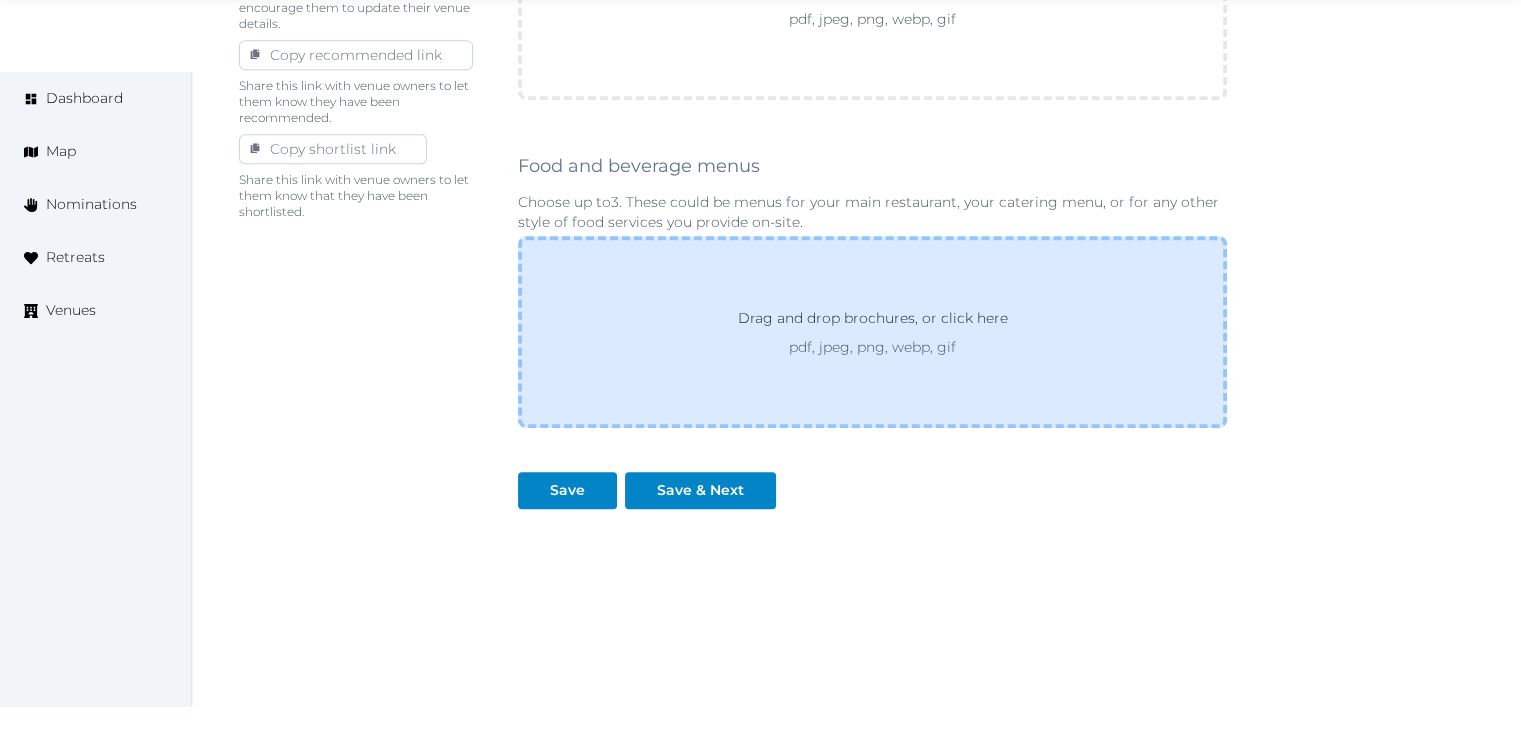 scroll, scrollTop: 1111, scrollLeft: 0, axis: vertical 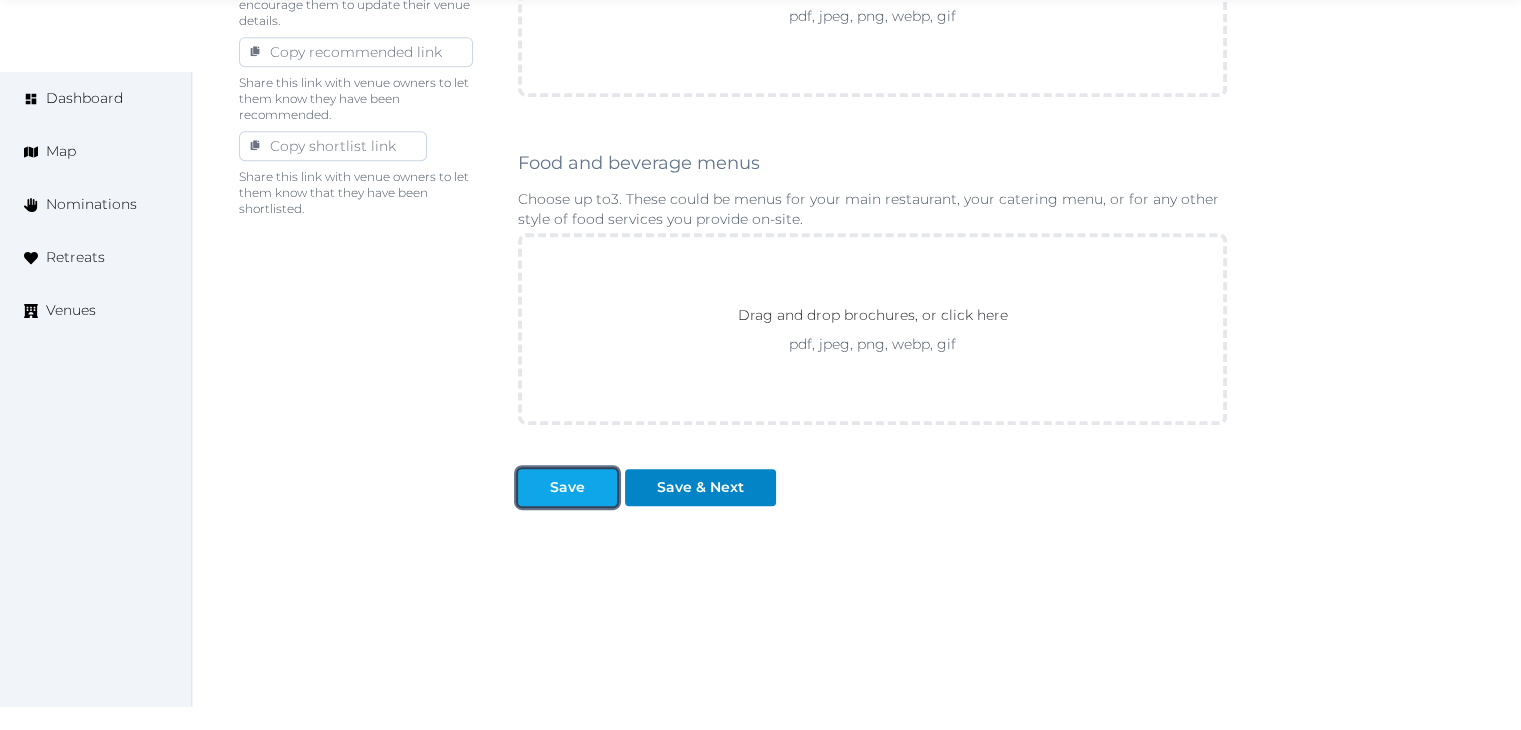 click at bounding box center (601, 487) 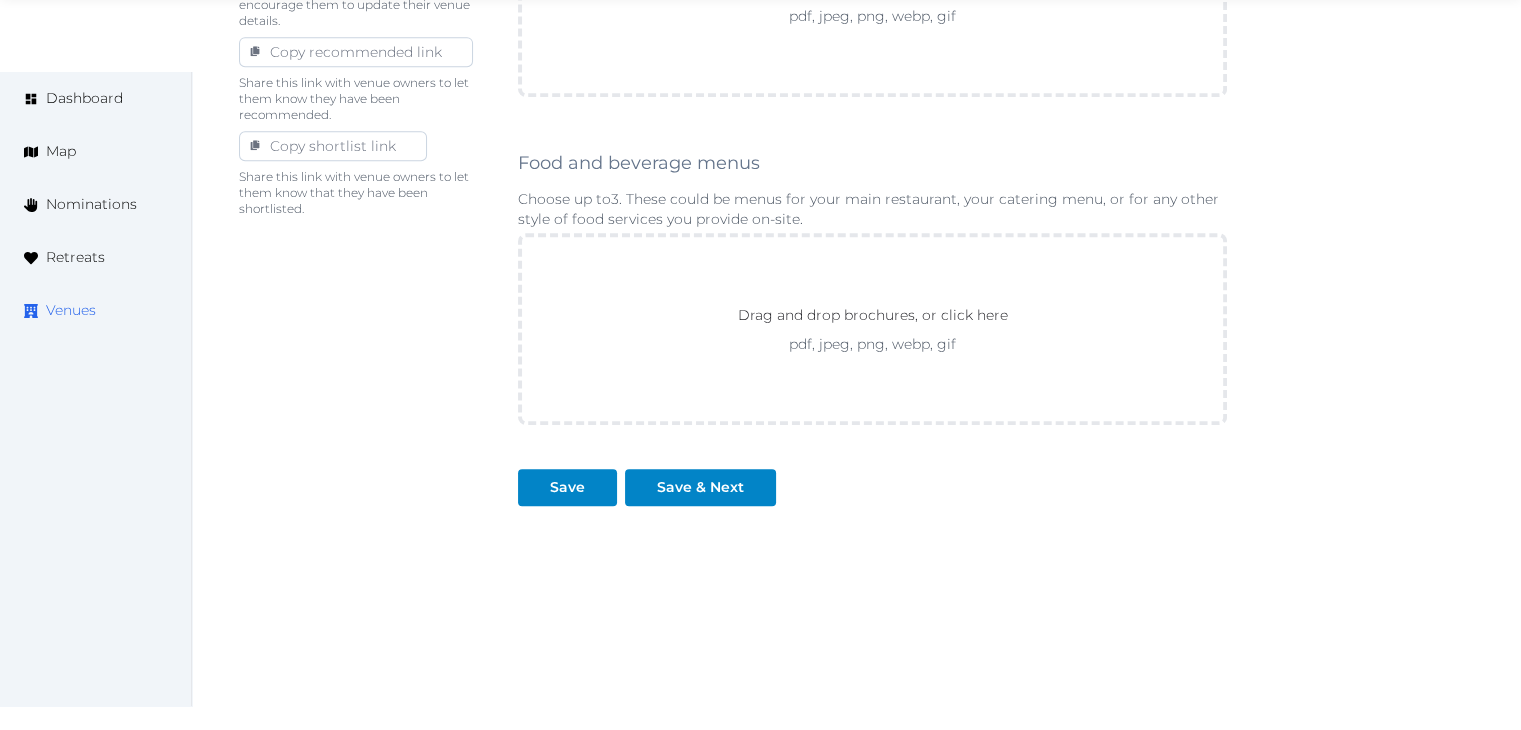 click on "Venues" at bounding box center (71, 310) 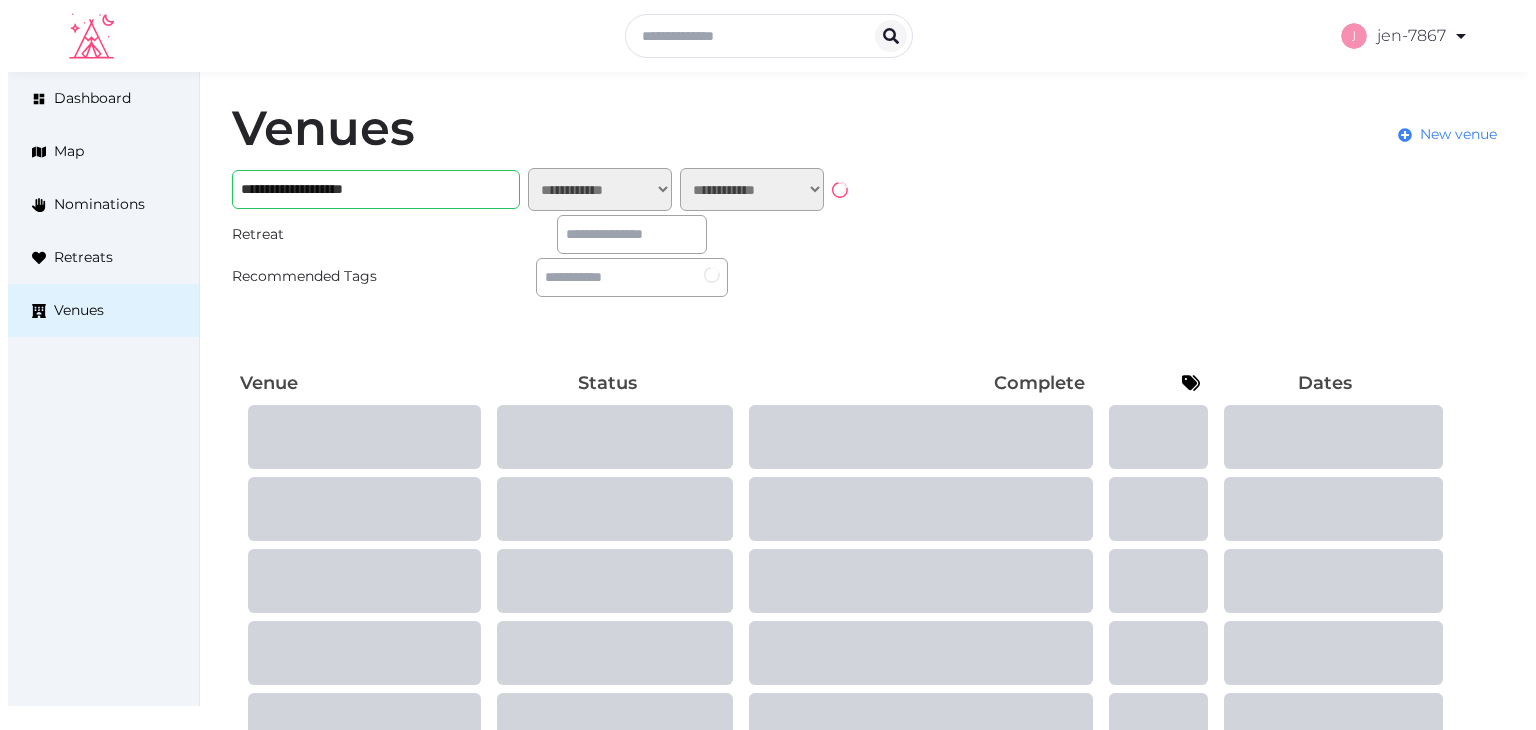 scroll, scrollTop: 0, scrollLeft: 0, axis: both 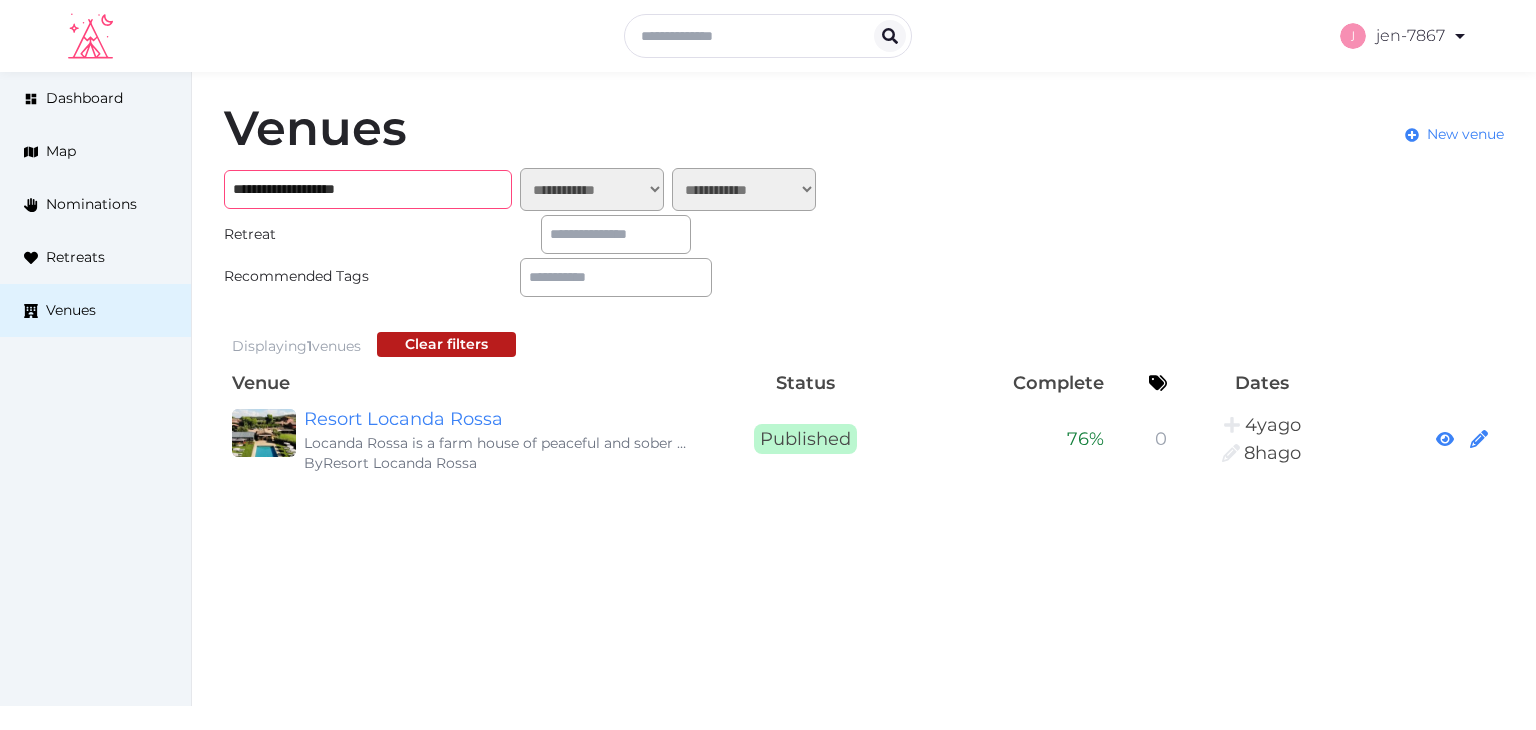 click on "**********" at bounding box center [368, 189] 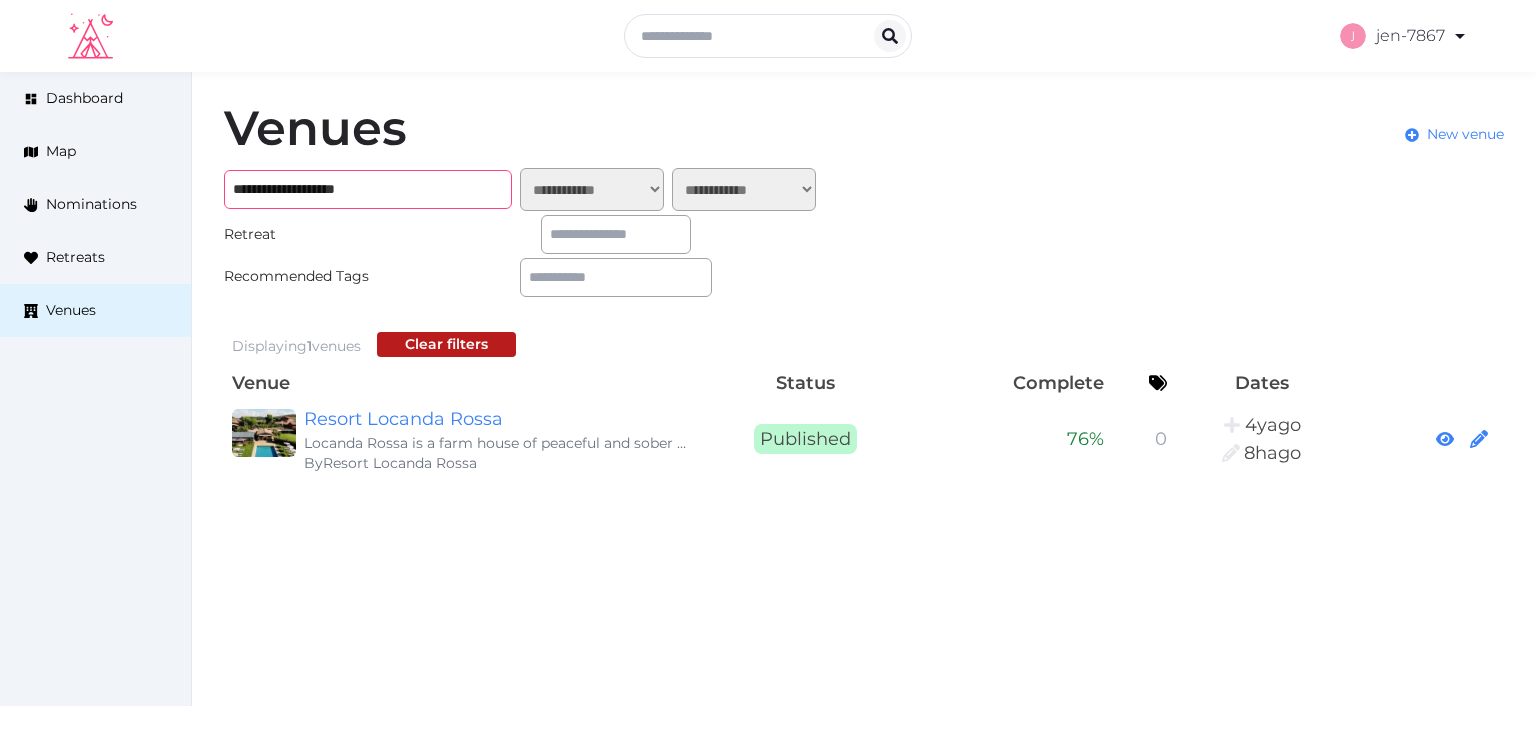 paste on "**********" 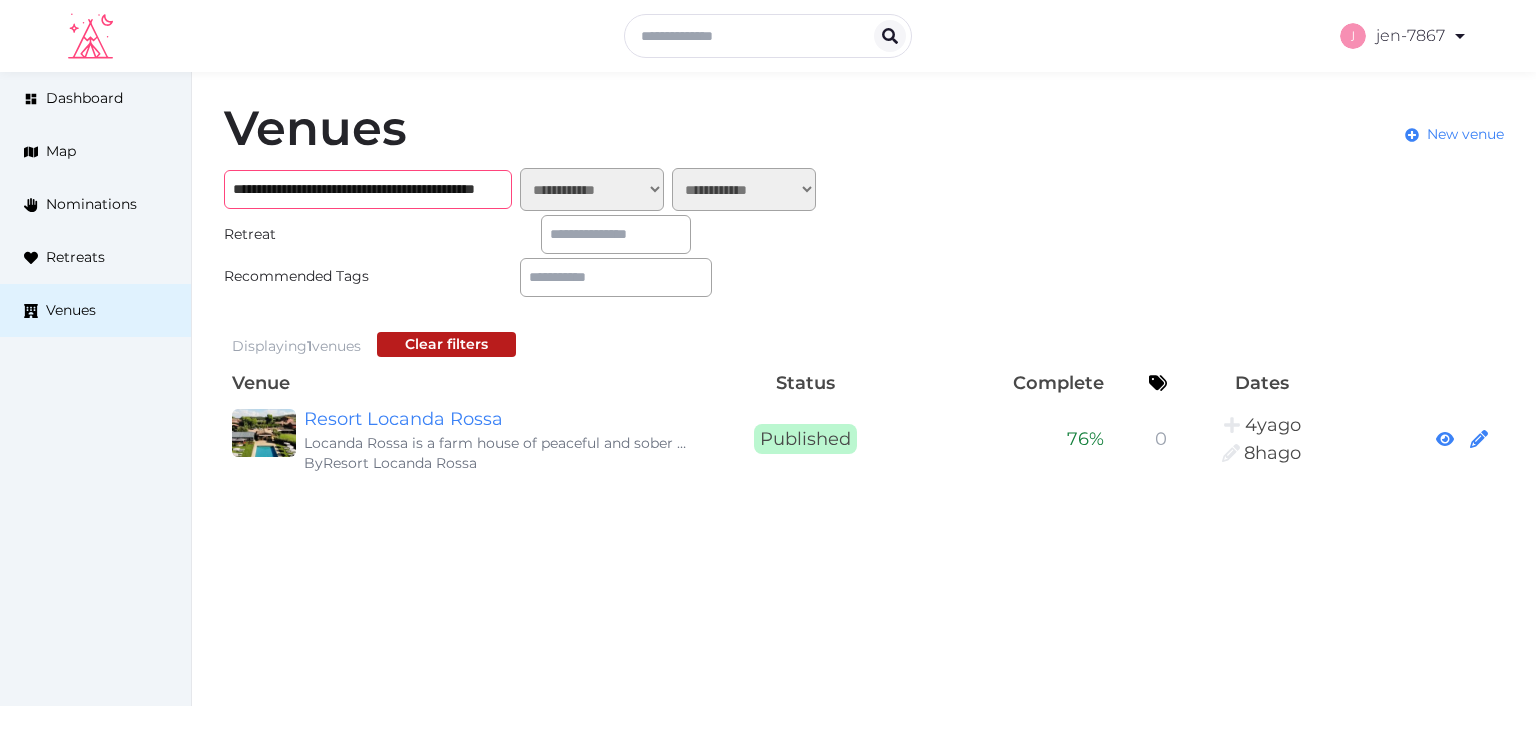 scroll, scrollTop: 0, scrollLeft: 151, axis: horizontal 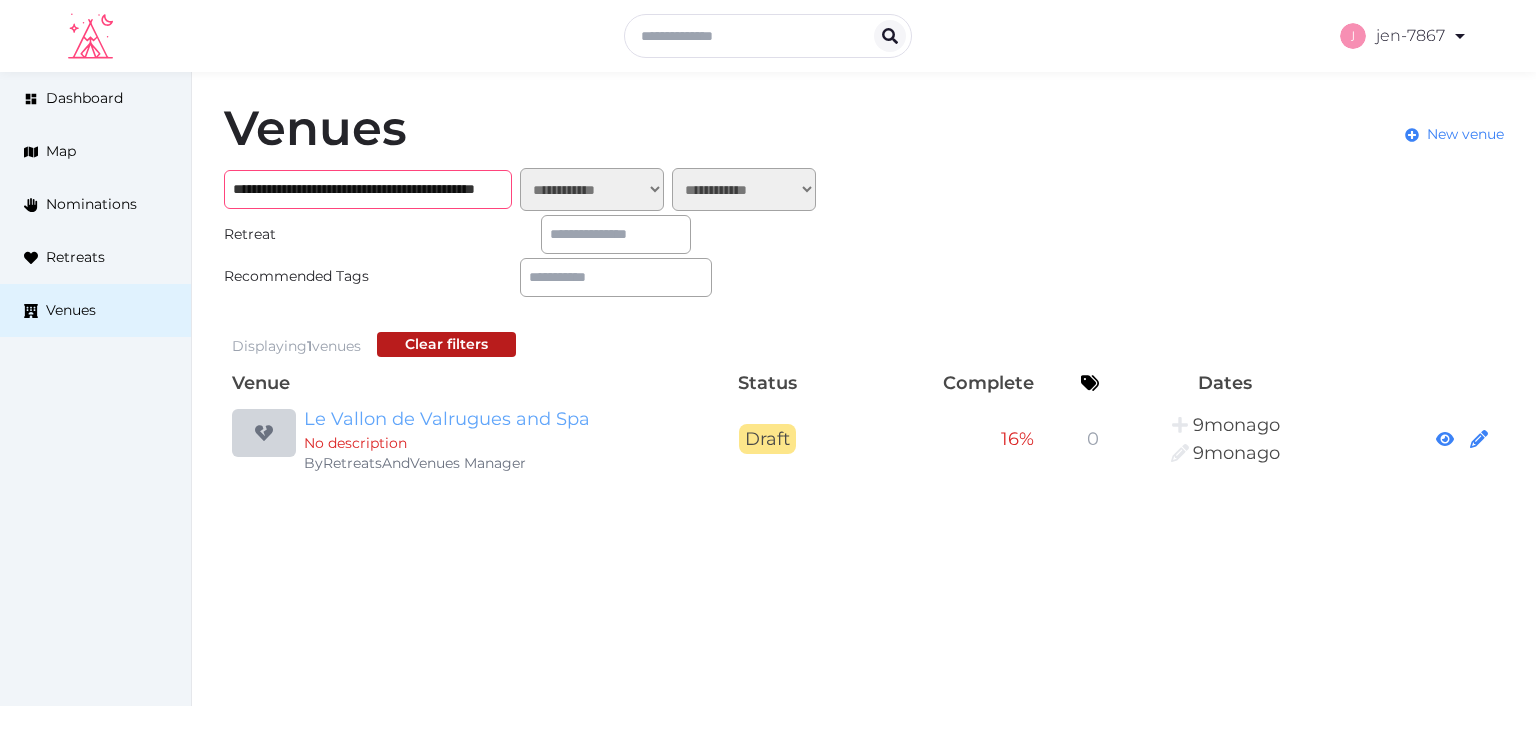 type on "**********" 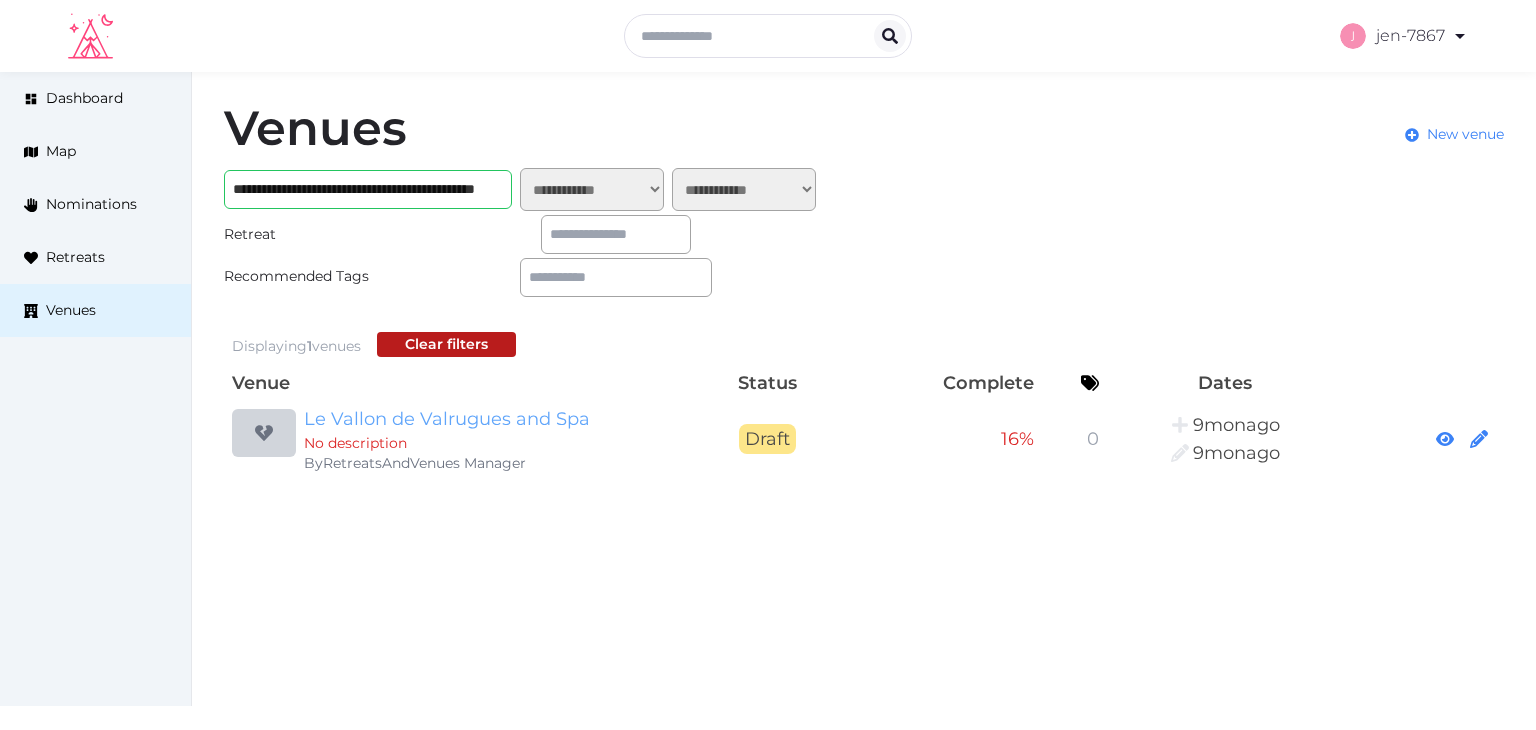 scroll, scrollTop: 0, scrollLeft: 0, axis: both 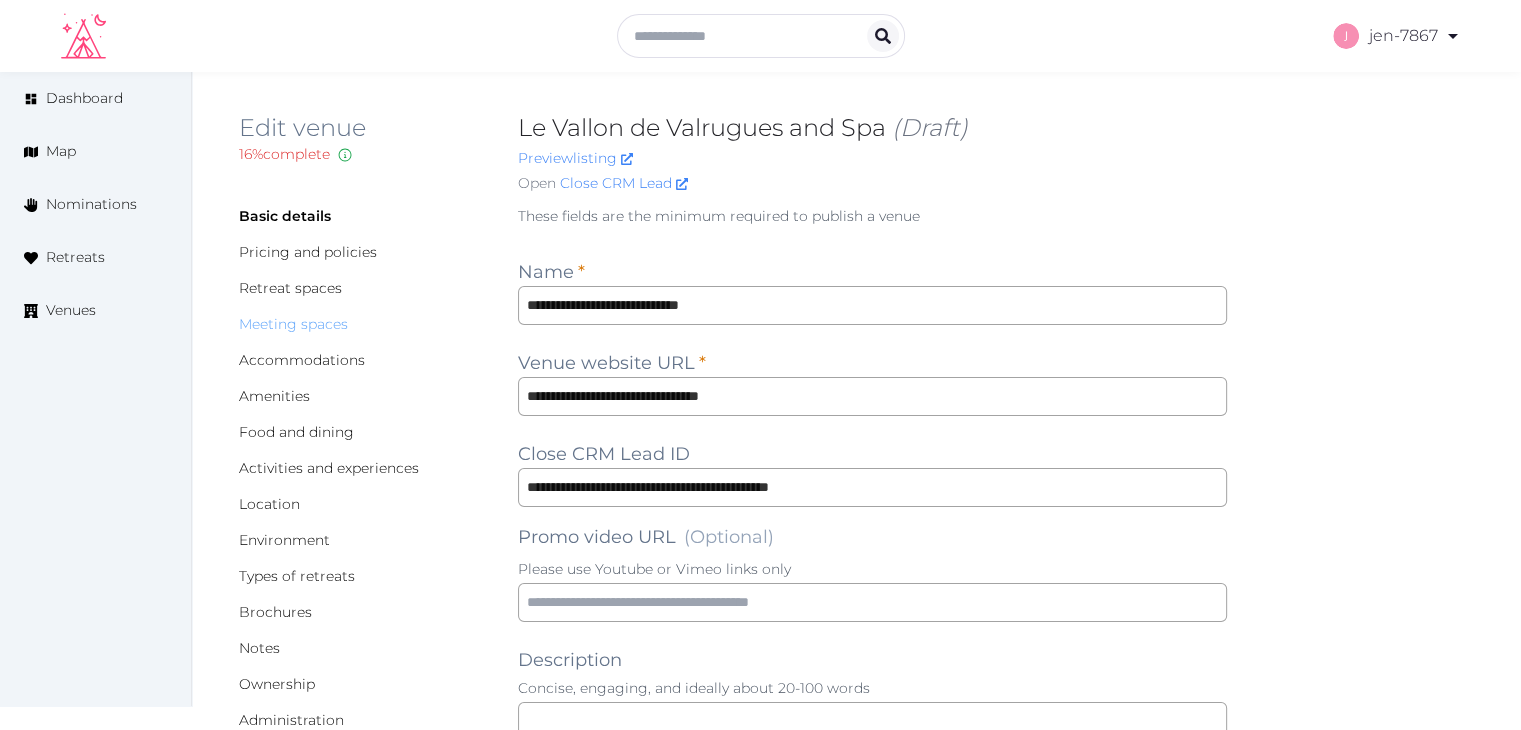 click on "Meeting spaces" at bounding box center [293, 324] 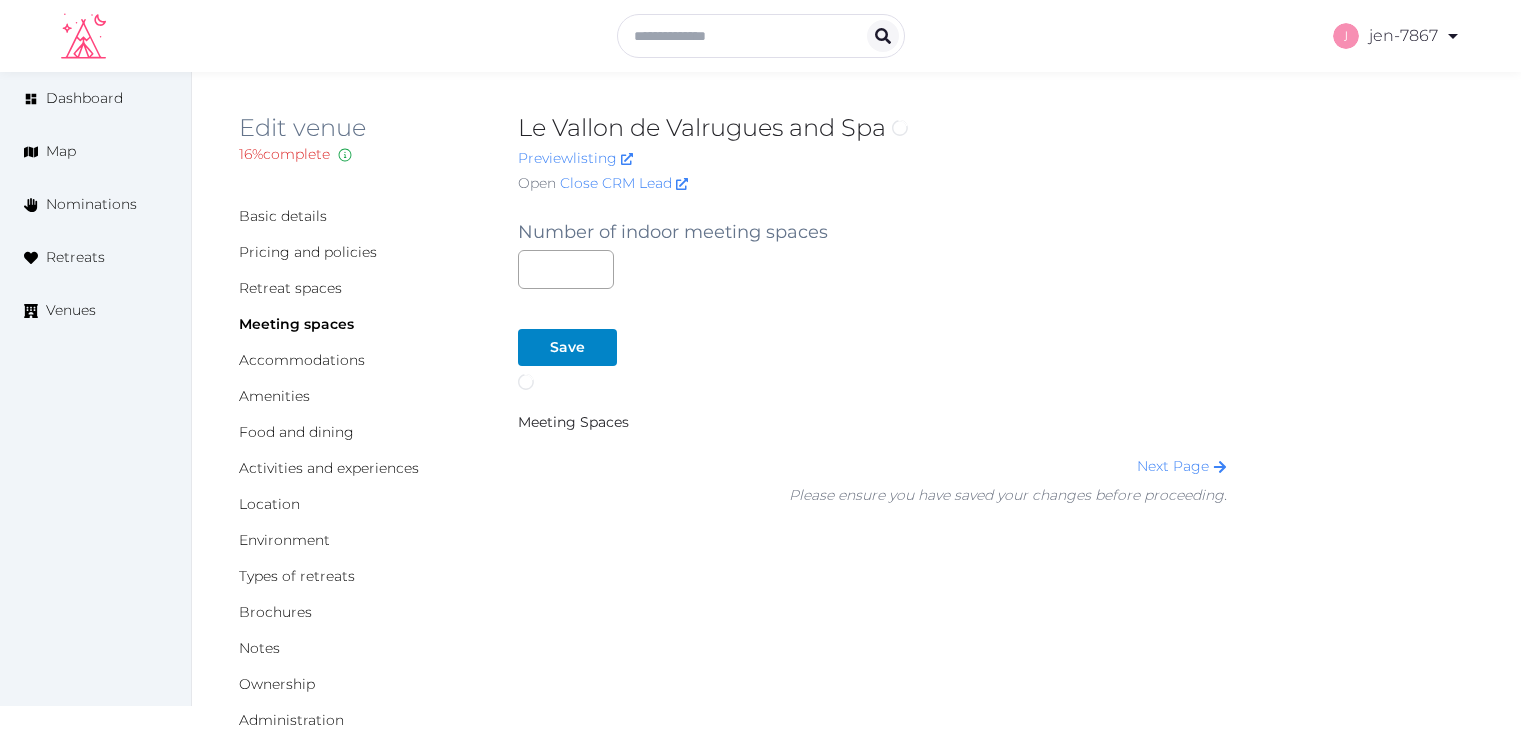 scroll, scrollTop: 0, scrollLeft: 0, axis: both 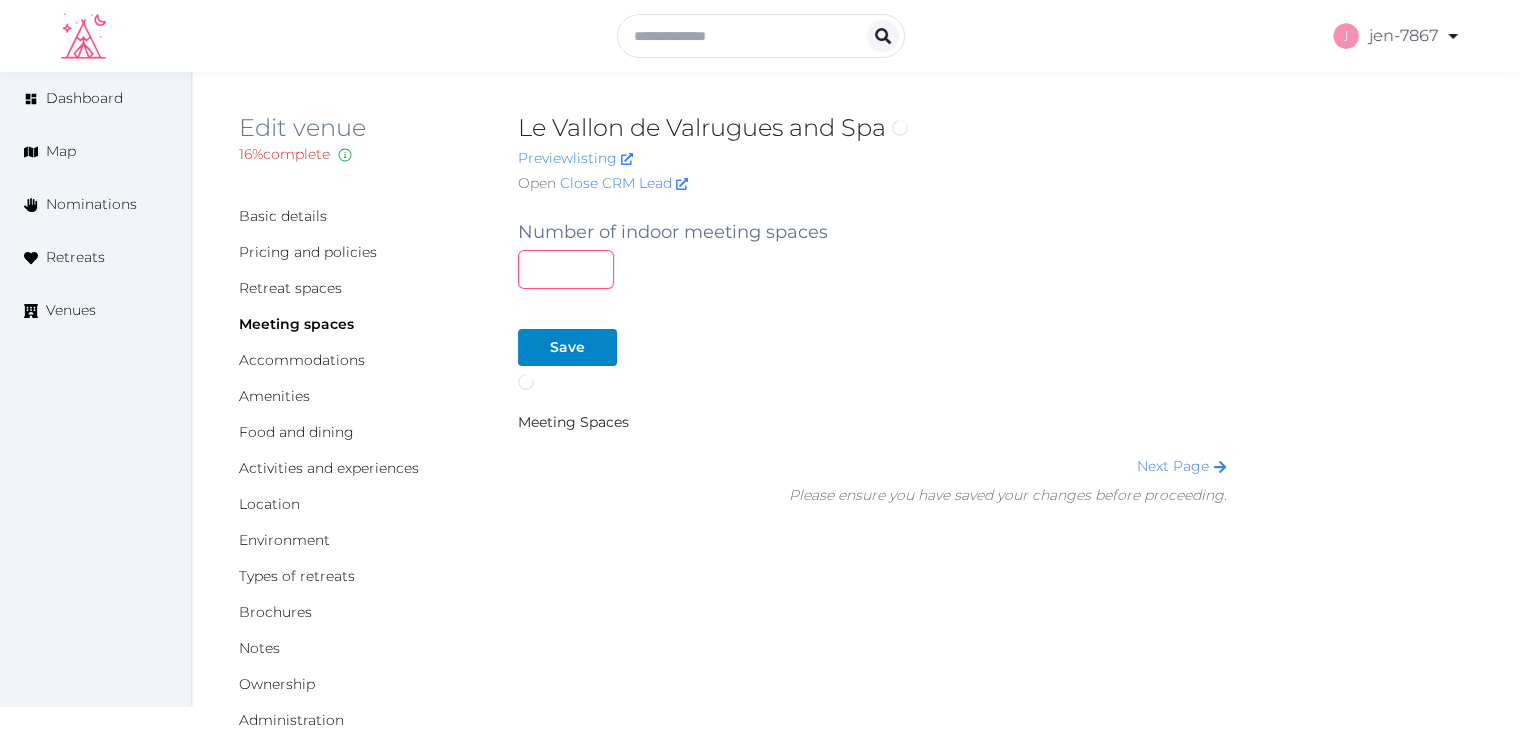 drag, startPoint x: 555, startPoint y: 265, endPoint x: 456, endPoint y: 265, distance: 99 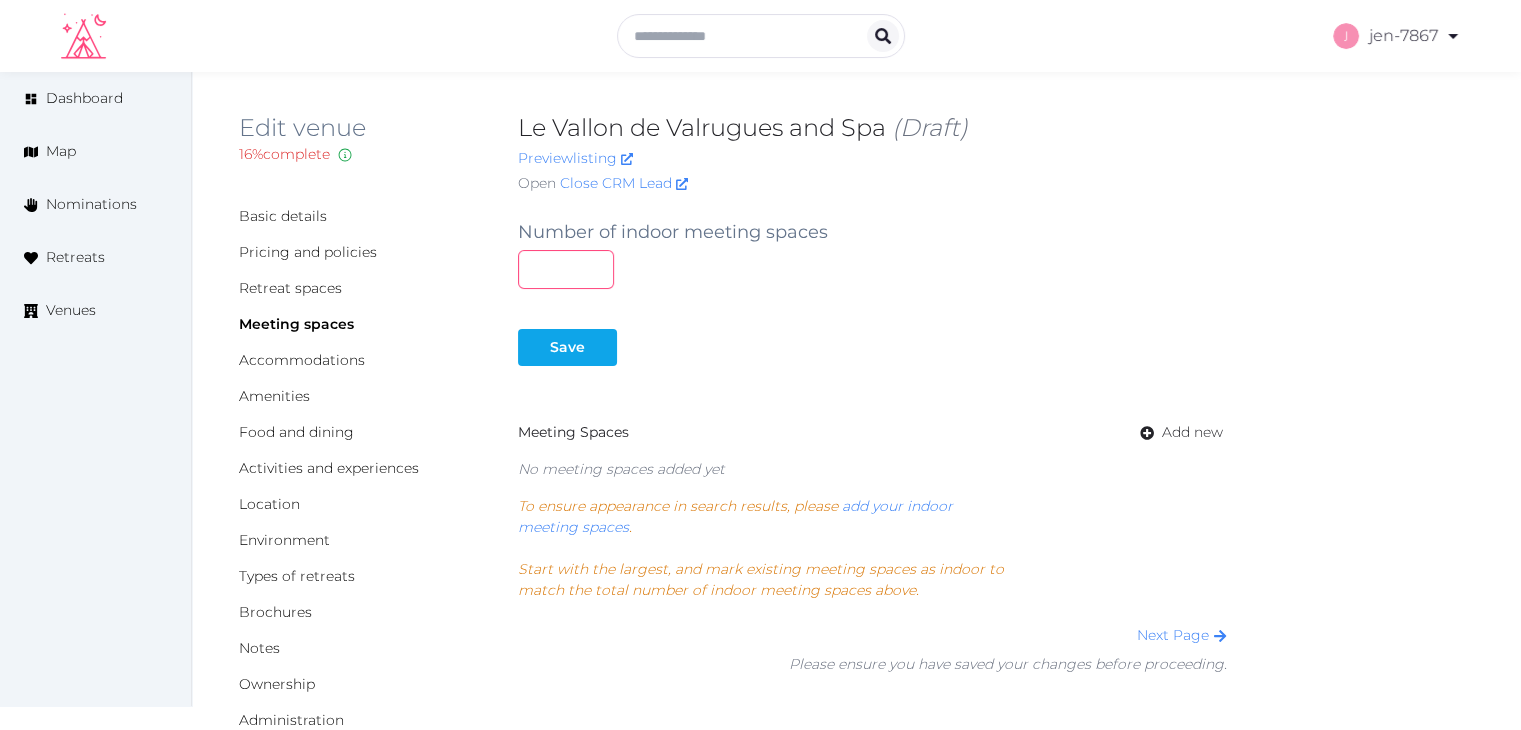 type on "*" 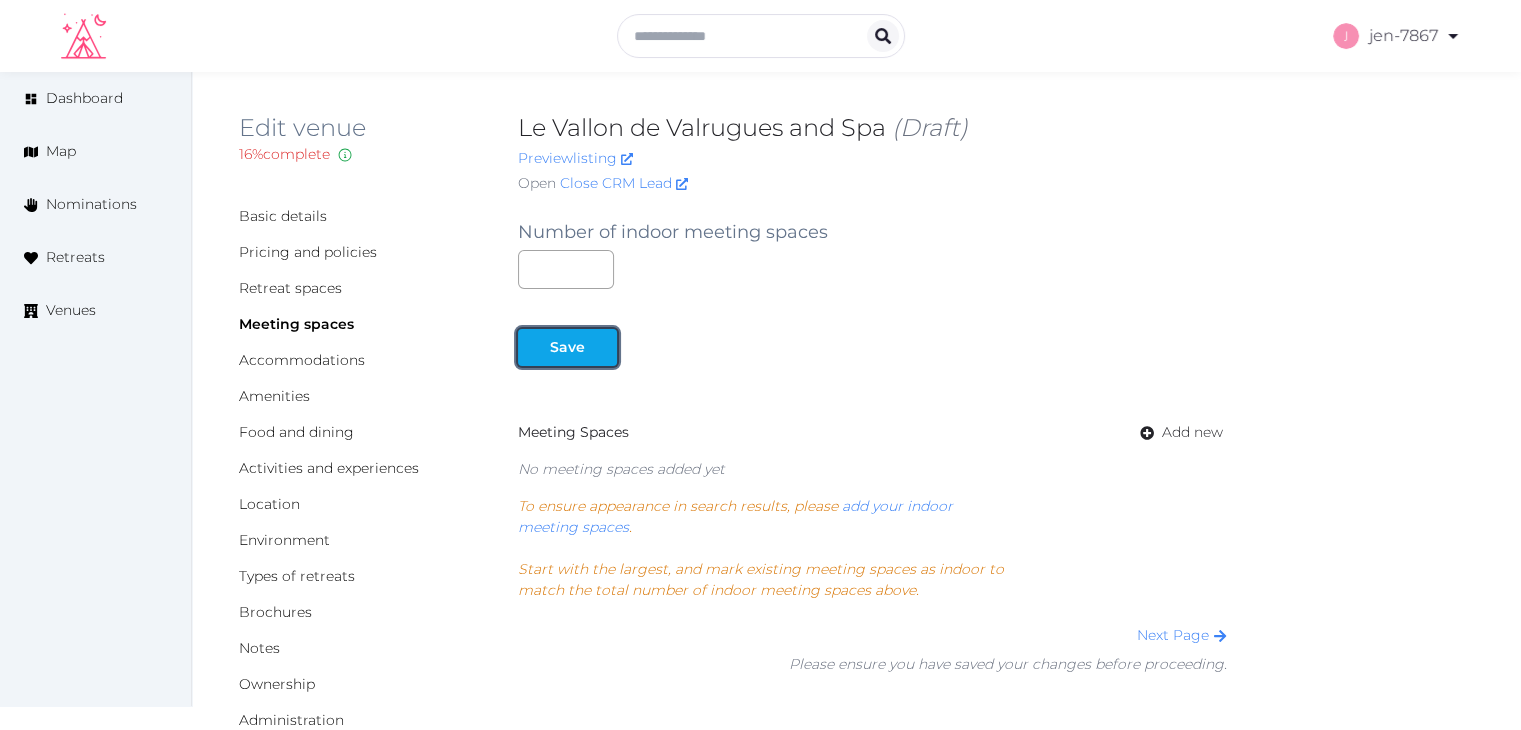 click at bounding box center (534, 347) 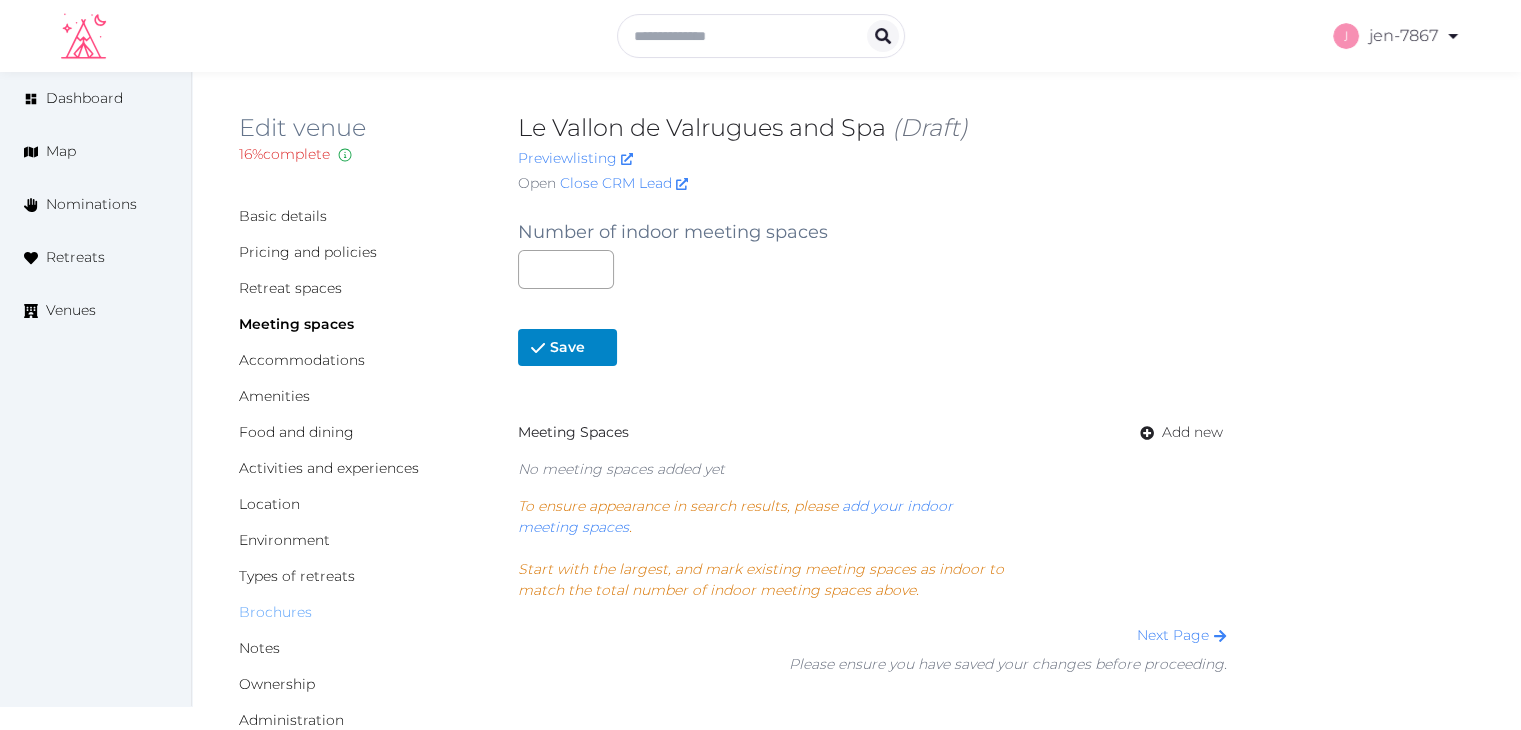 click on "Brochures" at bounding box center [275, 612] 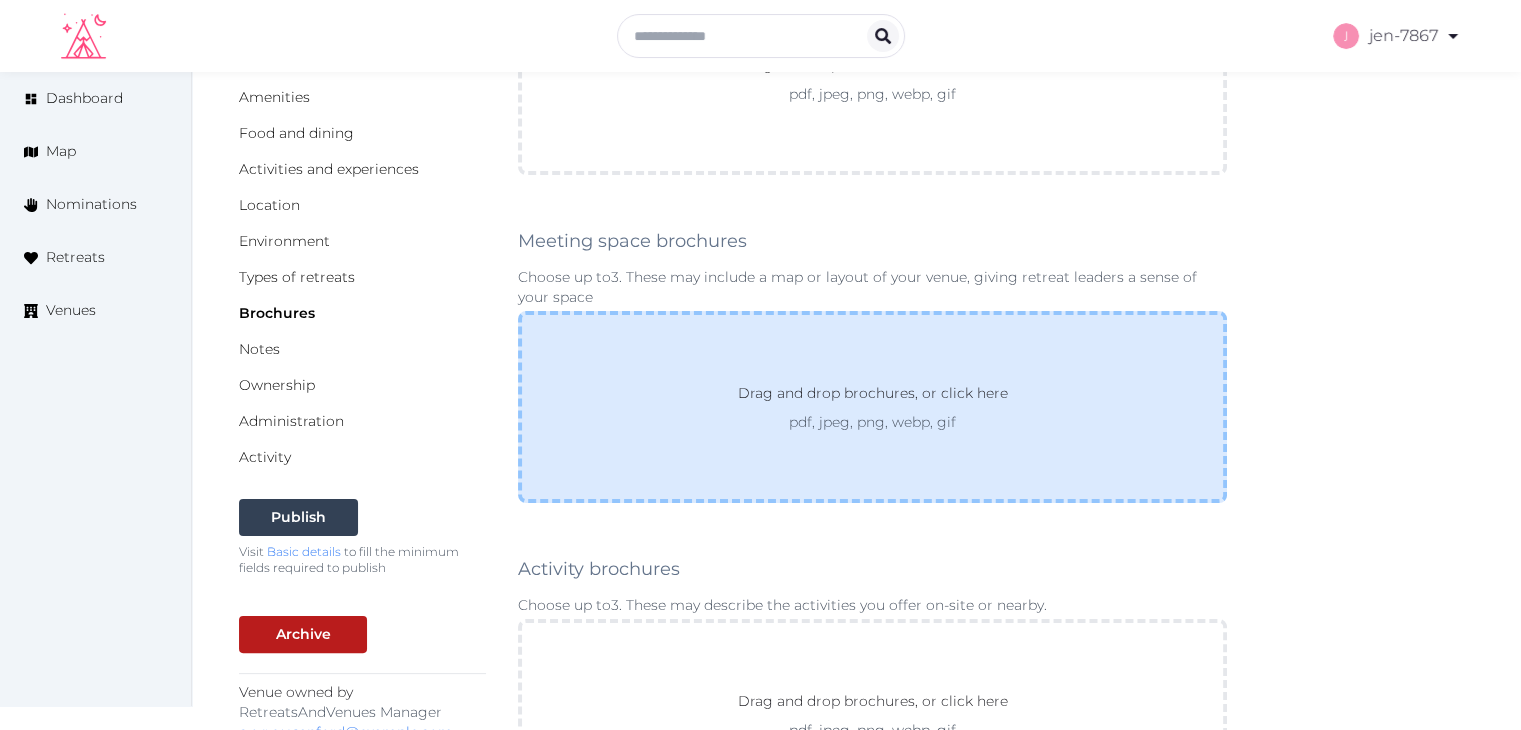 scroll, scrollTop: 300, scrollLeft: 0, axis: vertical 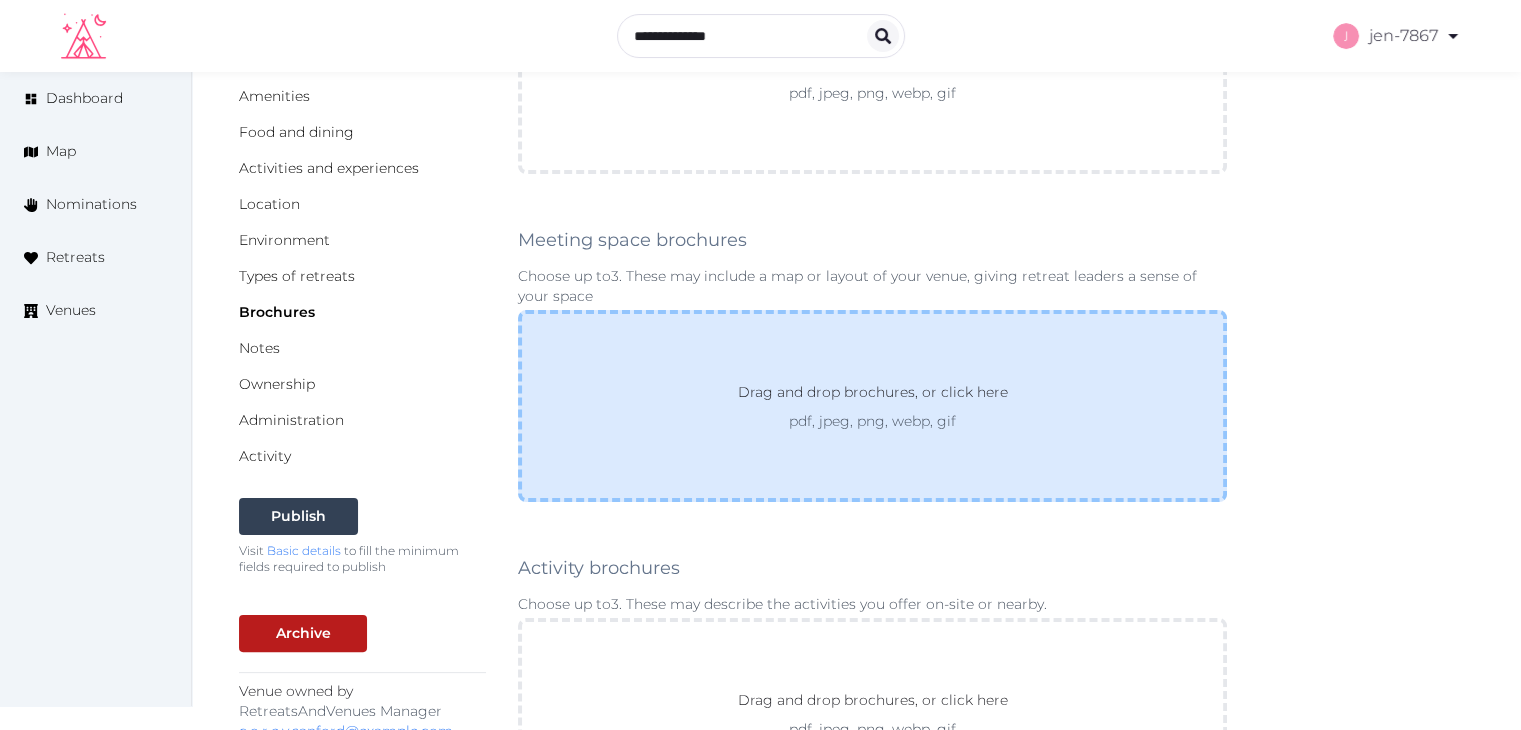 click on "Drag and drop brochures, or click here" at bounding box center [873, 396] 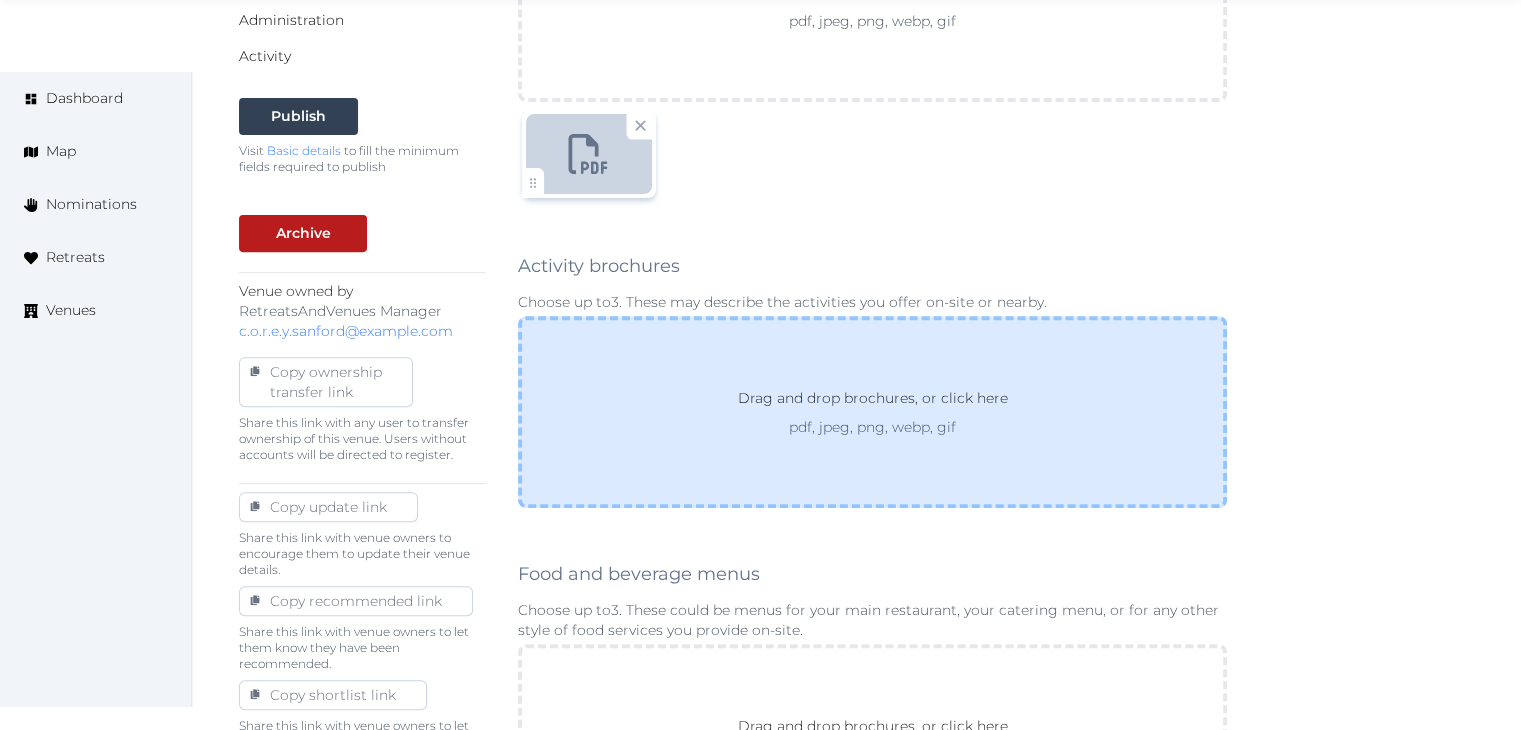 scroll, scrollTop: 1111, scrollLeft: 0, axis: vertical 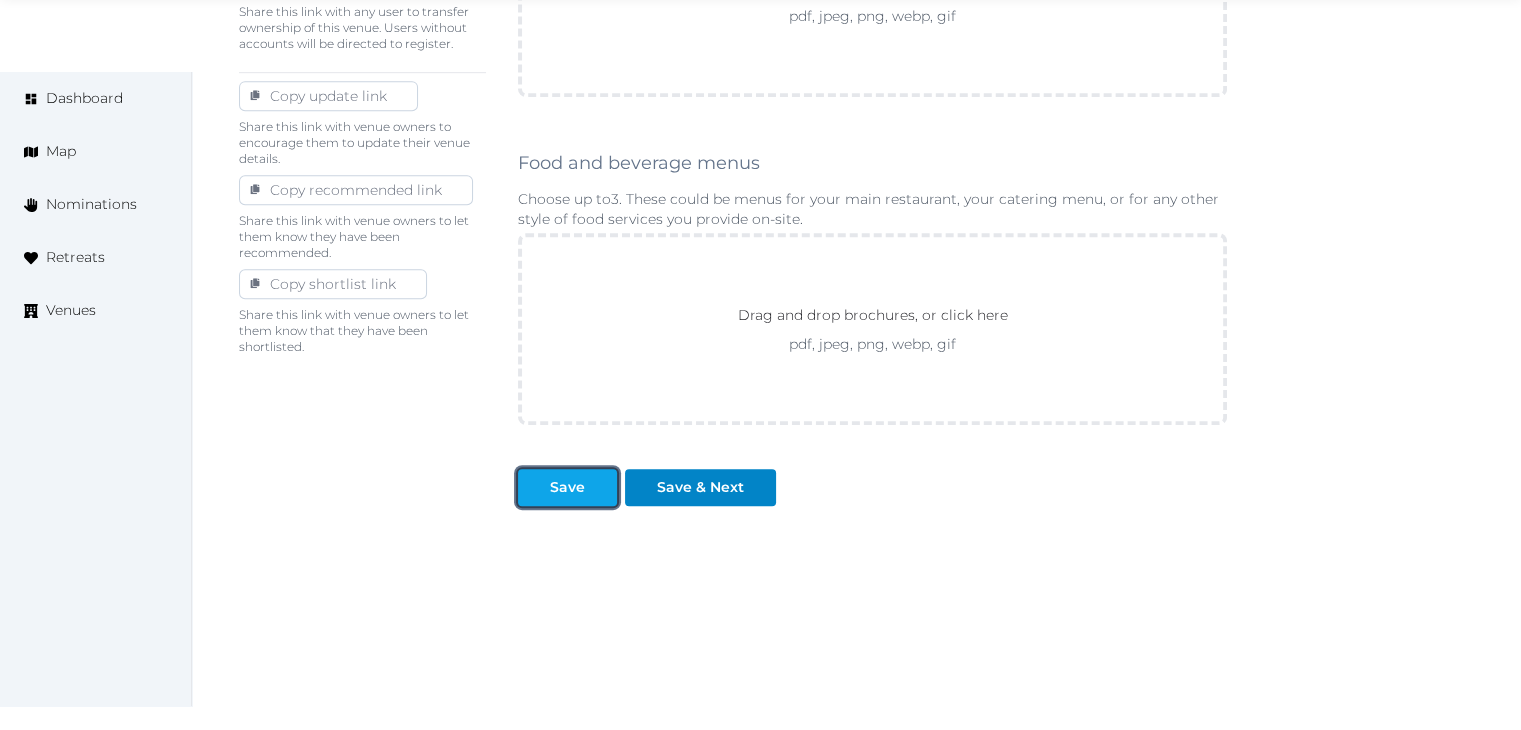 click at bounding box center [601, 487] 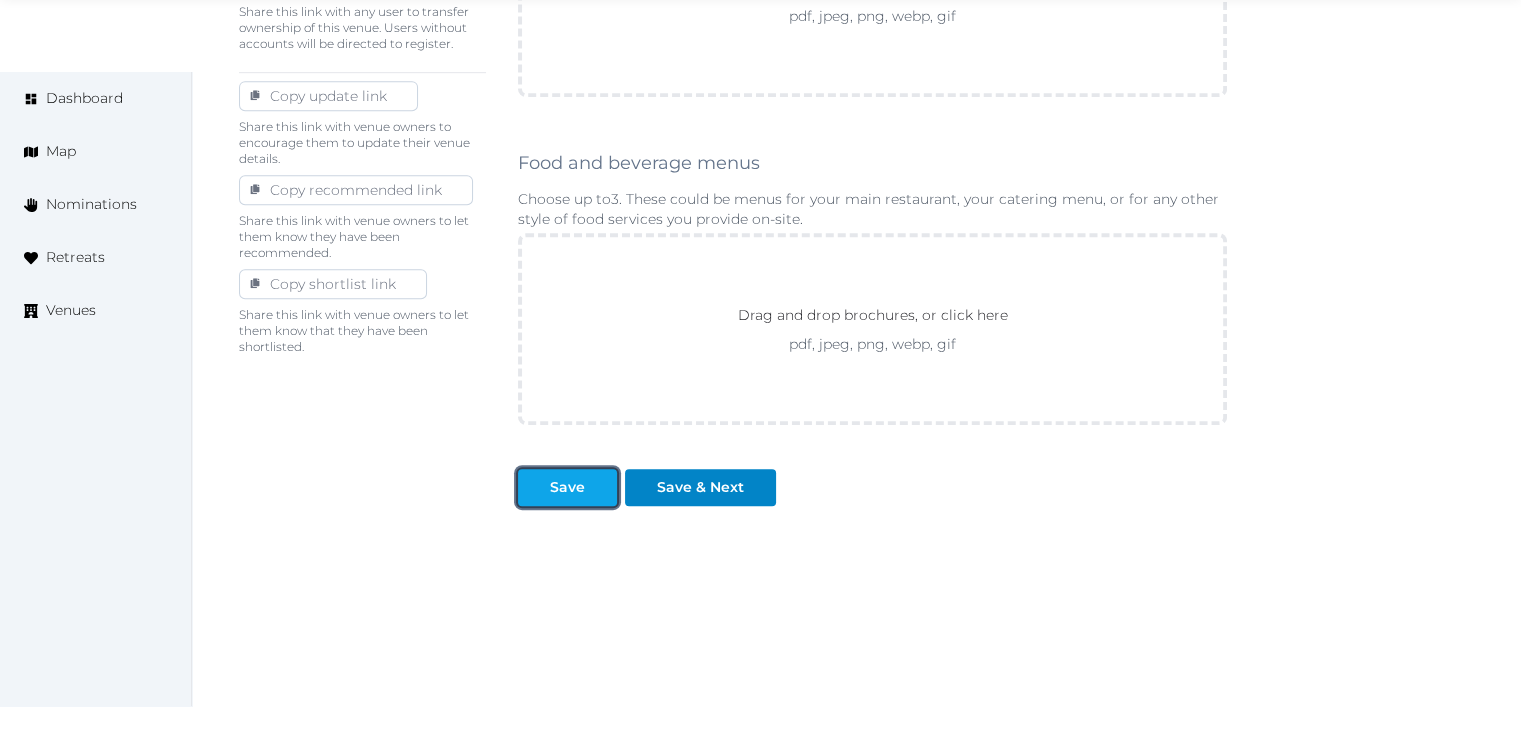click on "Save" at bounding box center (567, 487) 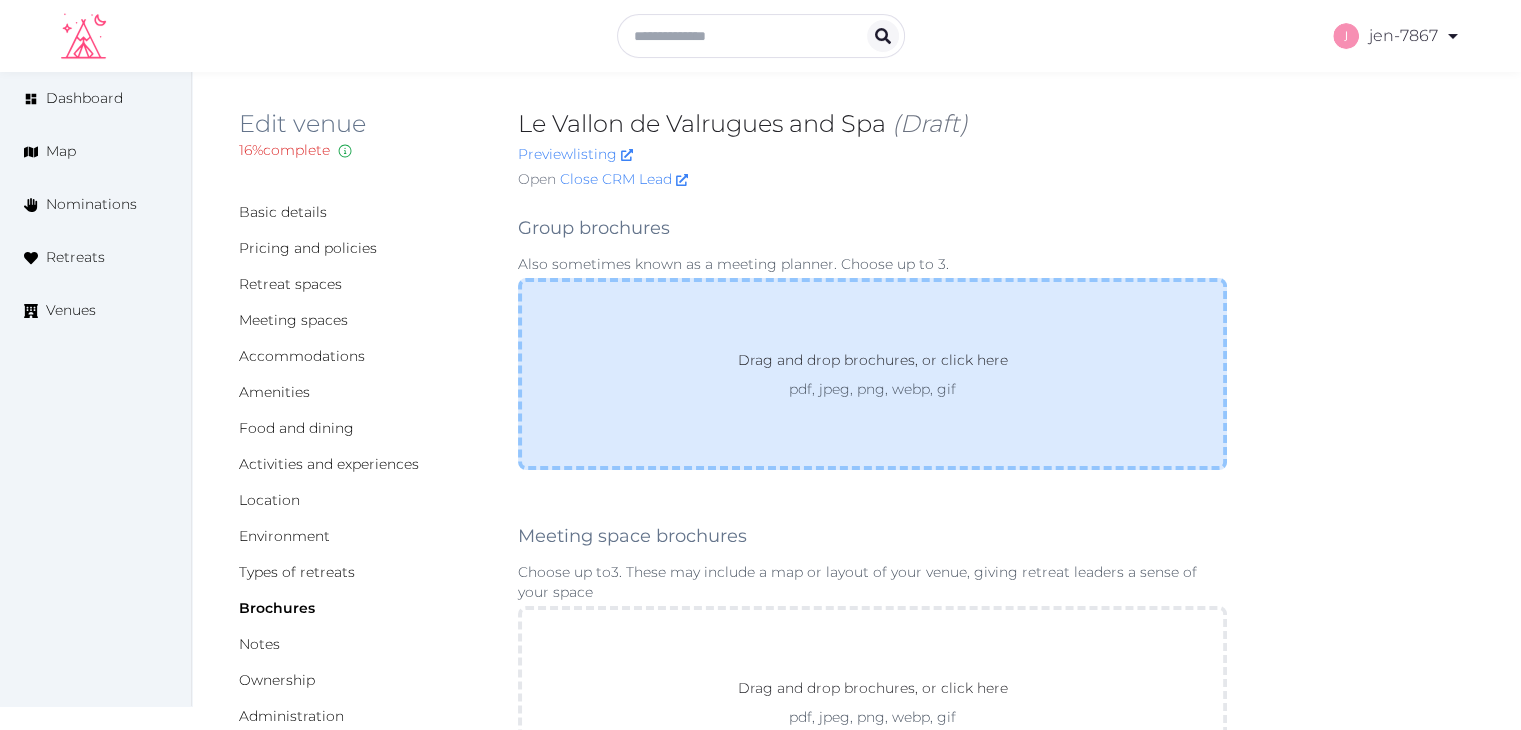 scroll, scrollTop: 0, scrollLeft: 0, axis: both 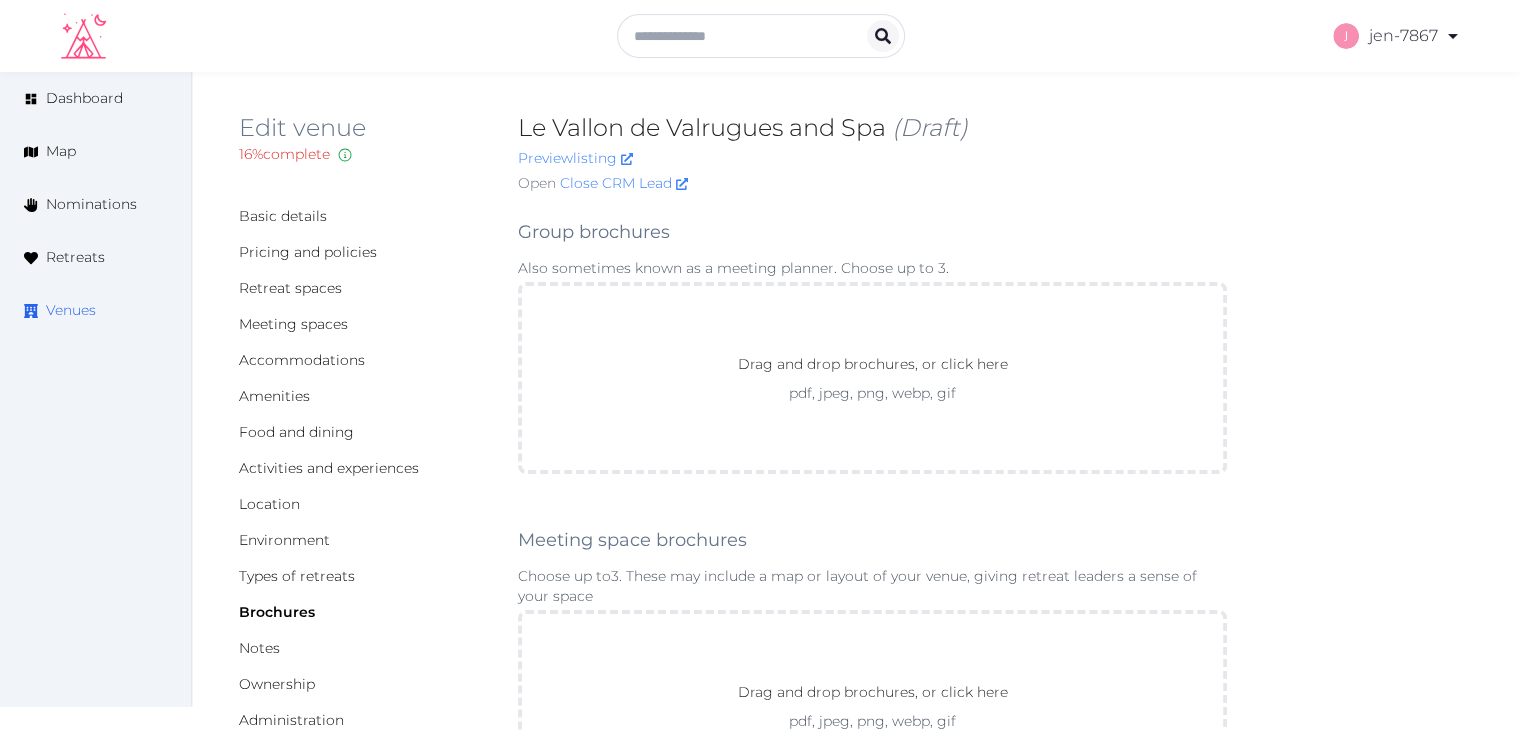 click on "Venues" at bounding box center (71, 310) 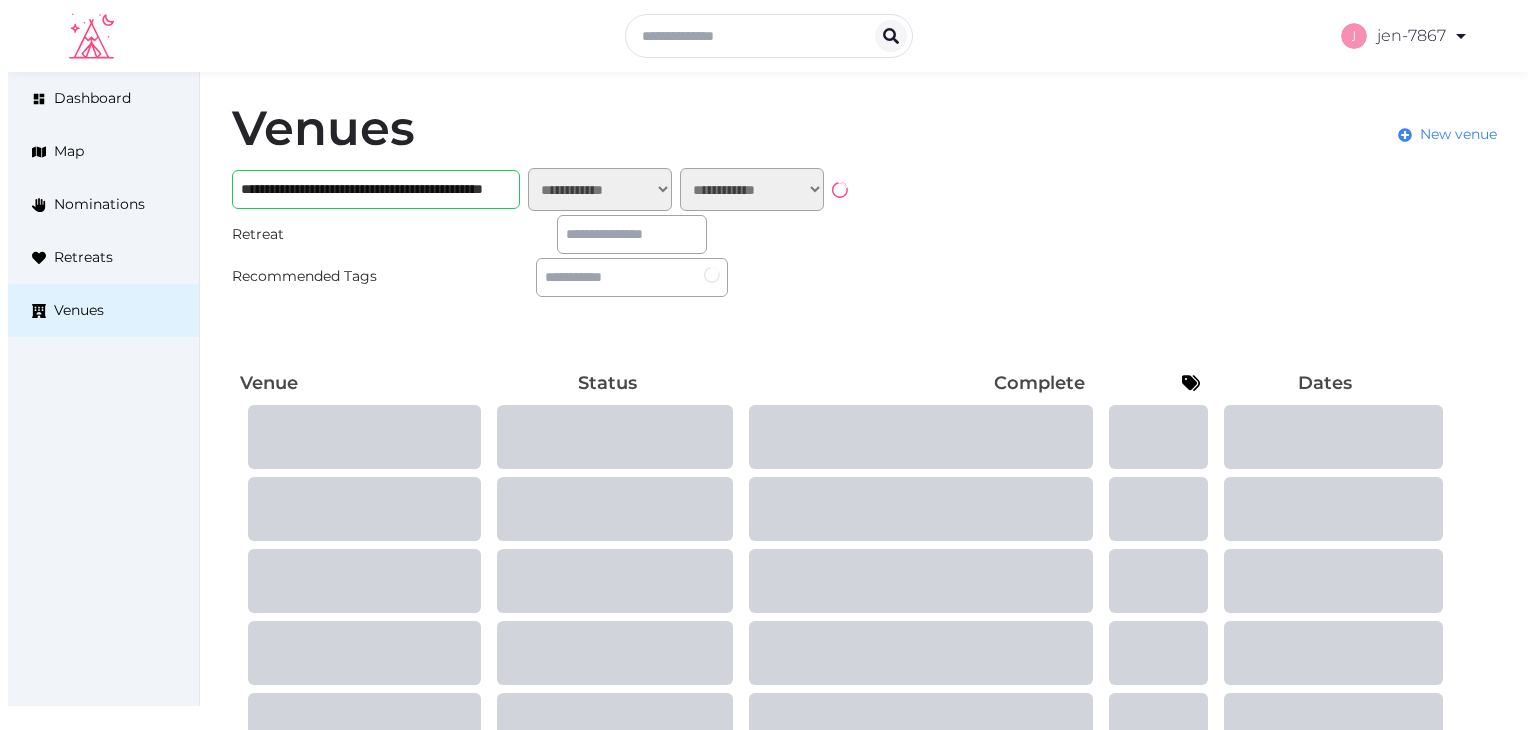 scroll, scrollTop: 0, scrollLeft: 0, axis: both 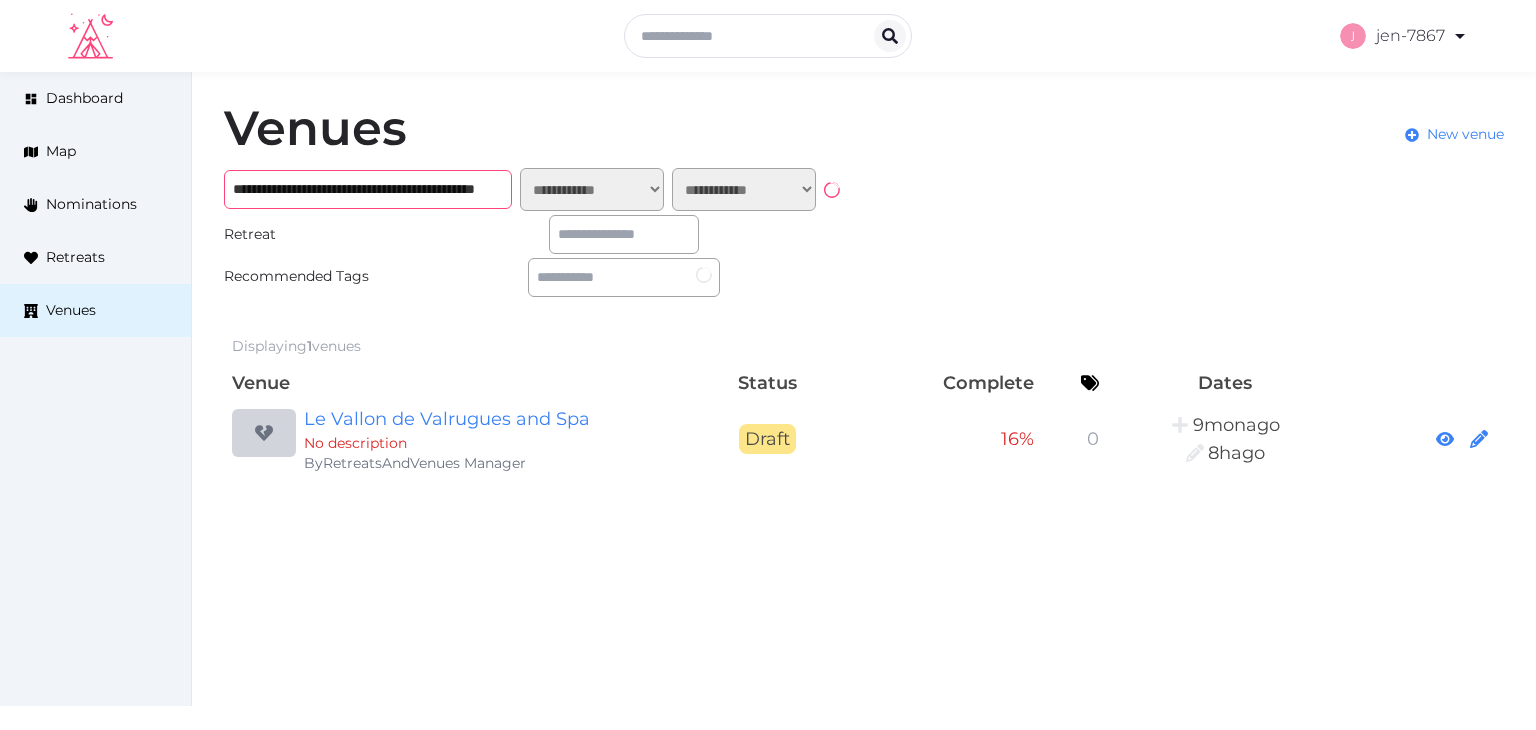 click on "**********" at bounding box center [368, 189] 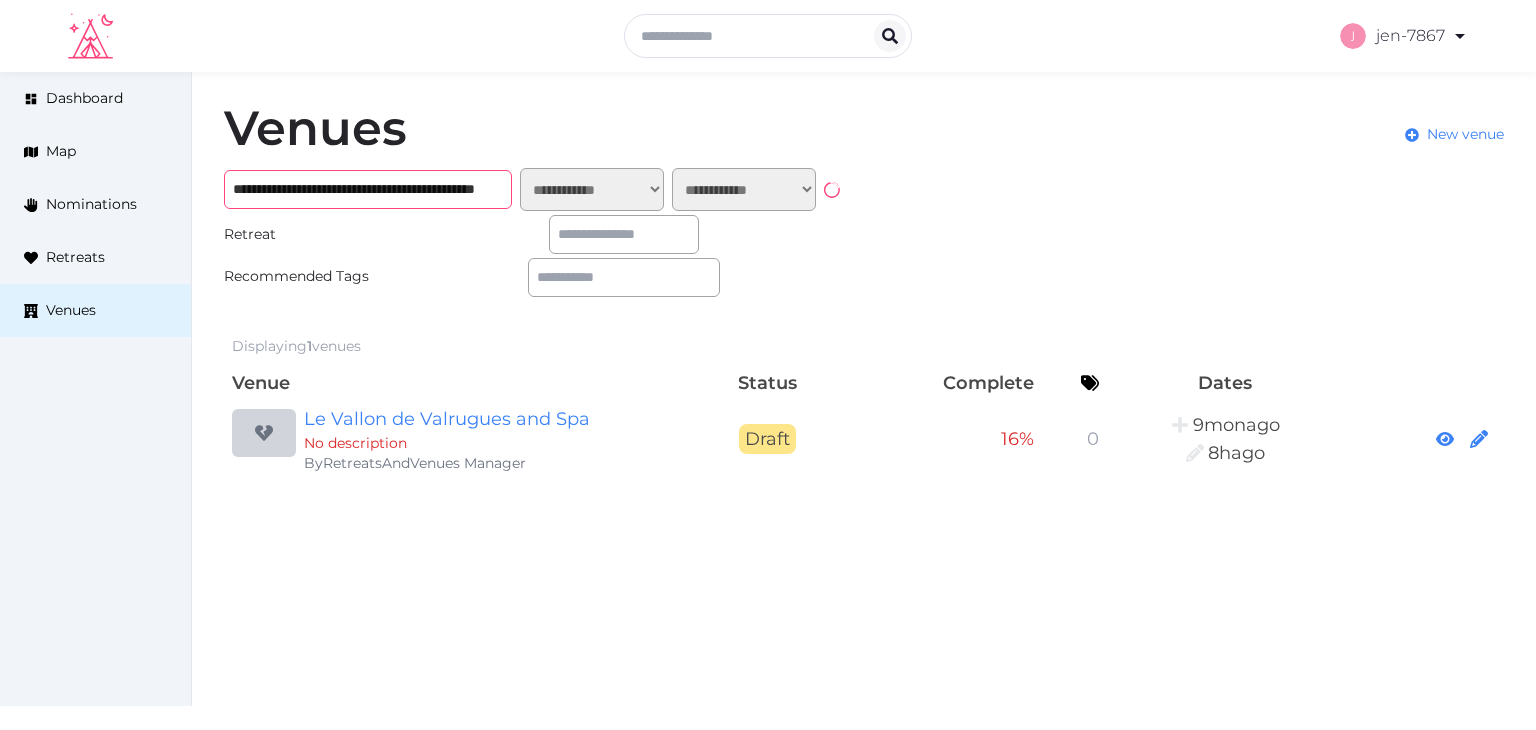 click on "**********" at bounding box center [368, 189] 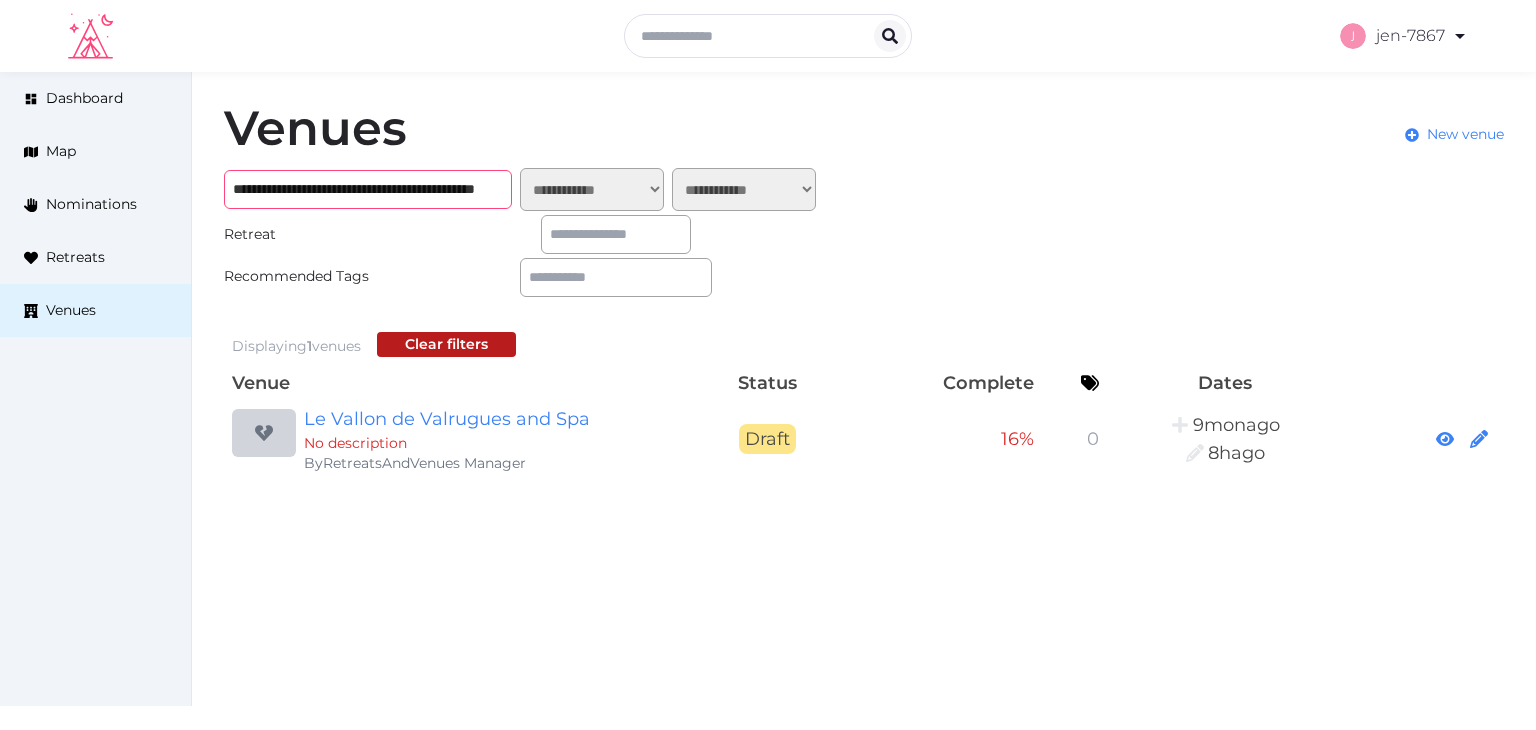 paste 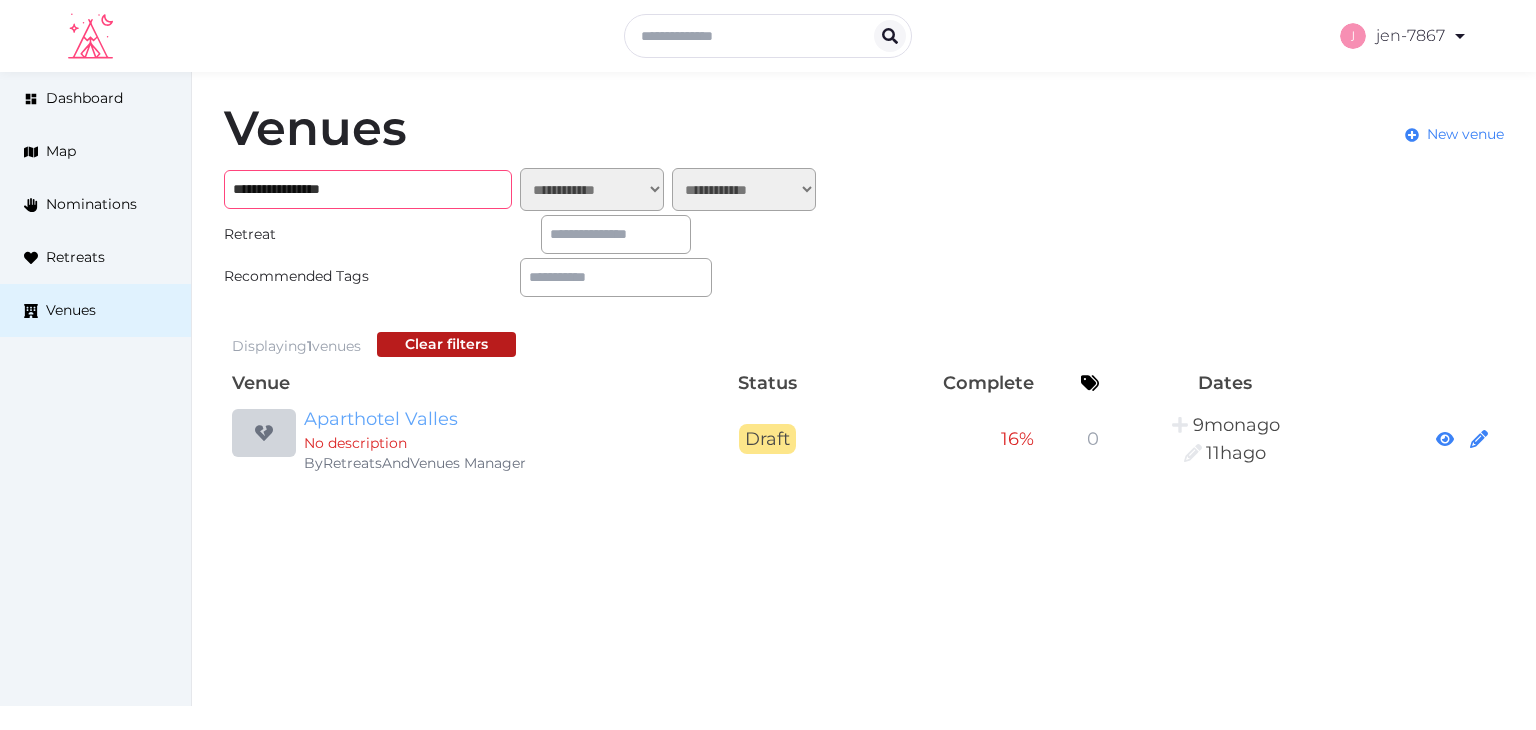 type on "**********" 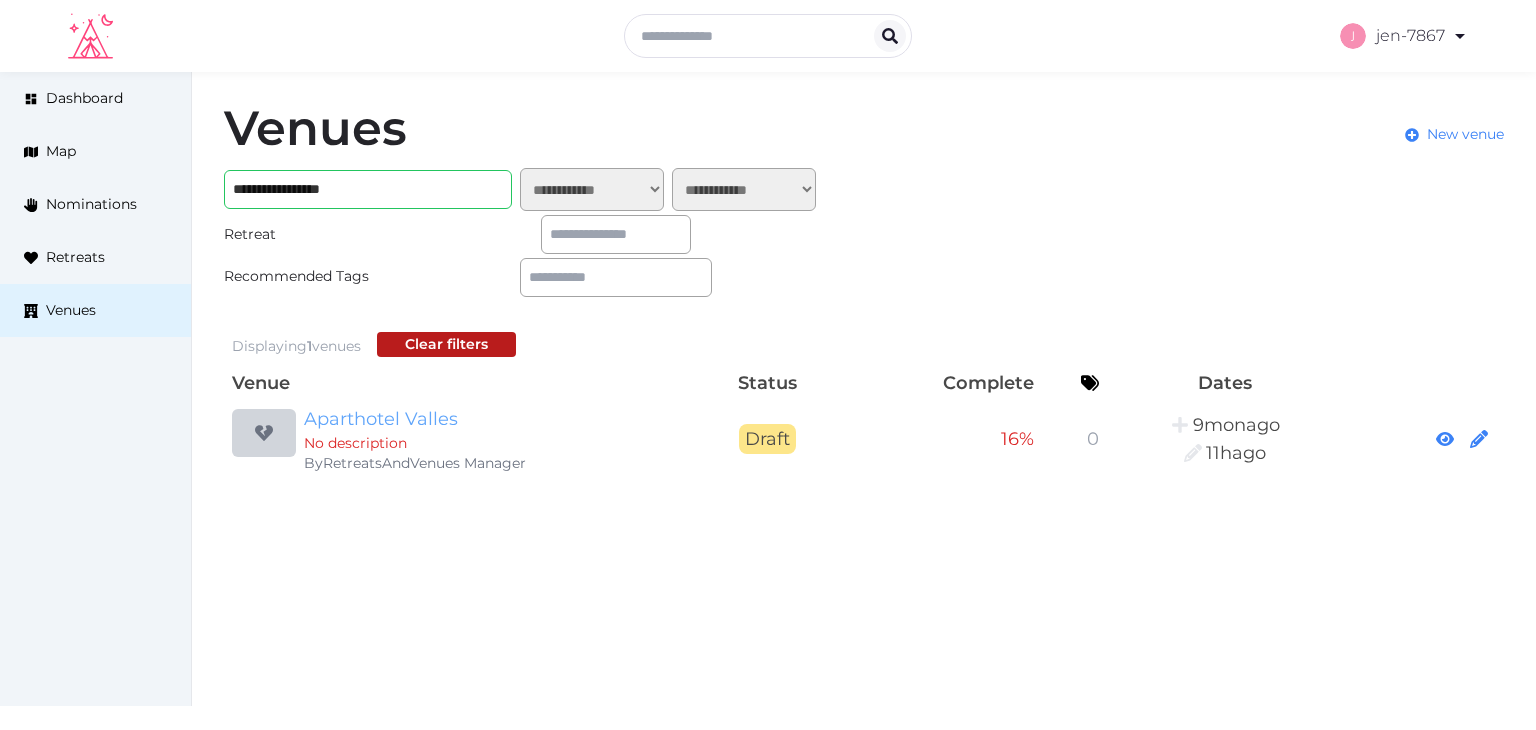 click on "Aparthotel Valles" at bounding box center (496, 419) 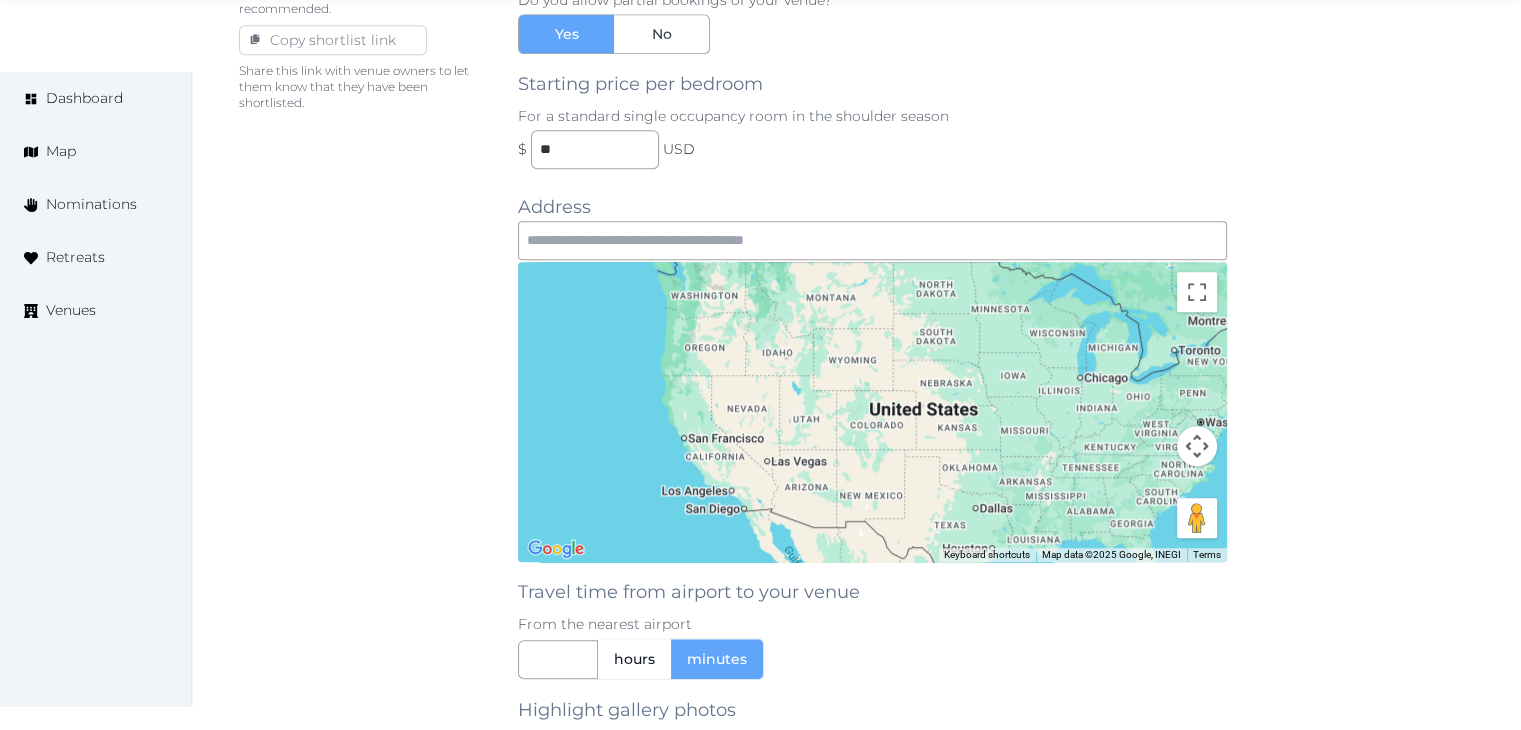 scroll, scrollTop: 1874, scrollLeft: 0, axis: vertical 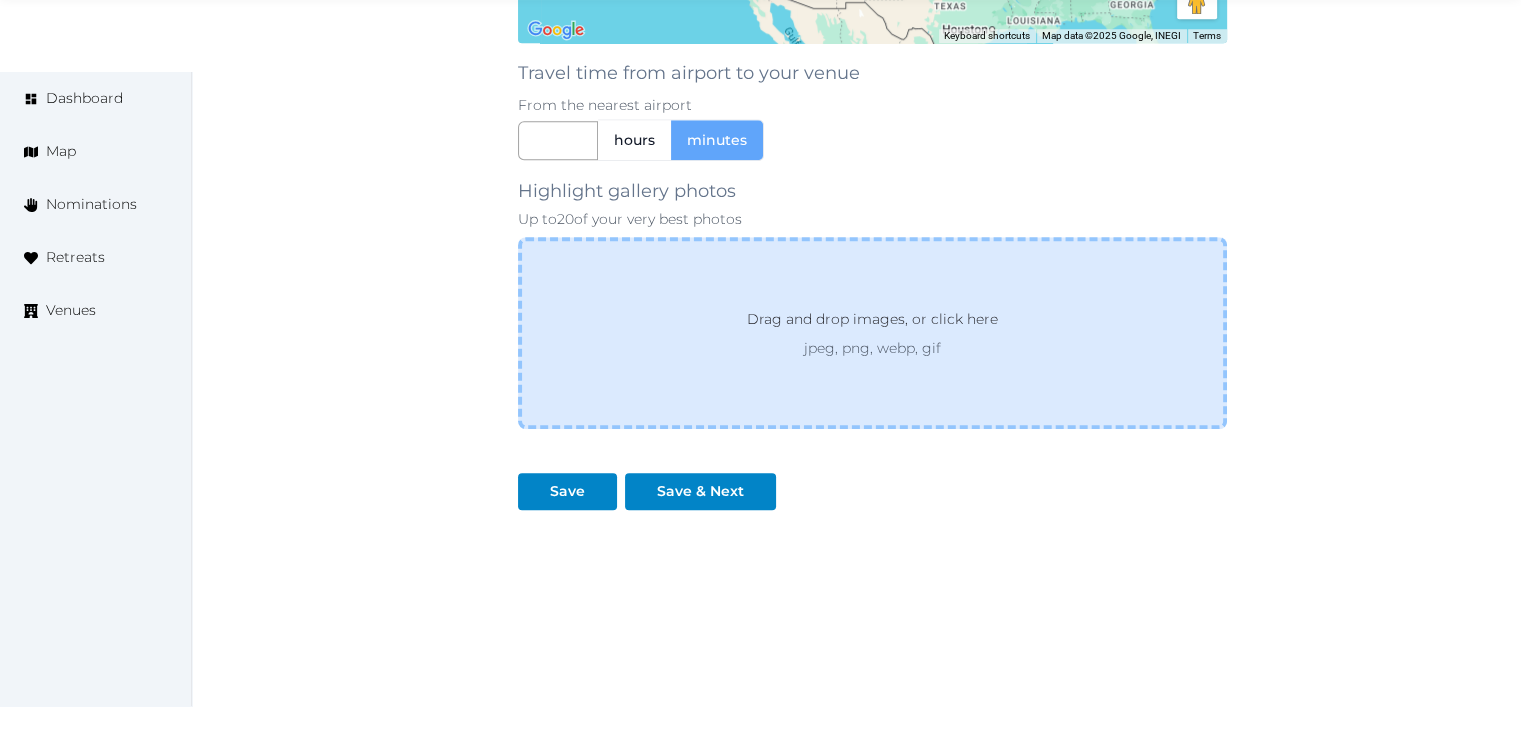 click on "jpeg, png, webp, gif" at bounding box center (872, 348) 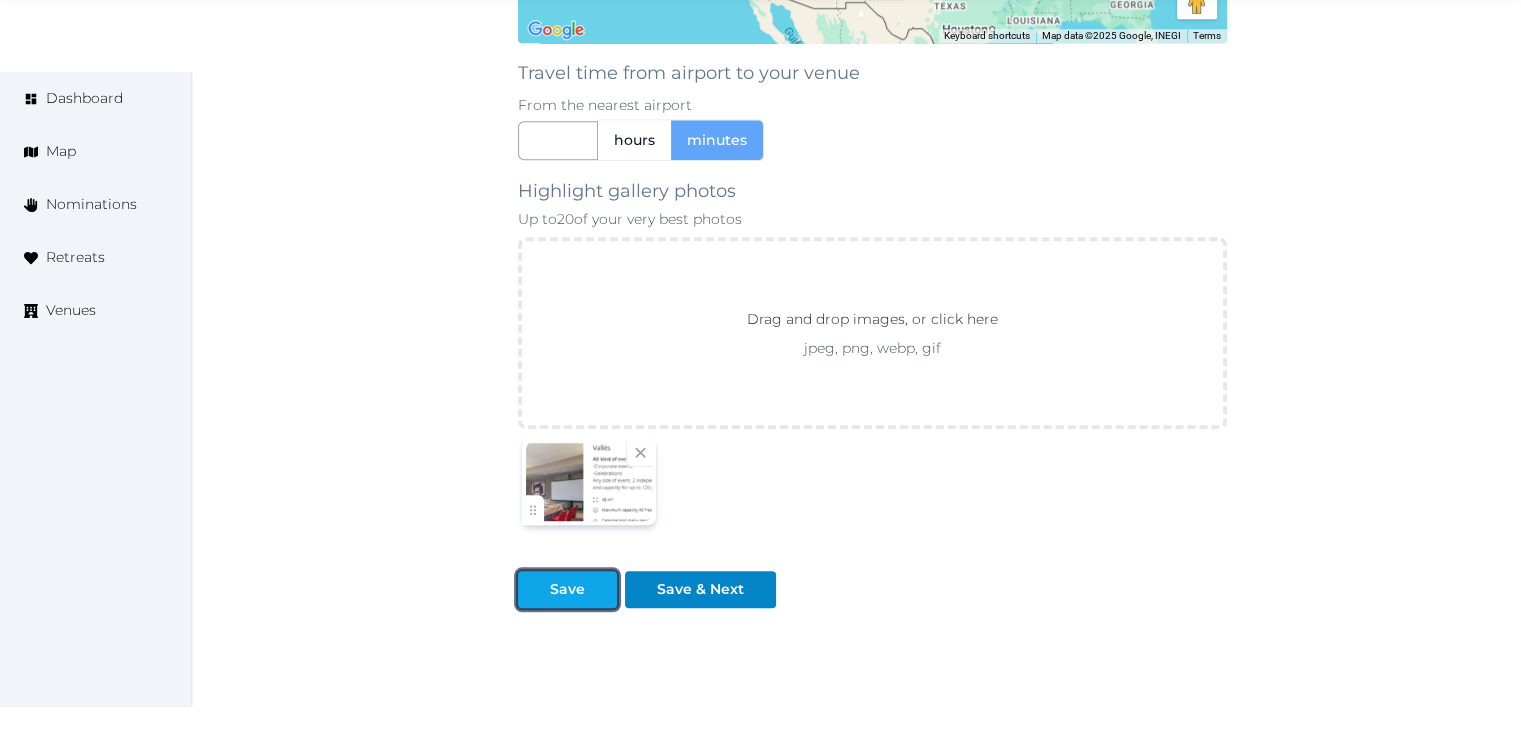 click on "Save" at bounding box center [567, 589] 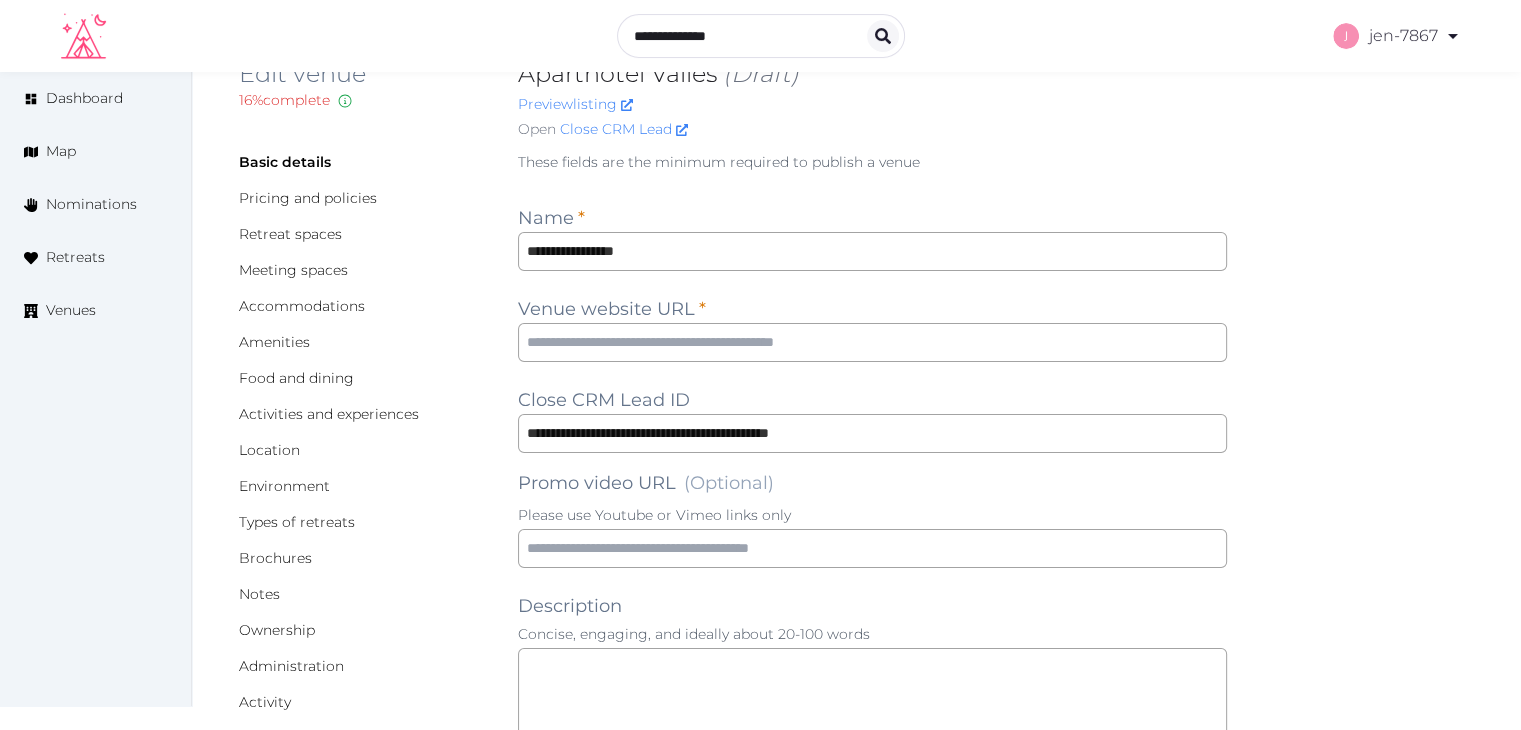 scroll, scrollTop: 0, scrollLeft: 0, axis: both 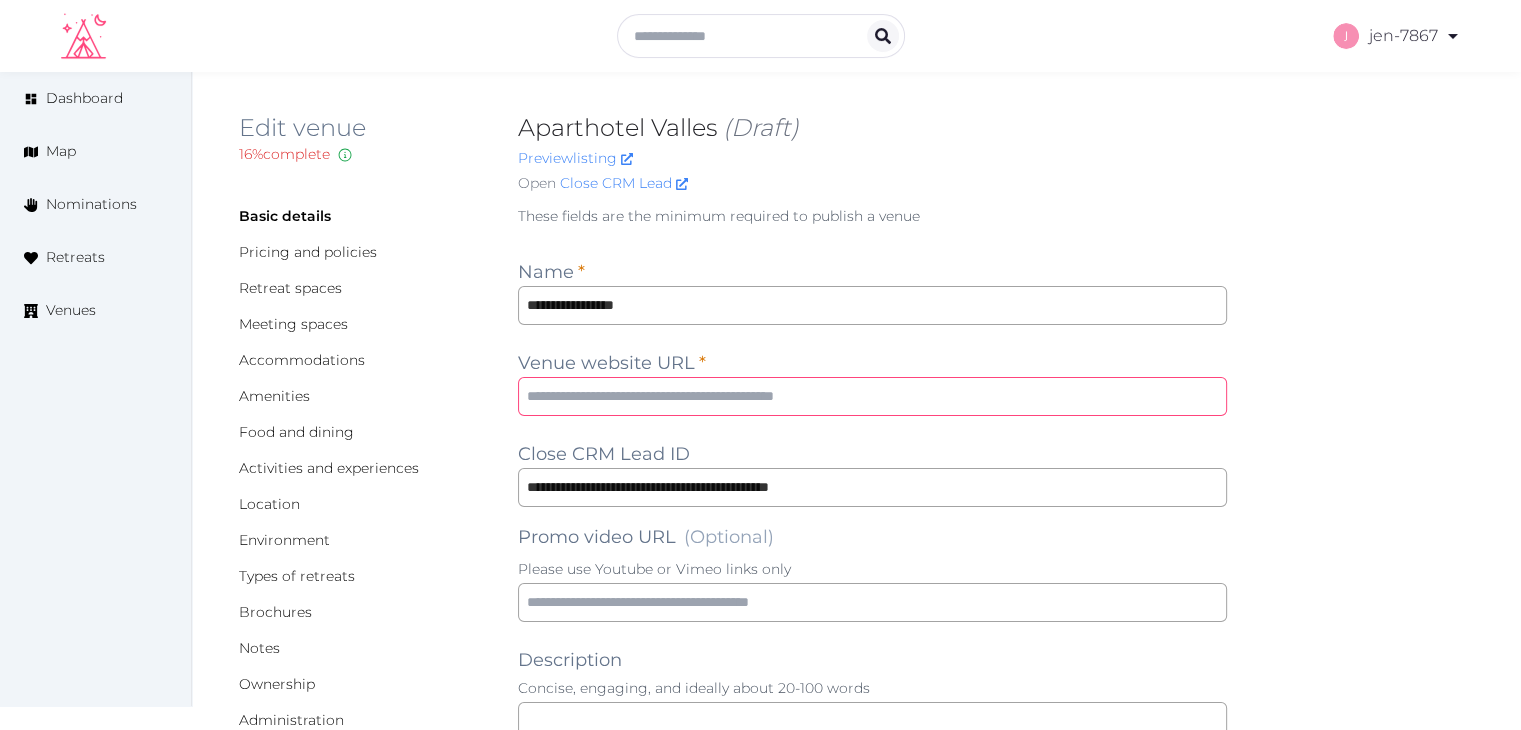 click at bounding box center [872, 396] 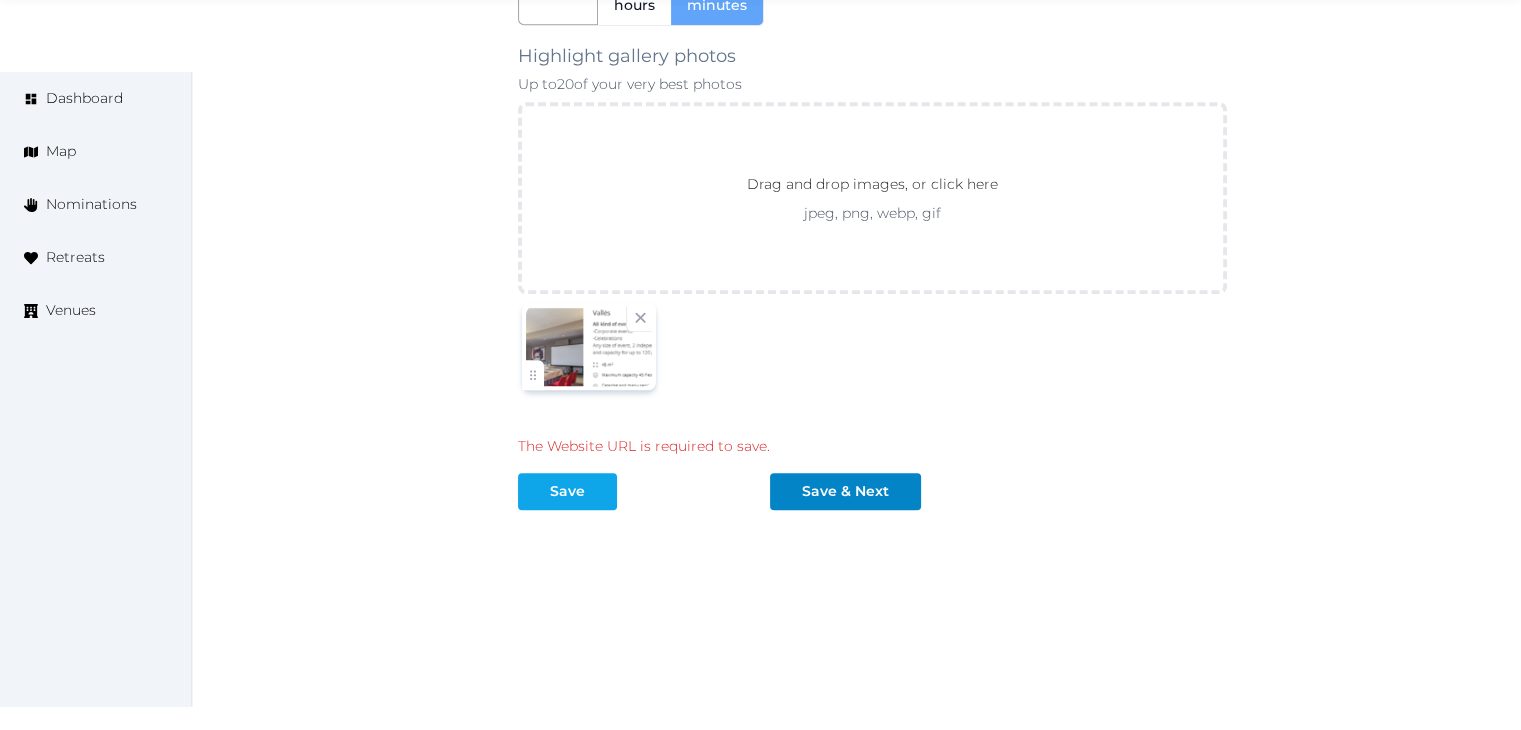 type on "**********" 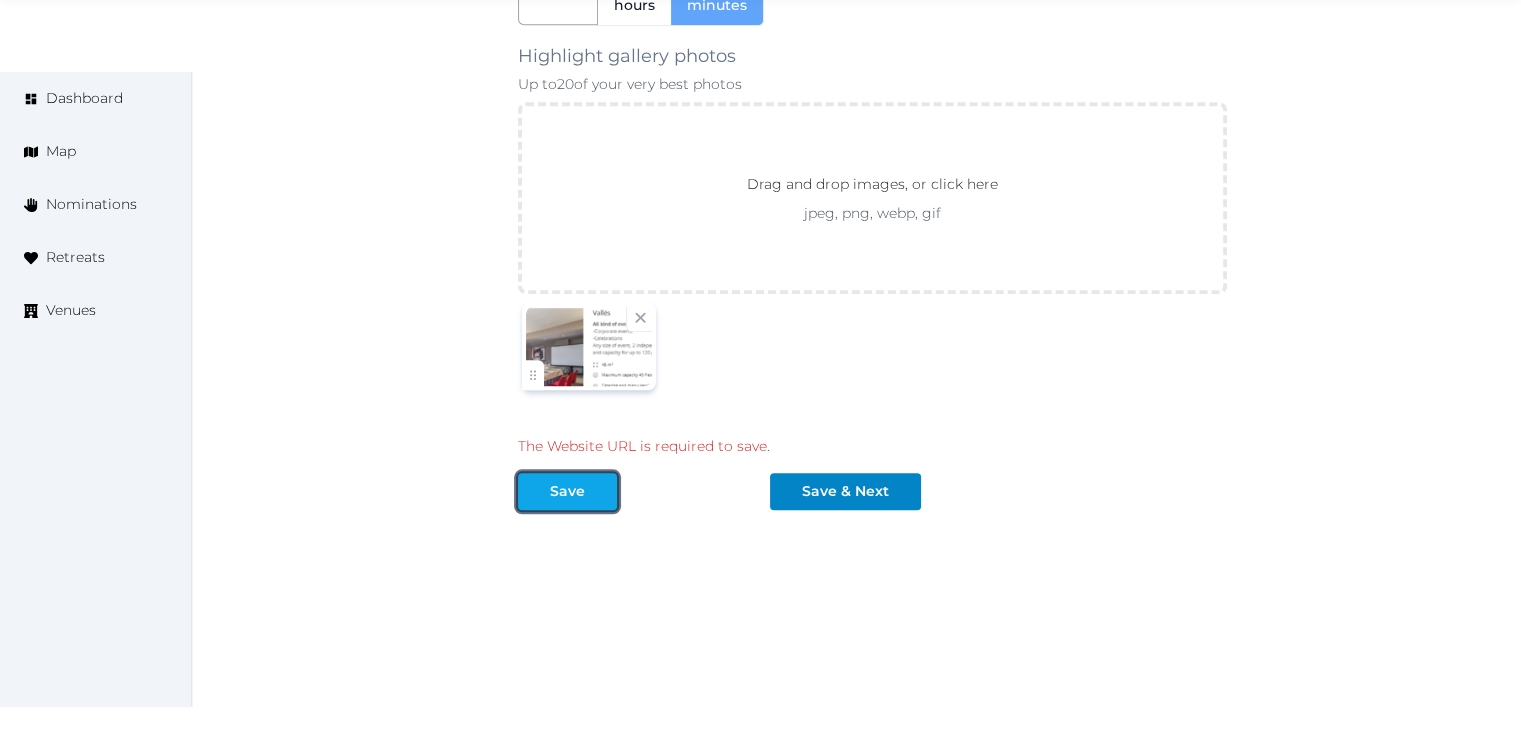 click on "Save" at bounding box center (567, 491) 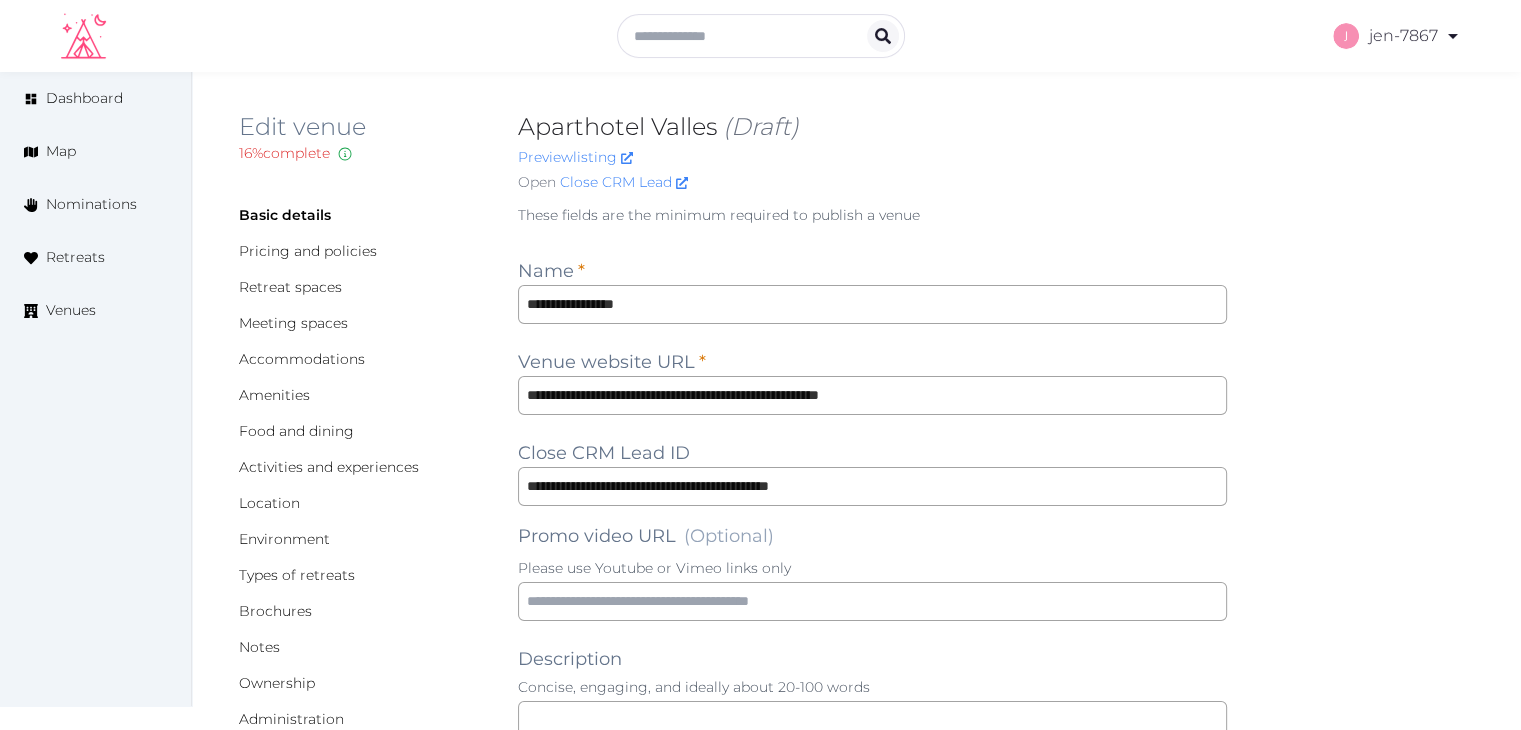 scroll, scrollTop: 0, scrollLeft: 0, axis: both 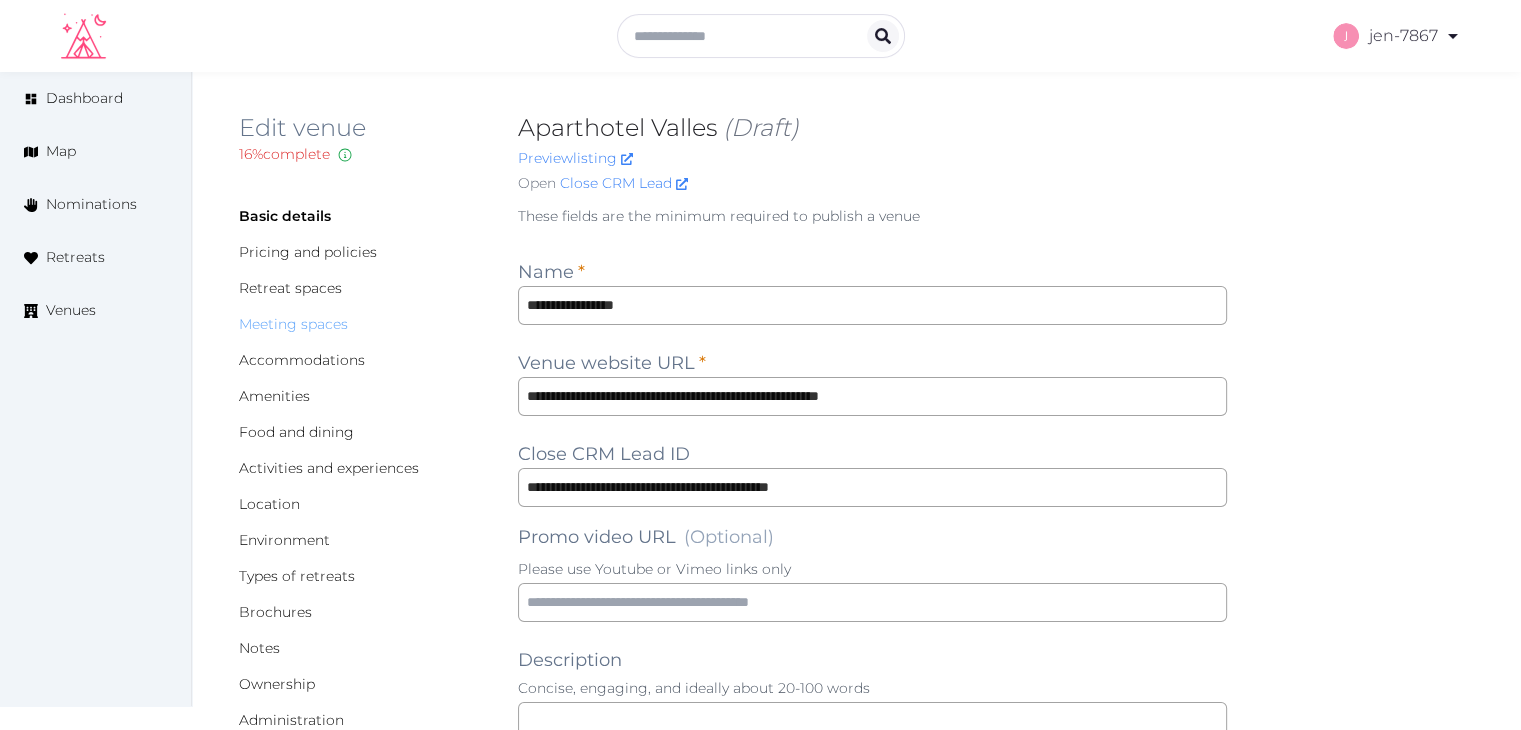 click on "Meeting spaces" at bounding box center [293, 324] 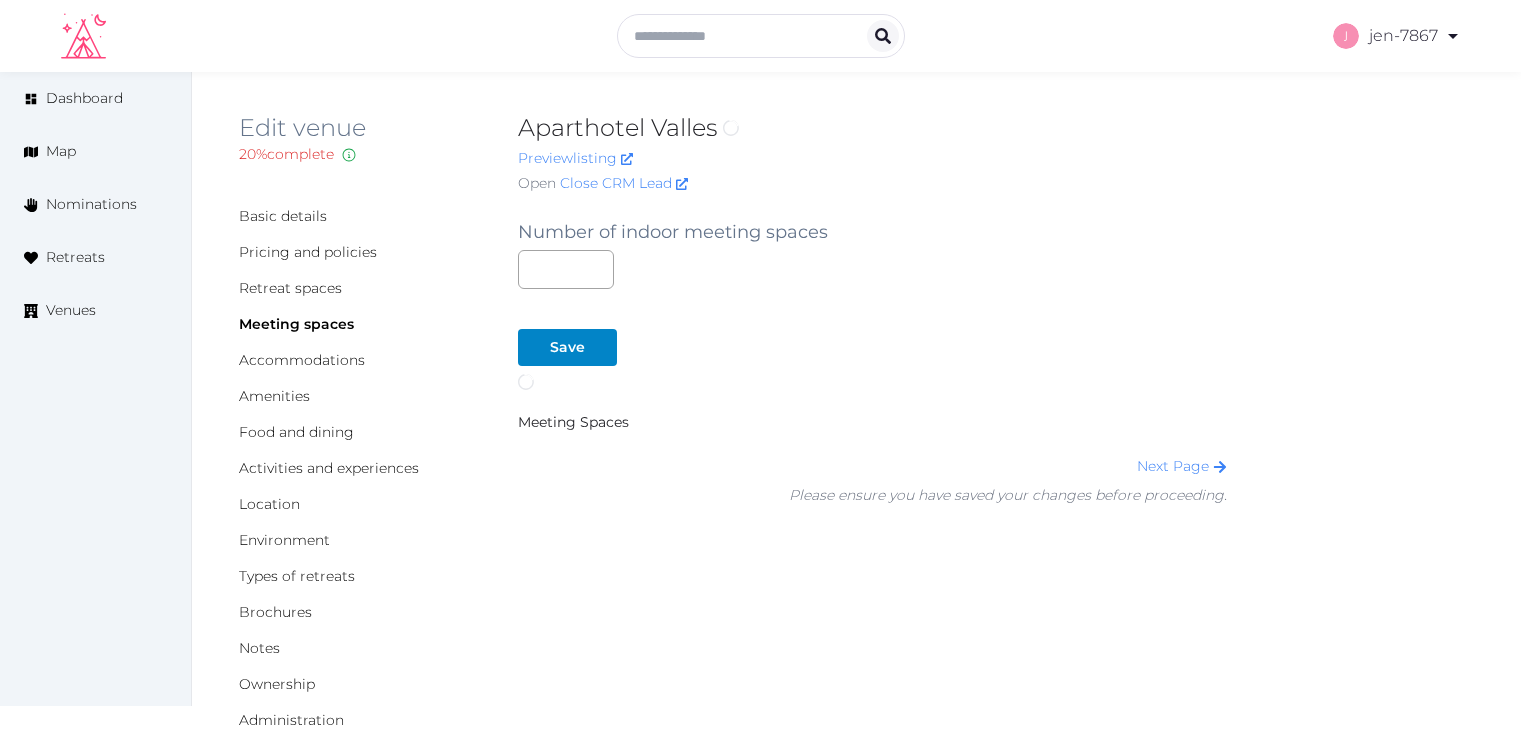 scroll, scrollTop: 0, scrollLeft: 0, axis: both 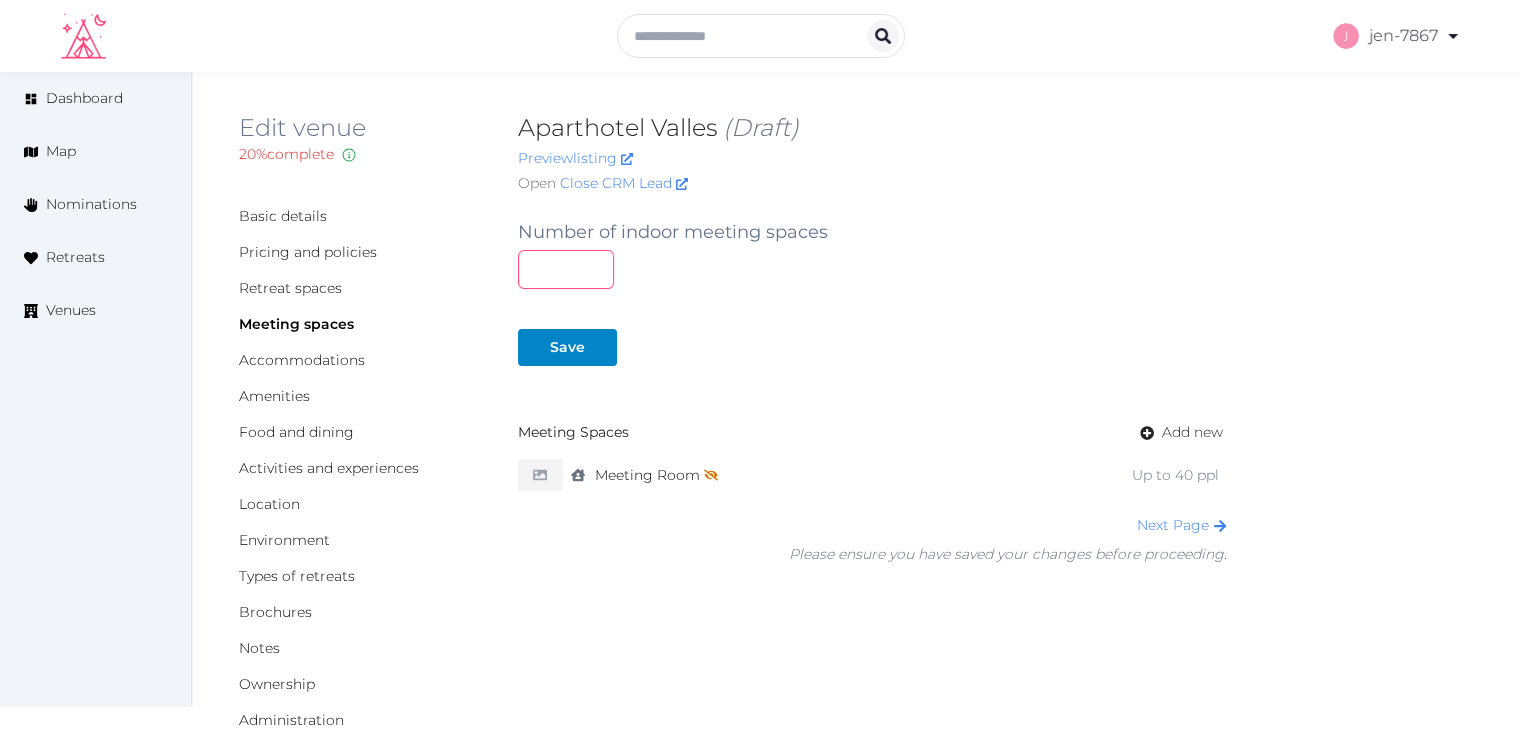 drag, startPoint x: 560, startPoint y: 269, endPoint x: 499, endPoint y: 269, distance: 61 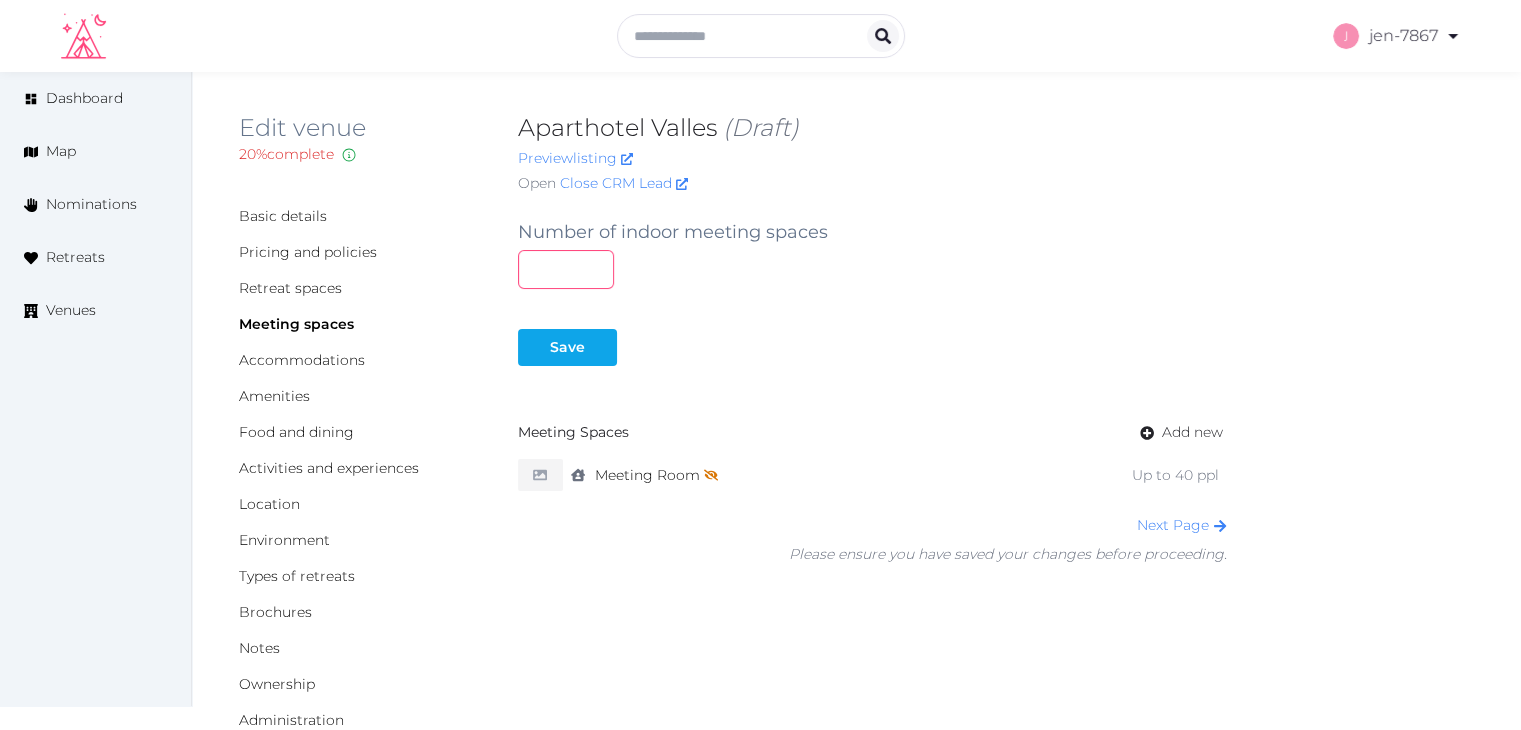 type on "*" 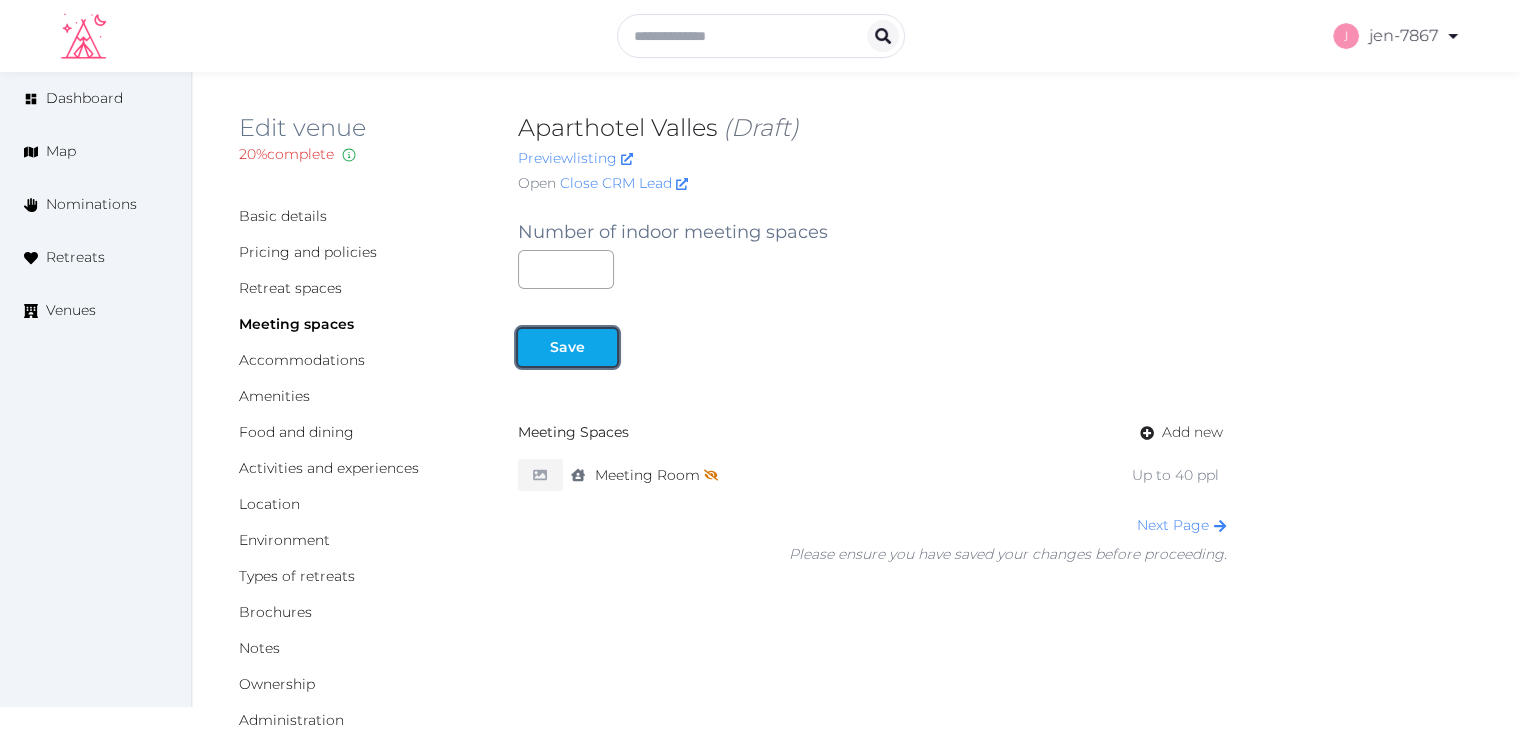 click at bounding box center (601, 347) 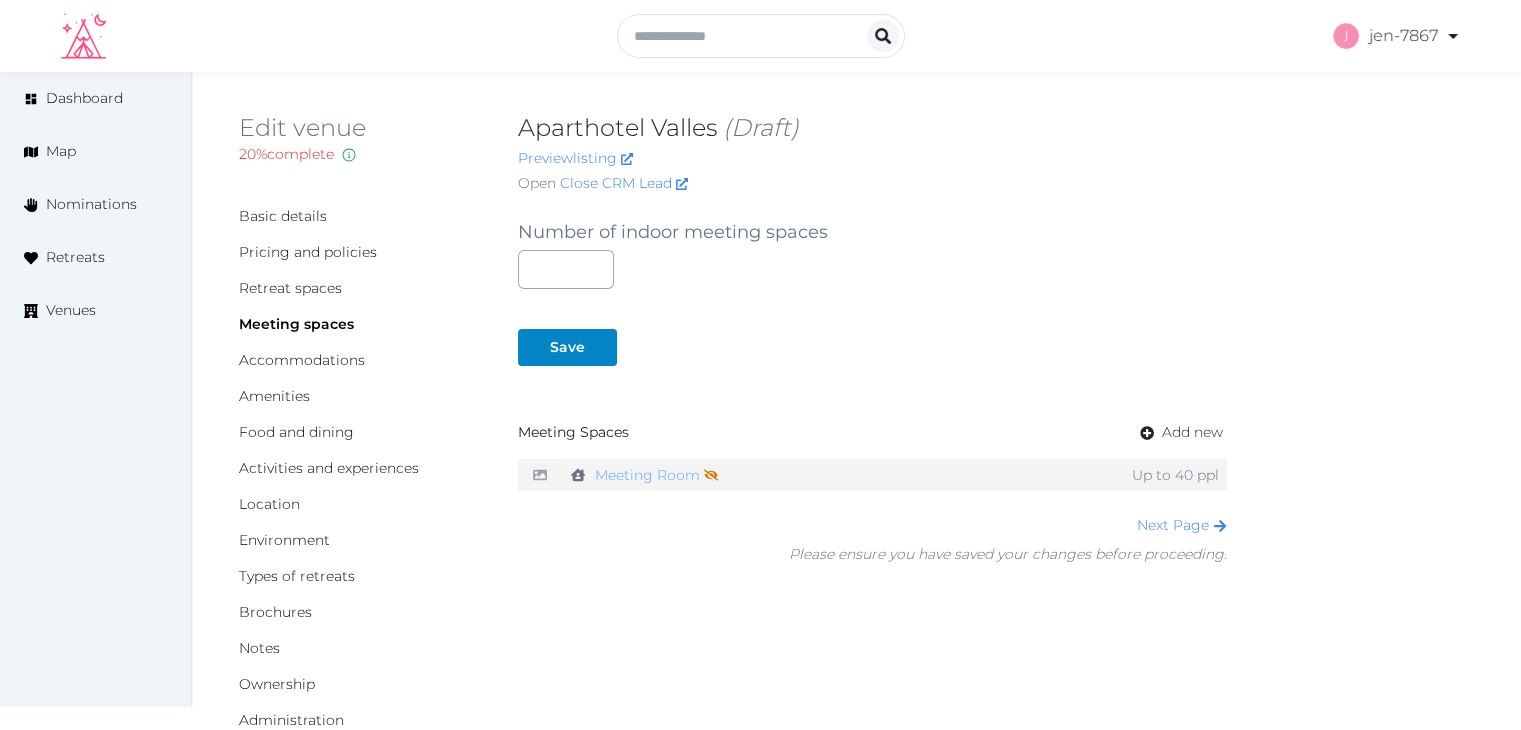 click on "Meeting Room   Not shown on profile until a name, description, and photo are added." at bounding box center [656, 475] 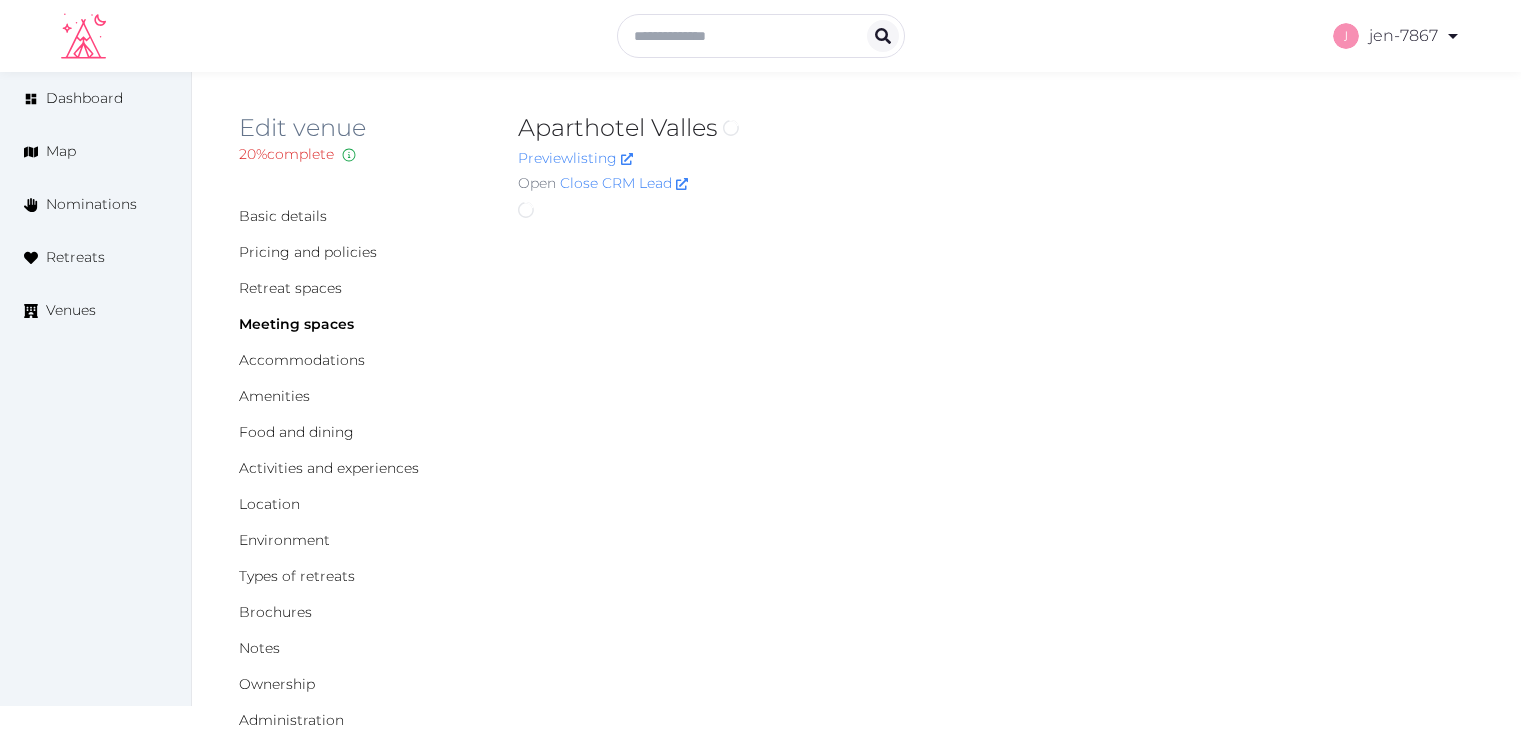 scroll, scrollTop: 0, scrollLeft: 0, axis: both 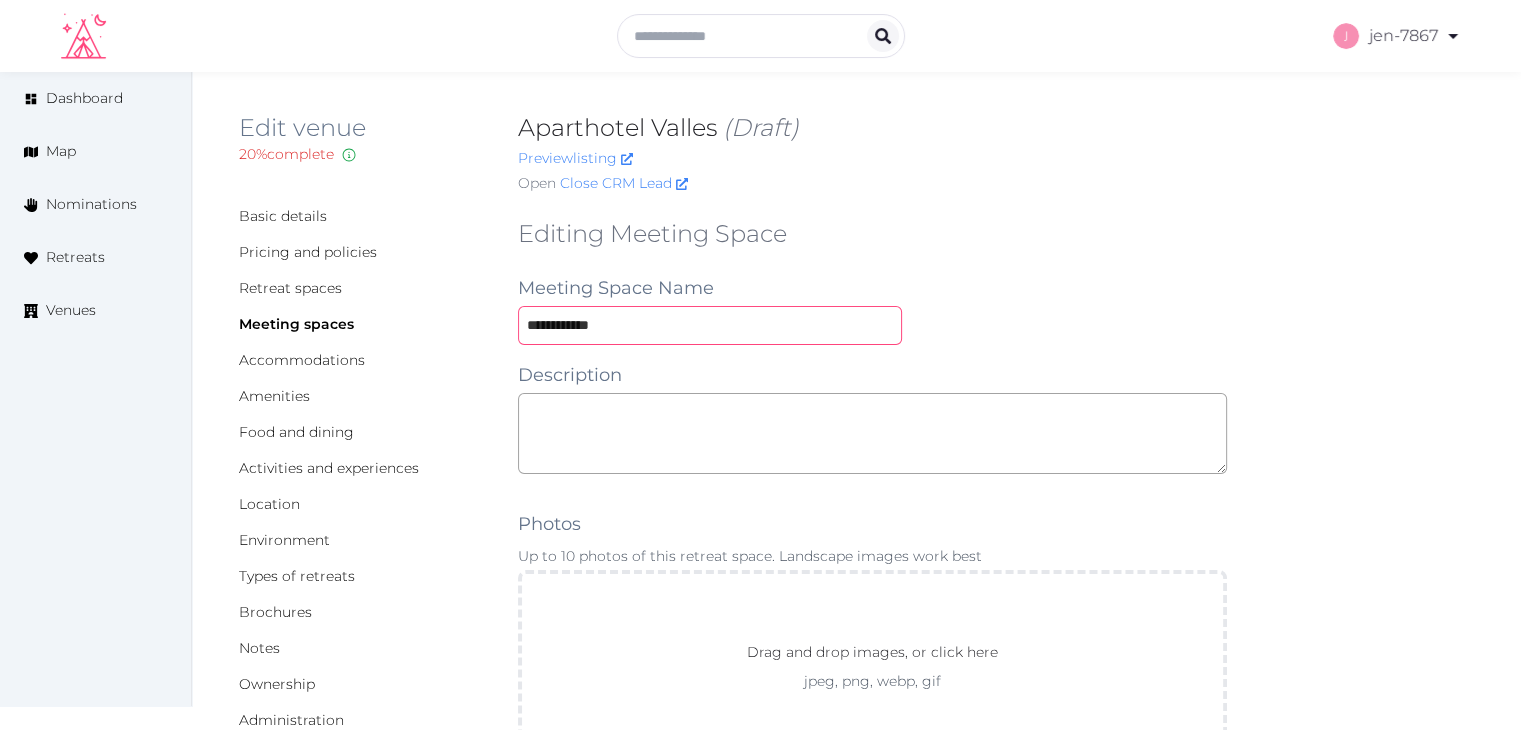 drag, startPoint x: 637, startPoint y: 327, endPoint x: 381, endPoint y: 349, distance: 256.94357 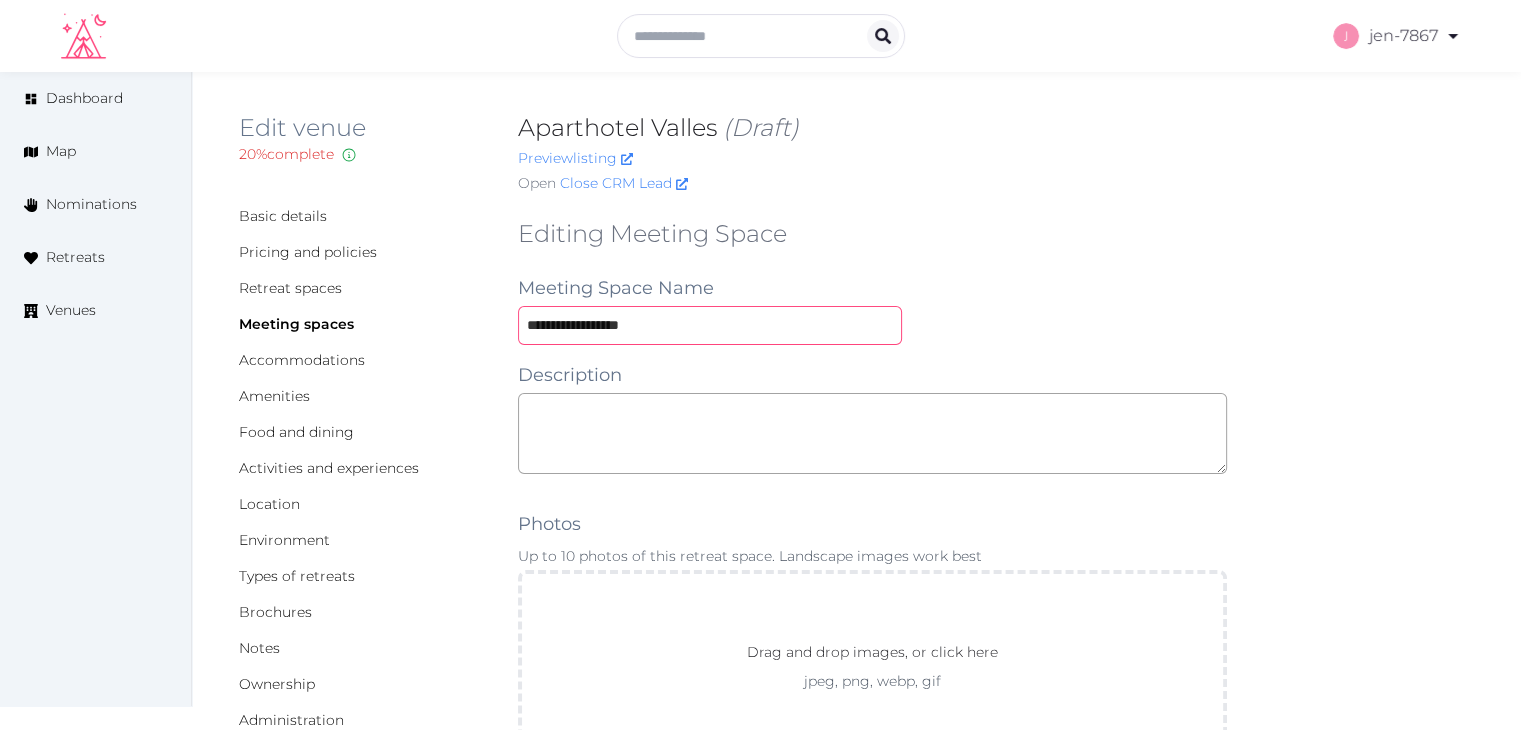 drag, startPoint x: 688, startPoint y: 325, endPoint x: 483, endPoint y: 310, distance: 205.54805 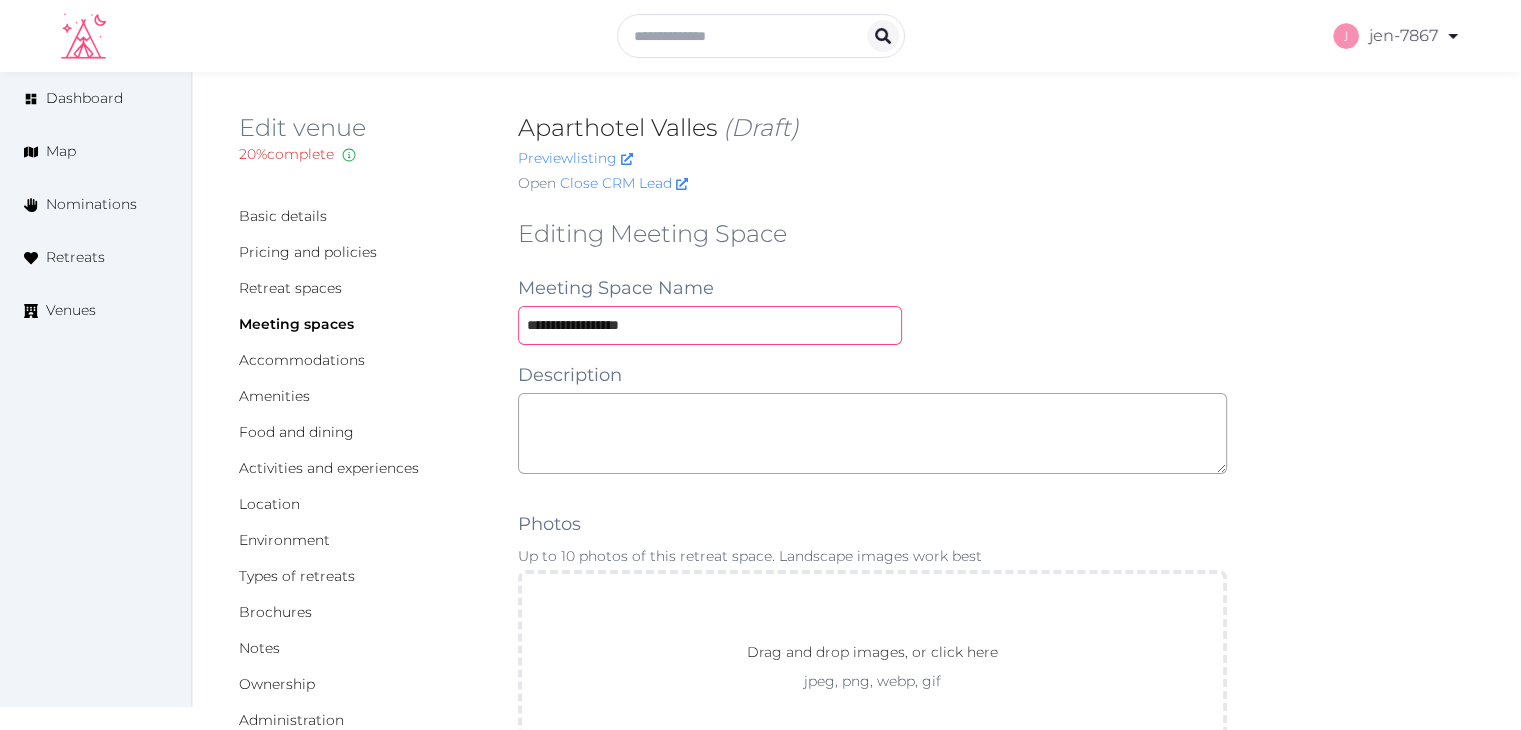 drag, startPoint x: 614, startPoint y: 326, endPoint x: 772, endPoint y: 326, distance: 158 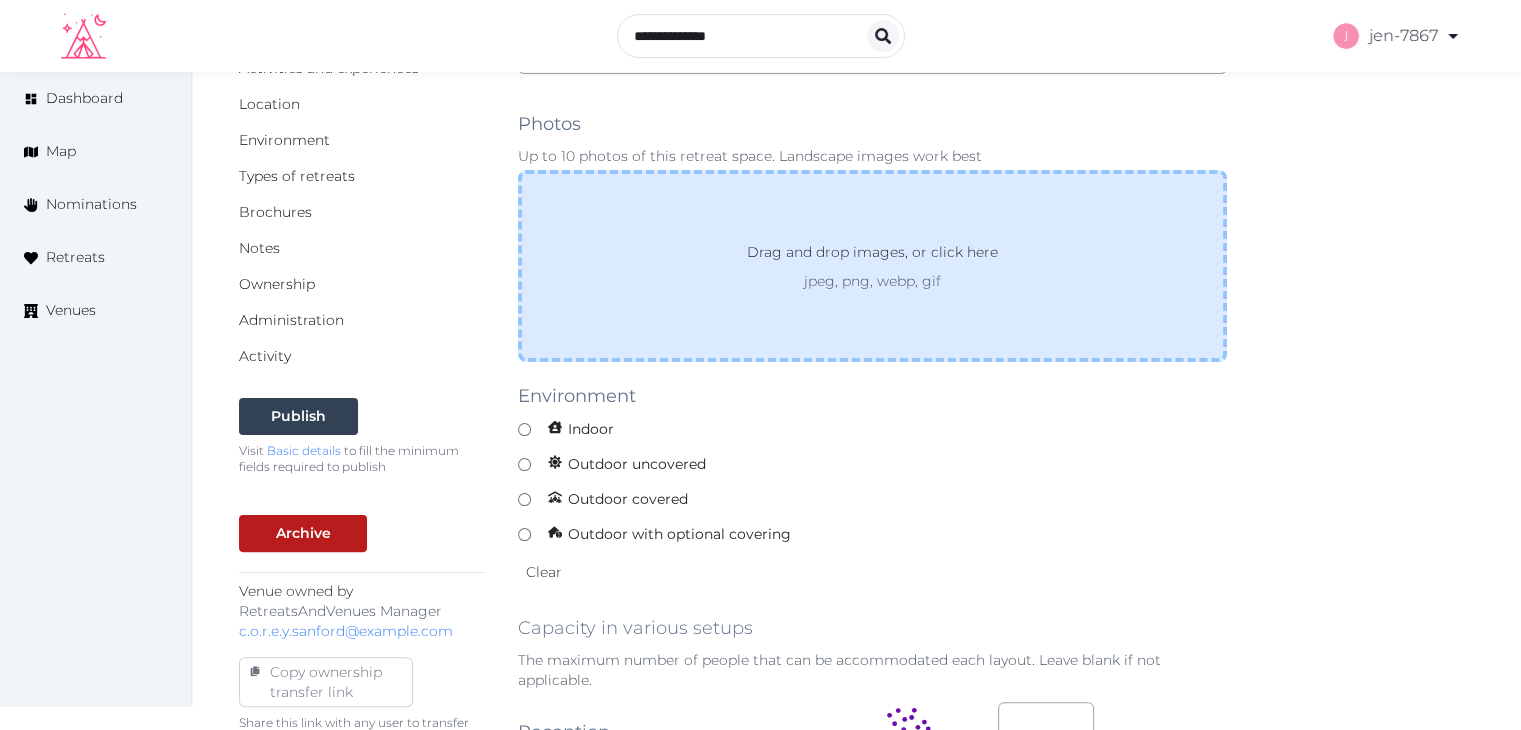 scroll, scrollTop: 800, scrollLeft: 0, axis: vertical 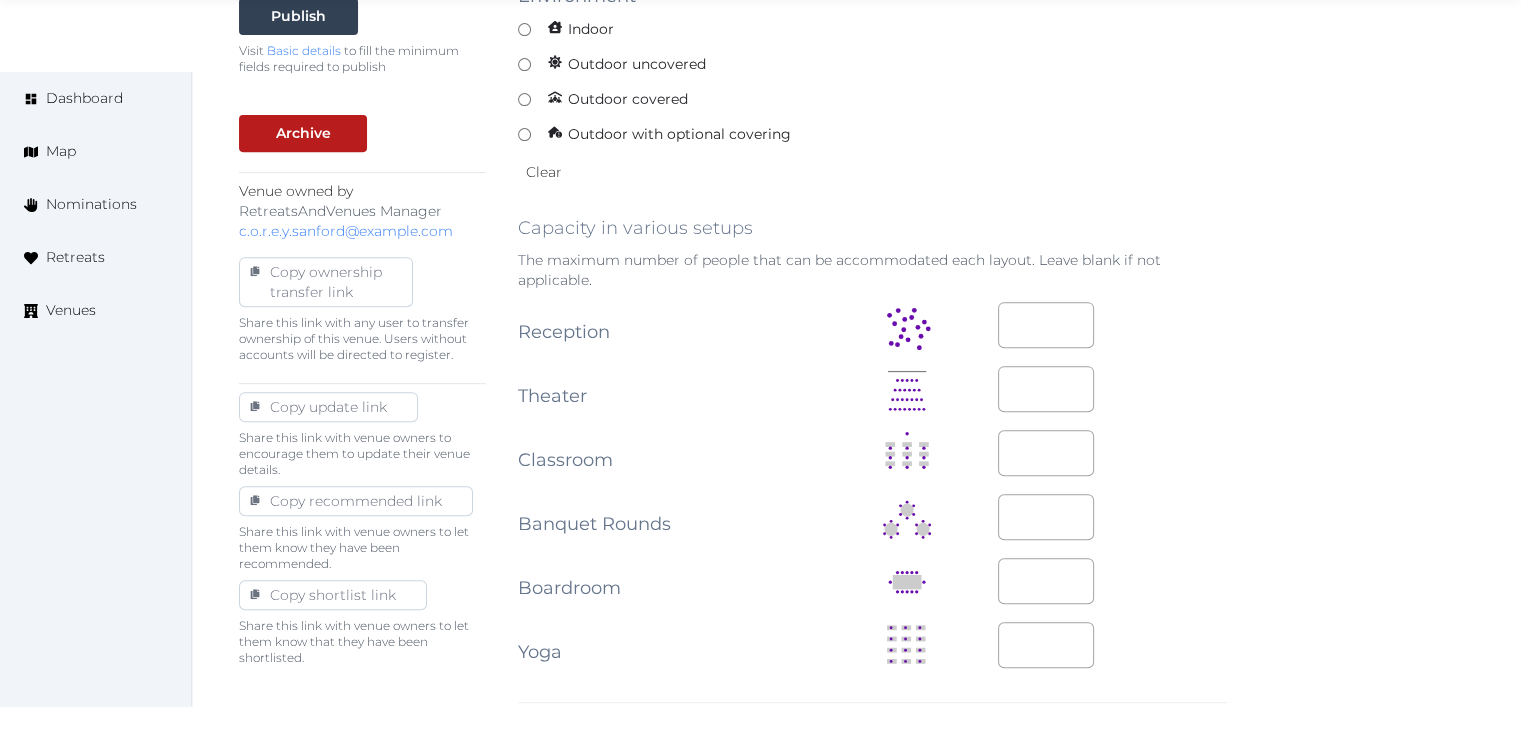 type on "**********" 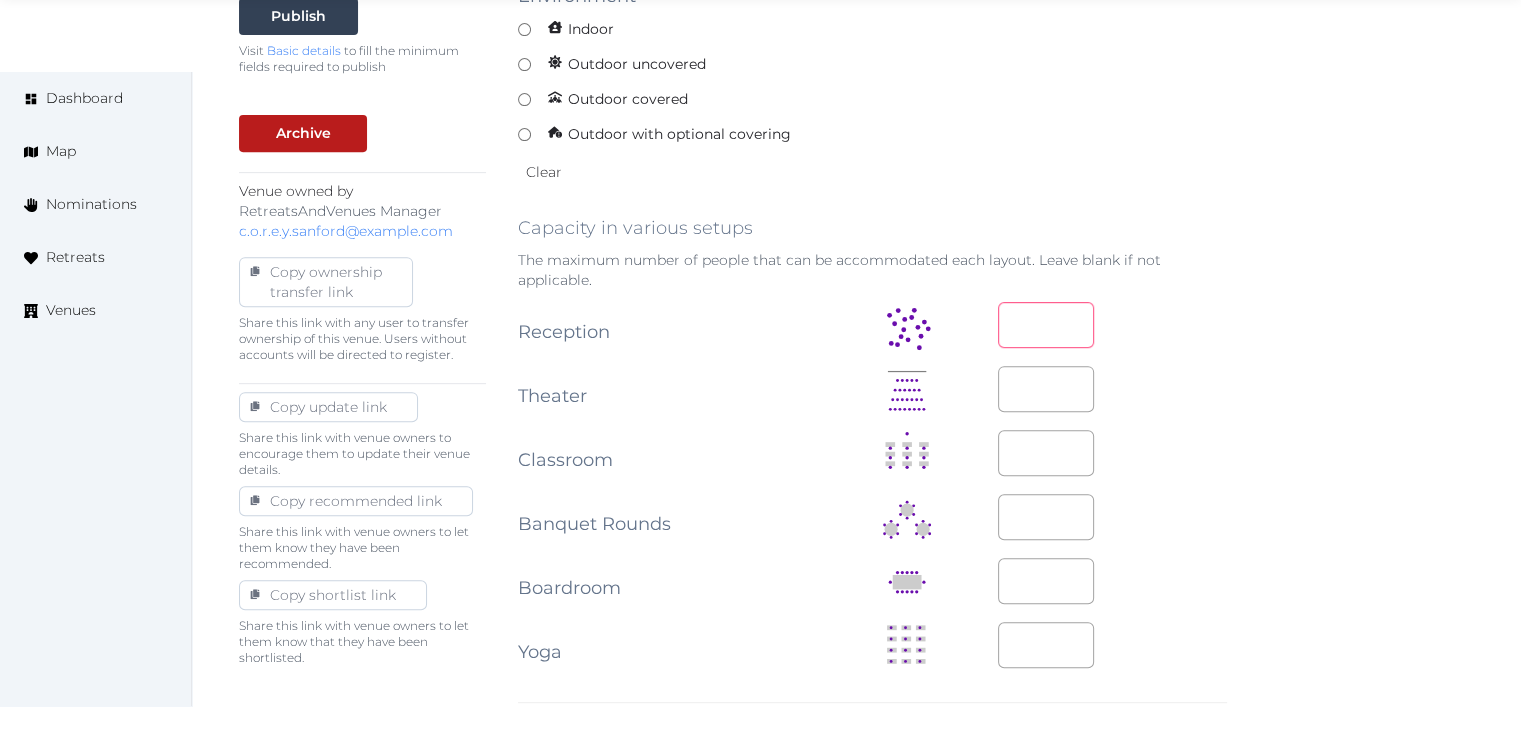 click on "*" at bounding box center [1046, 325] 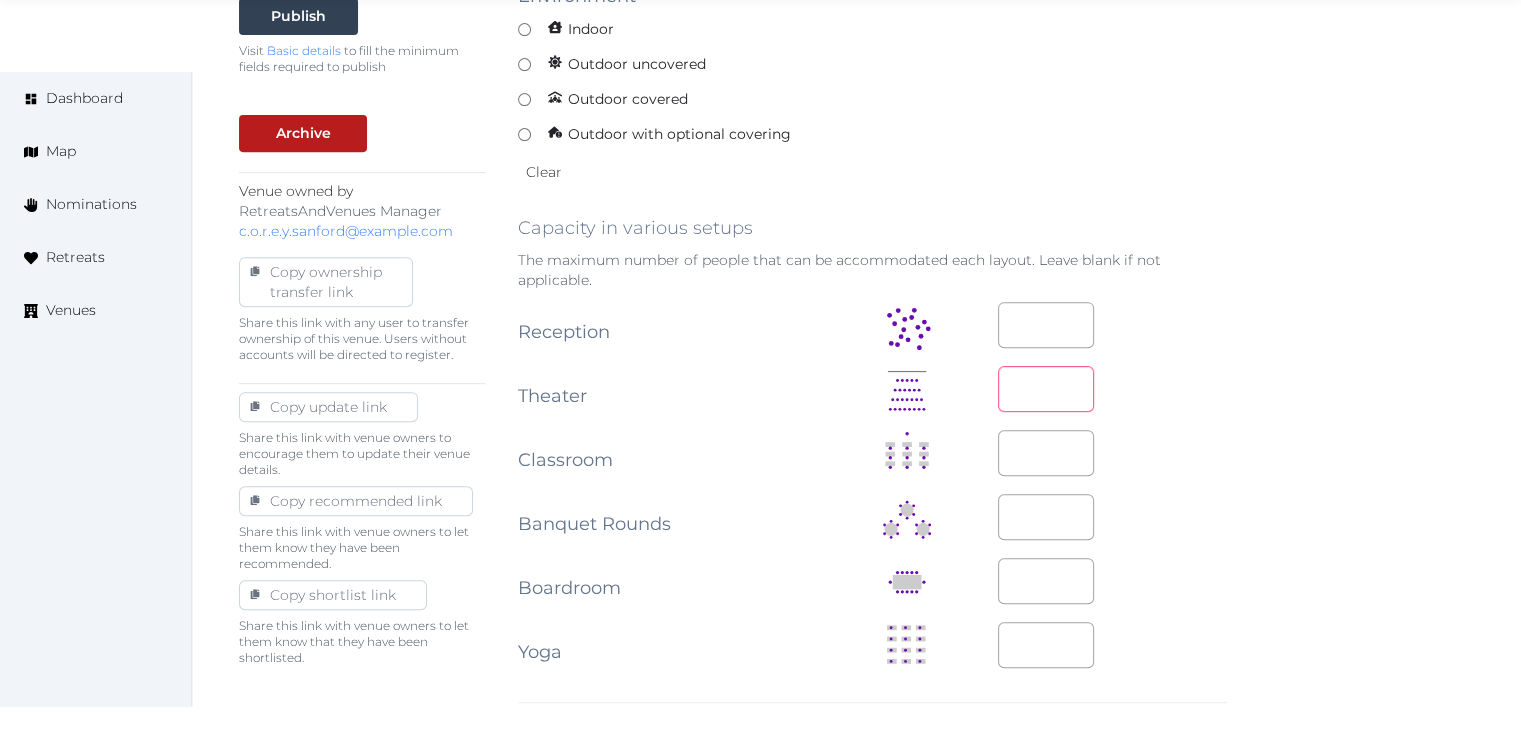drag, startPoint x: 1041, startPoint y: 378, endPoint x: 973, endPoint y: 389, distance: 68.88396 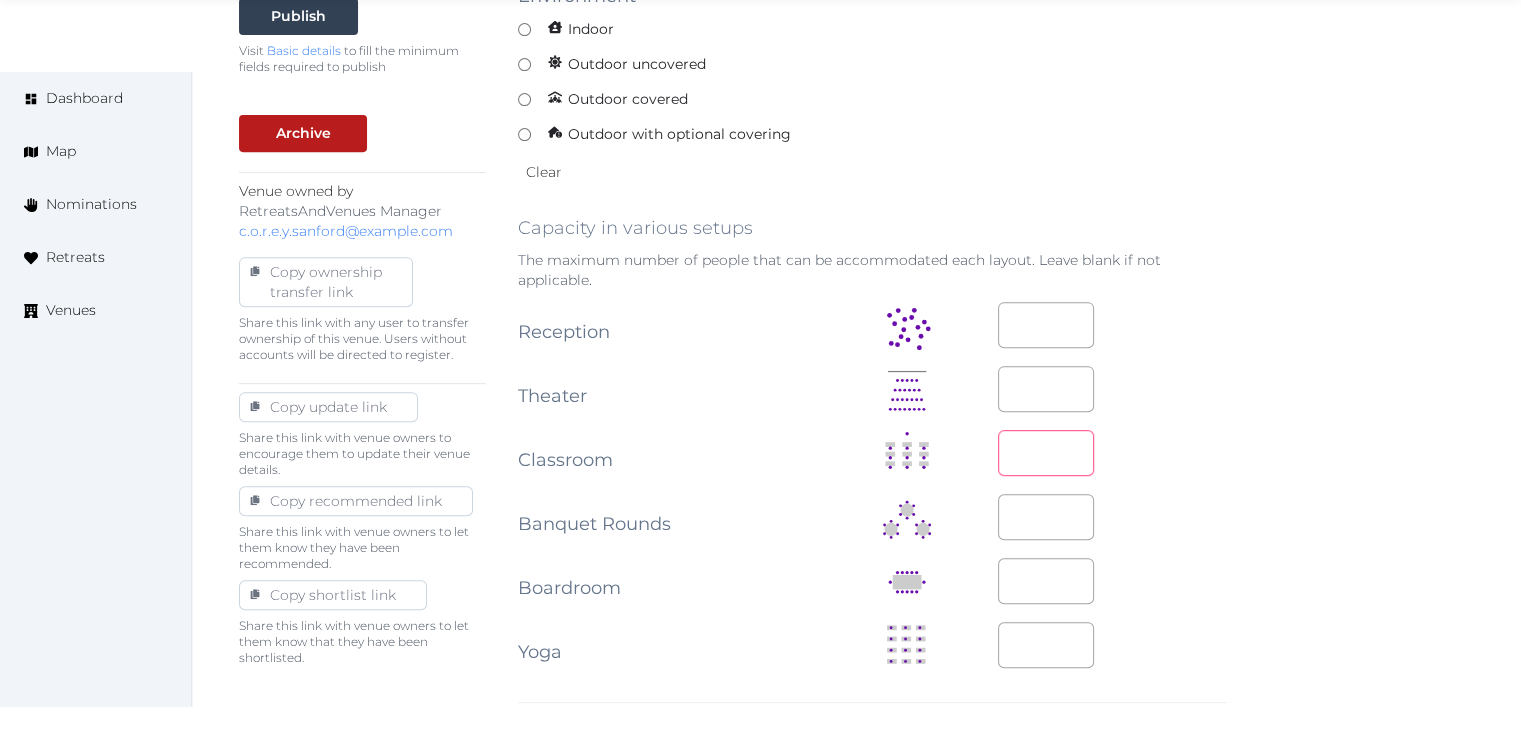 drag, startPoint x: 1044, startPoint y: 443, endPoint x: 941, endPoint y: 456, distance: 103.81715 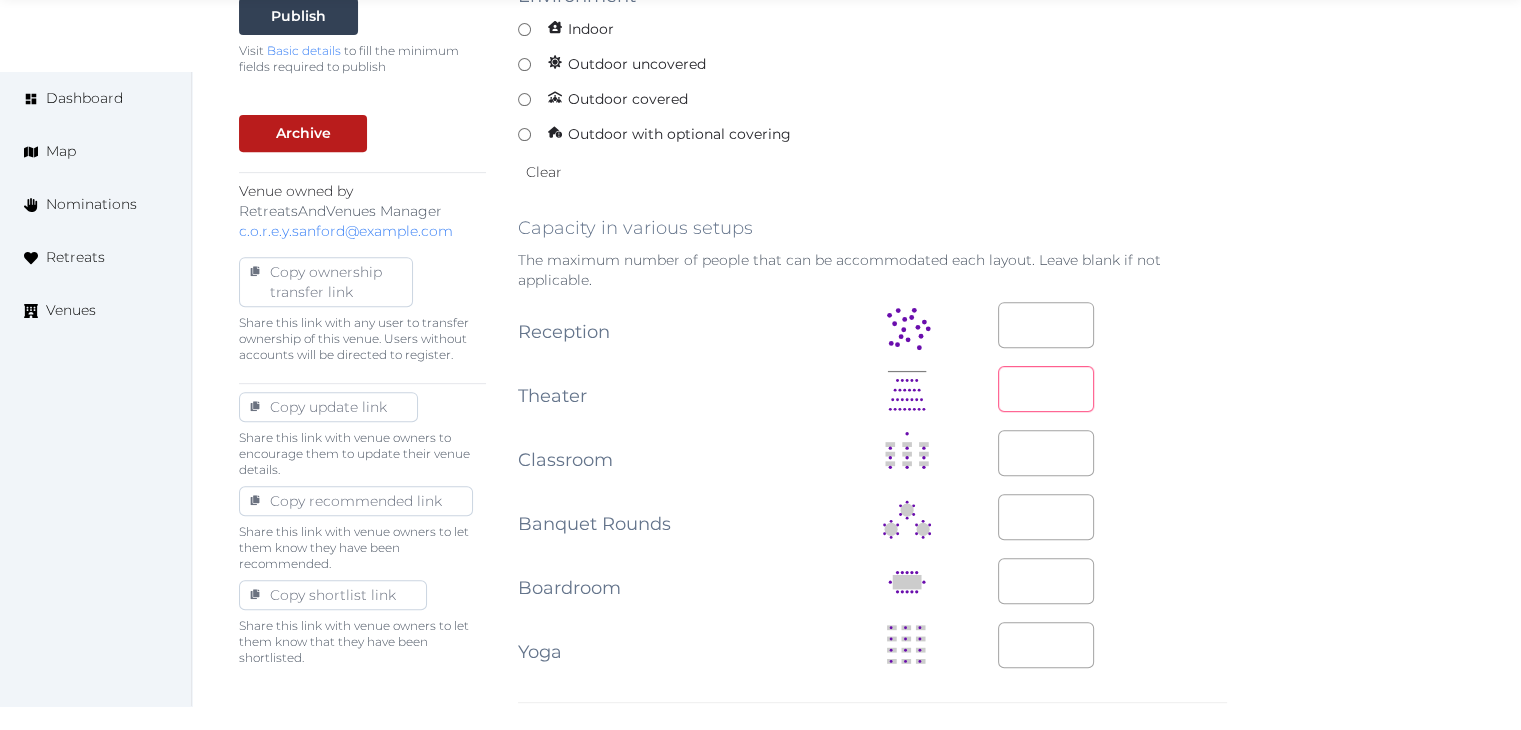 click on "***" at bounding box center (1112, 389) 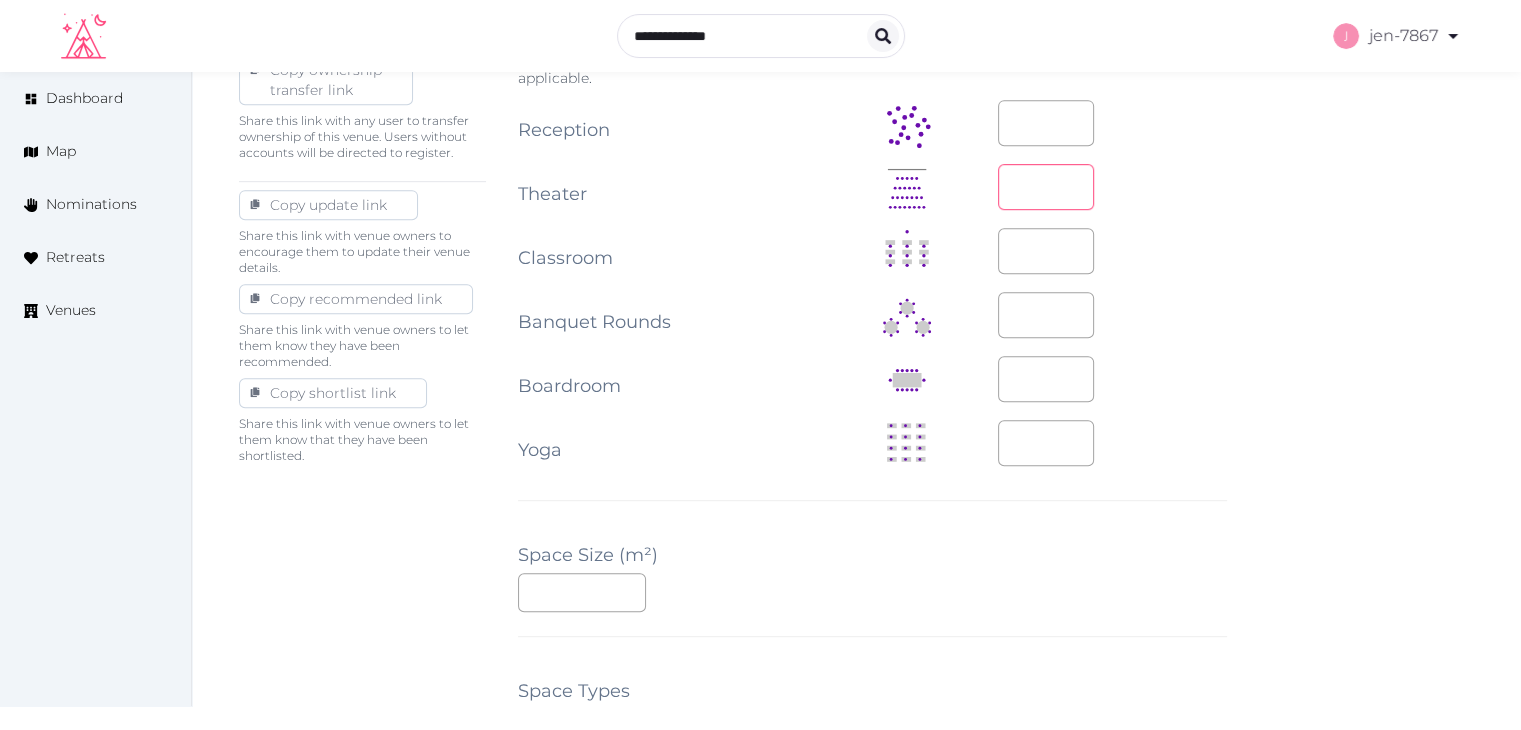 scroll, scrollTop: 1000, scrollLeft: 0, axis: vertical 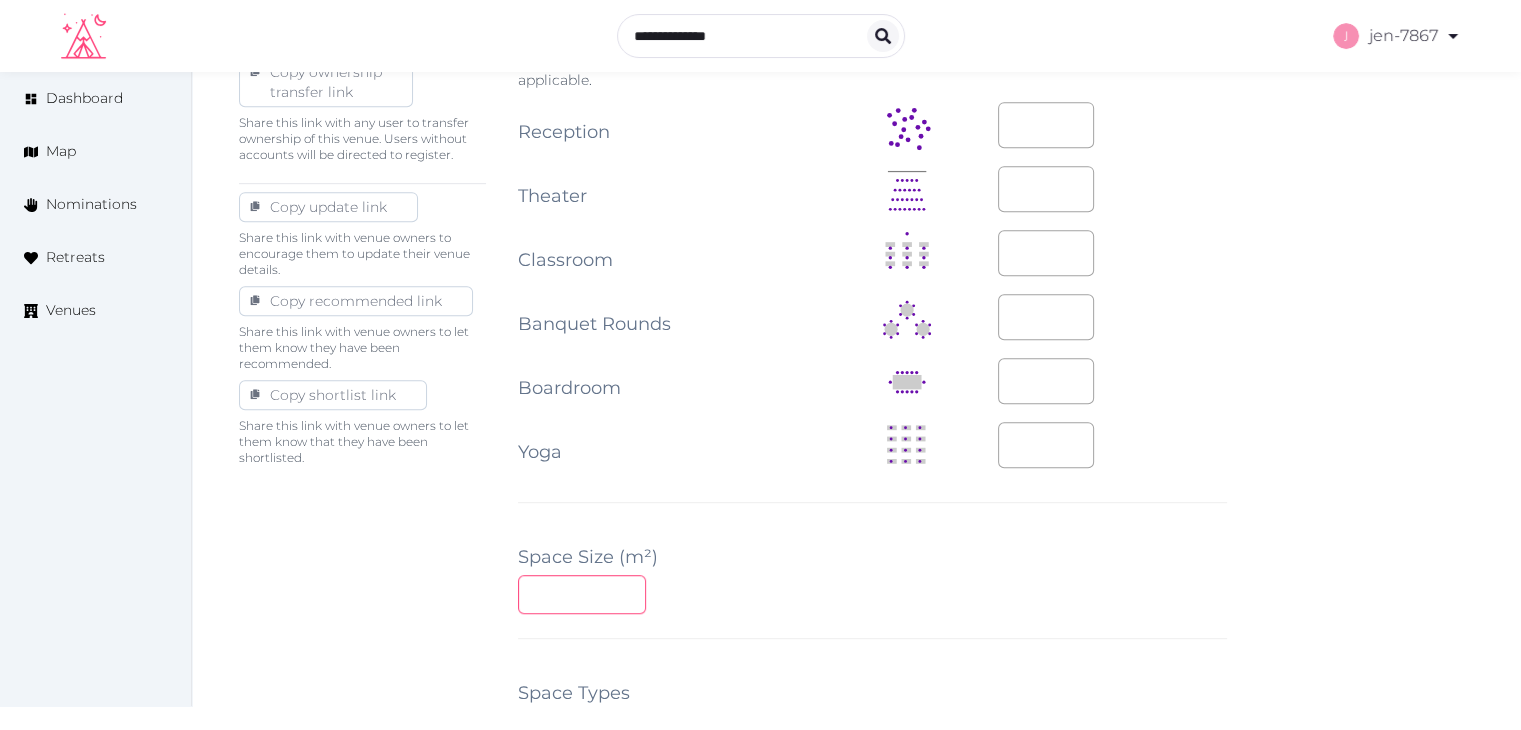 drag, startPoint x: 536, startPoint y: 589, endPoint x: 516, endPoint y: 589, distance: 20 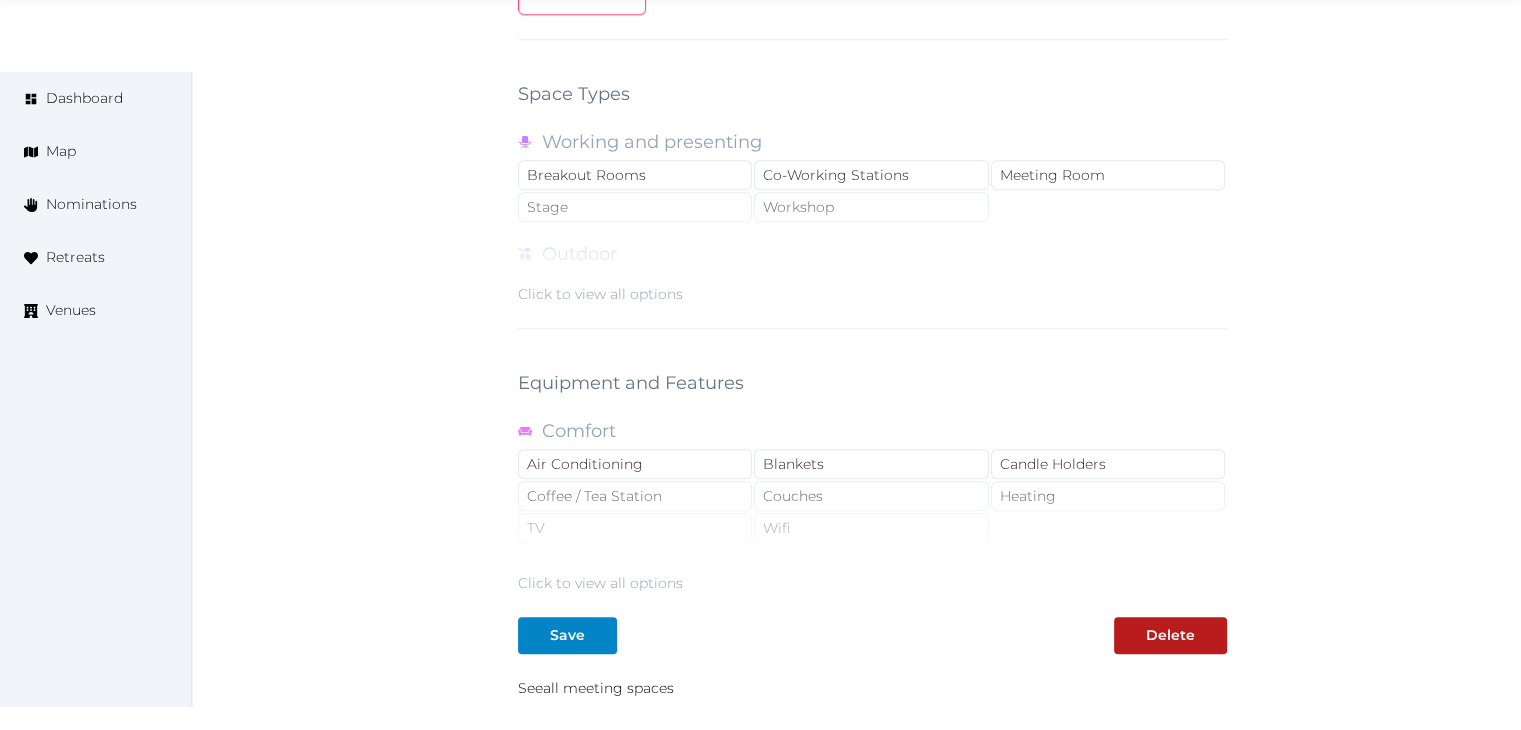 scroll, scrollTop: 1600, scrollLeft: 0, axis: vertical 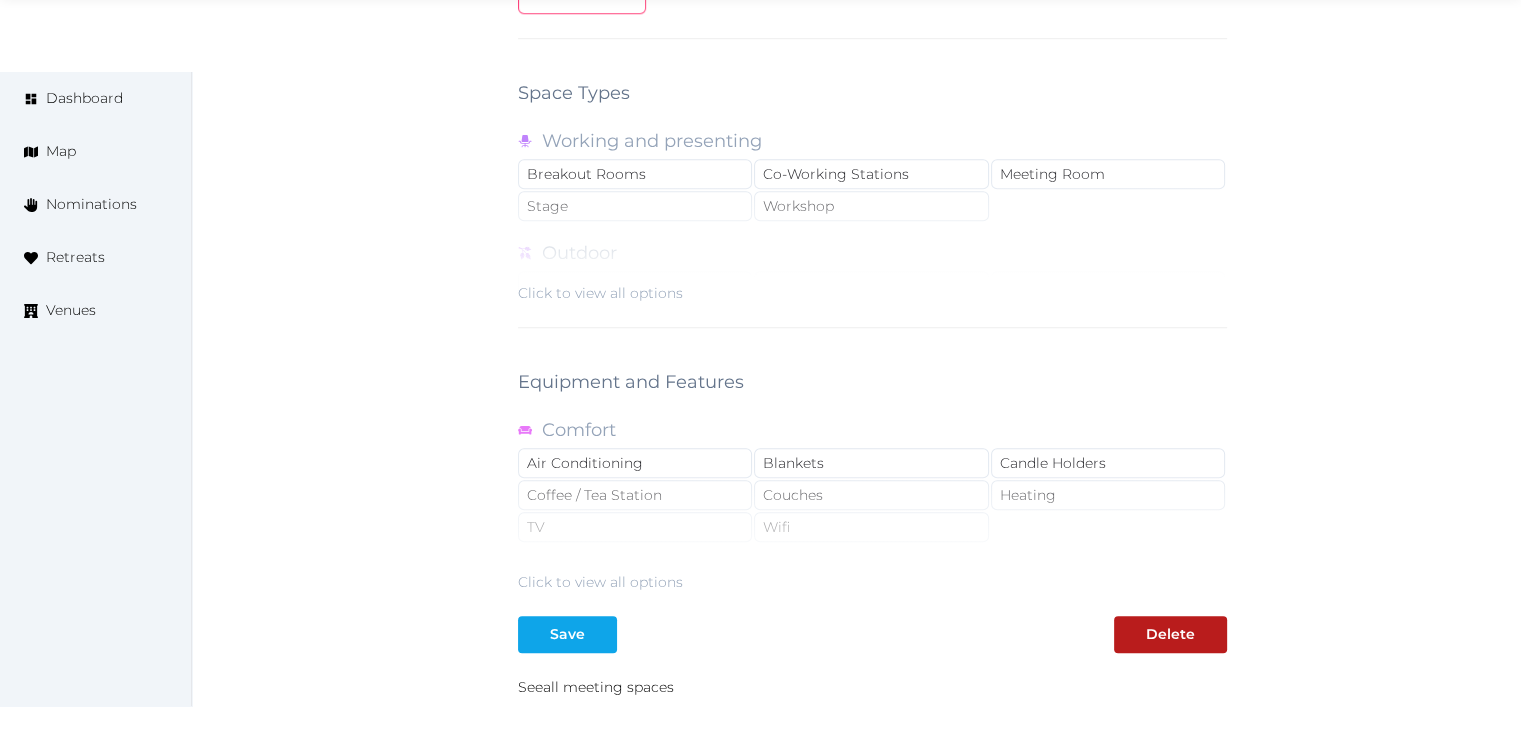 type on "***" 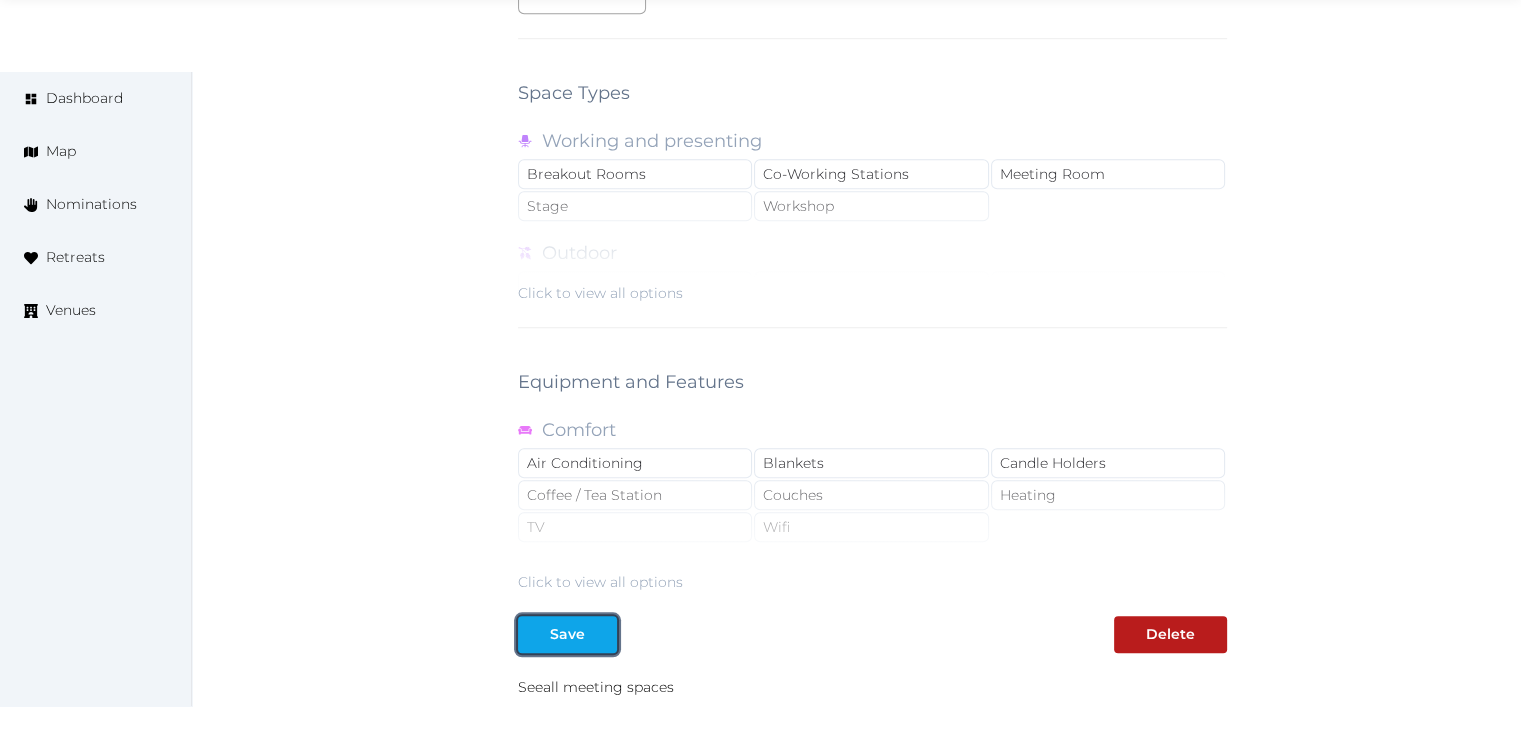 click on "Save" at bounding box center (567, 634) 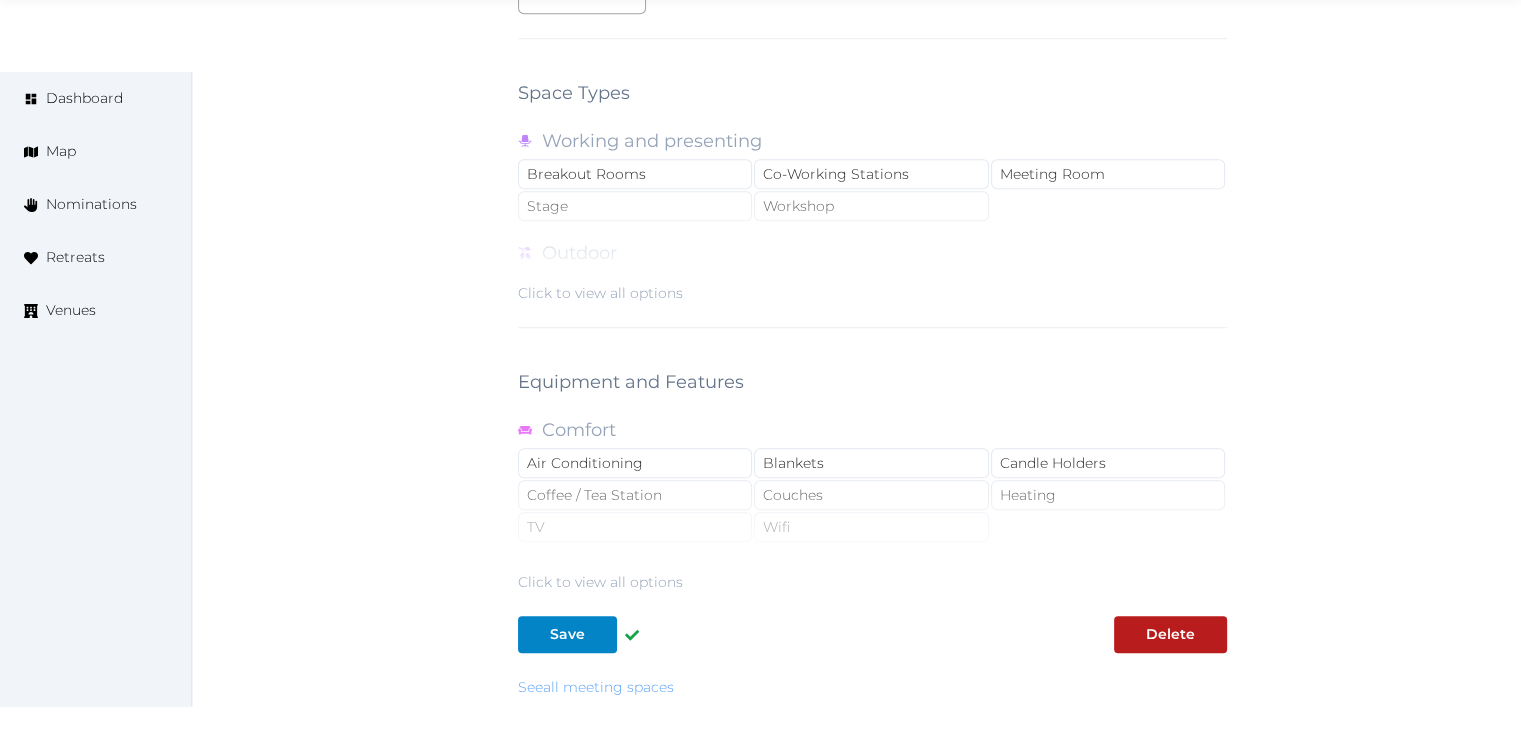 click on "See  all meeting spaces" at bounding box center (596, 687) 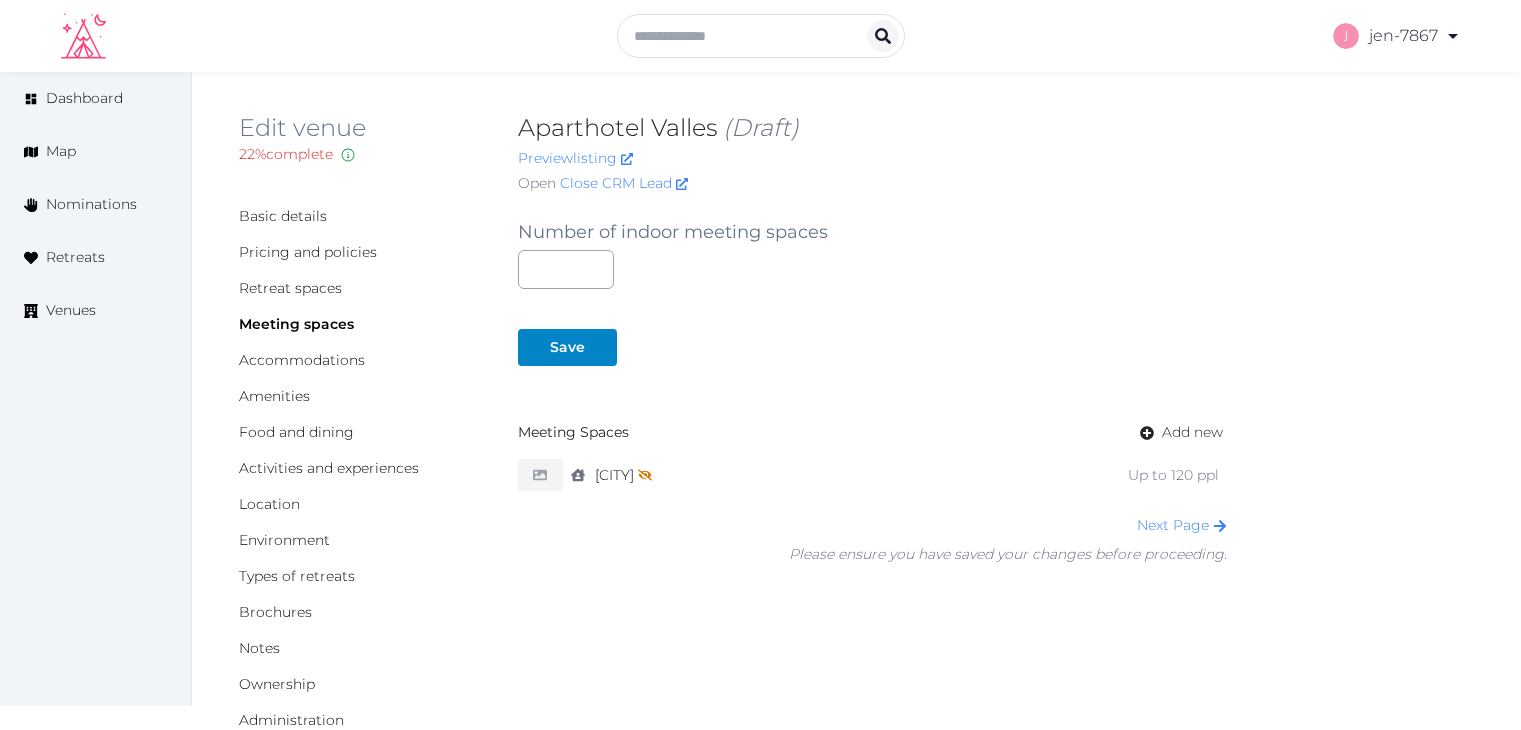 scroll, scrollTop: 0, scrollLeft: 0, axis: both 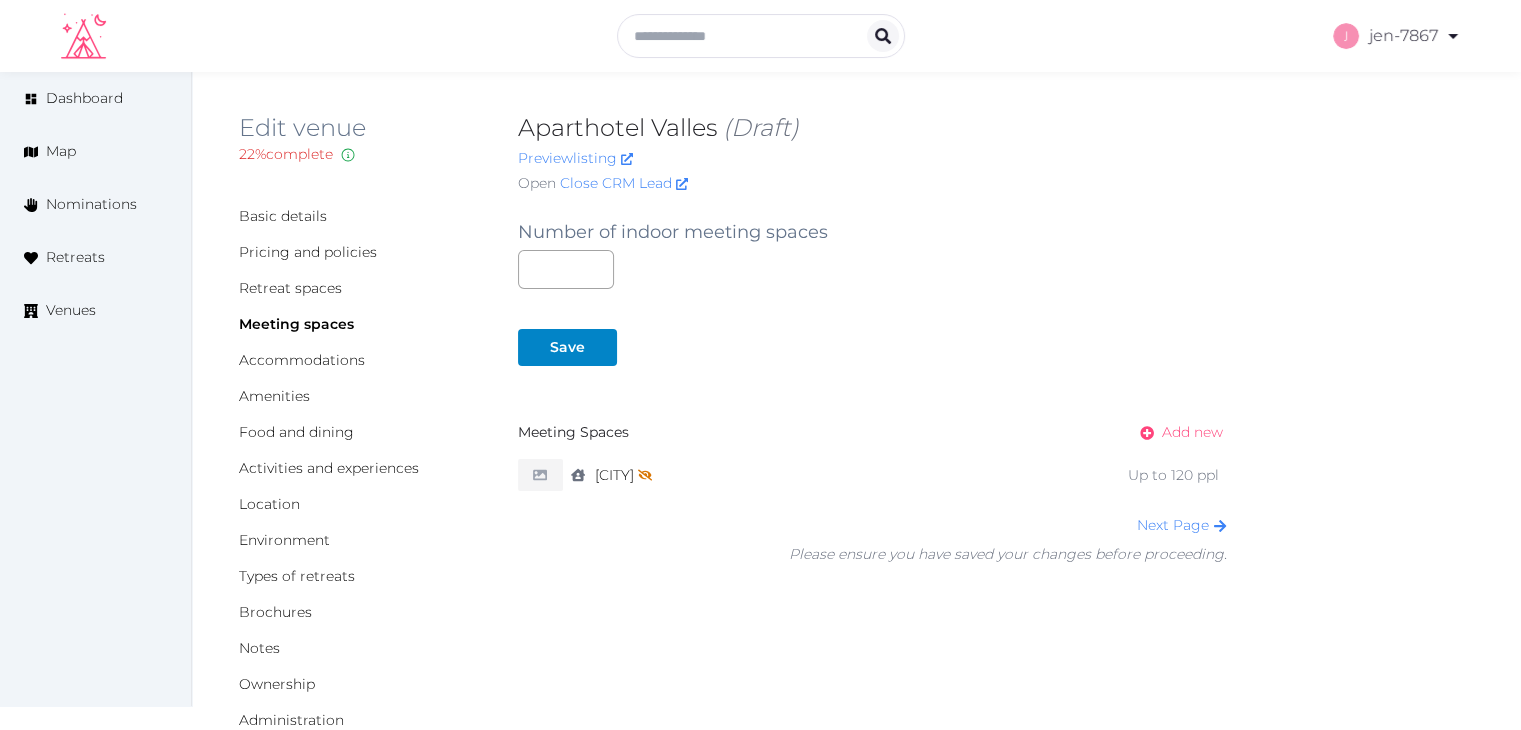 click on "Add new" at bounding box center (1192, 432) 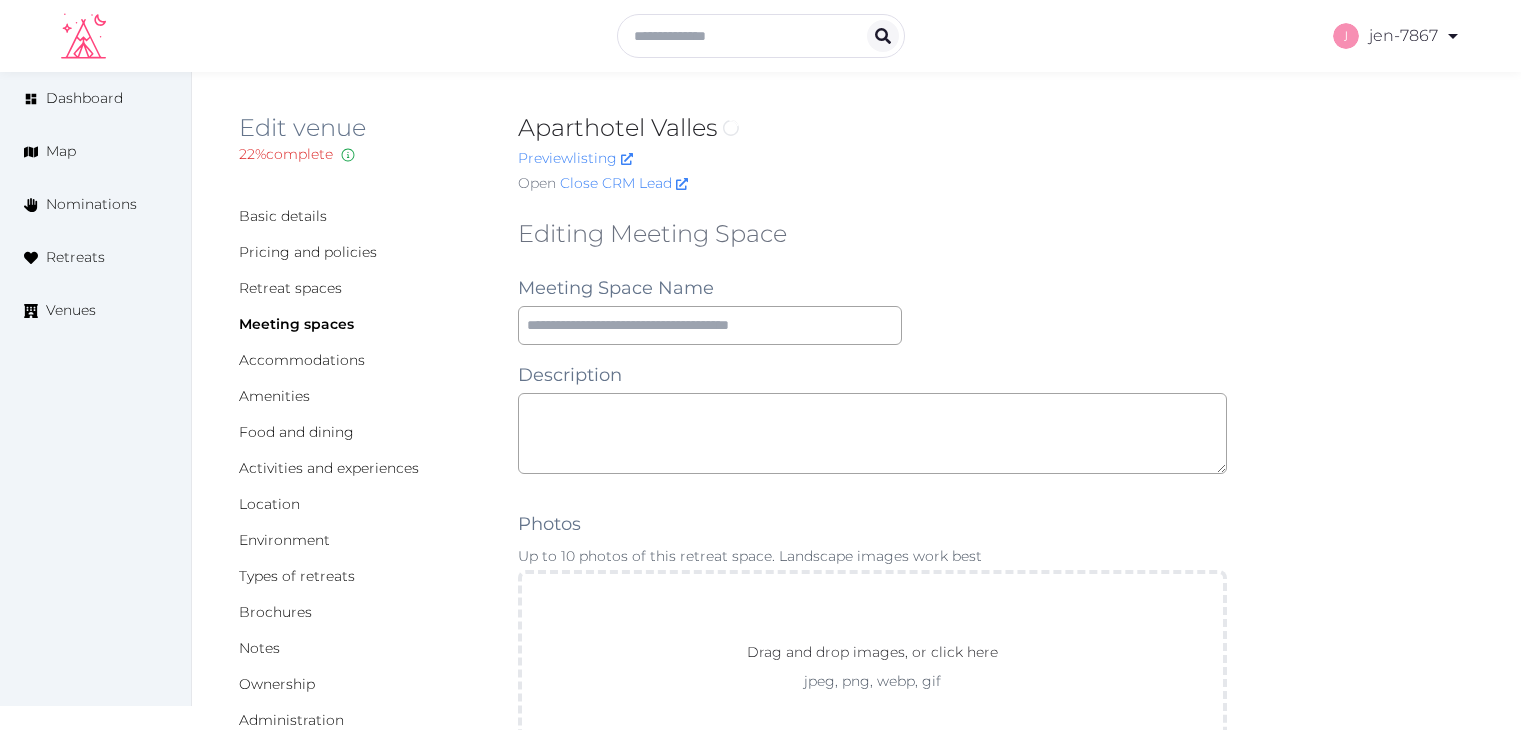 scroll, scrollTop: 0, scrollLeft: 0, axis: both 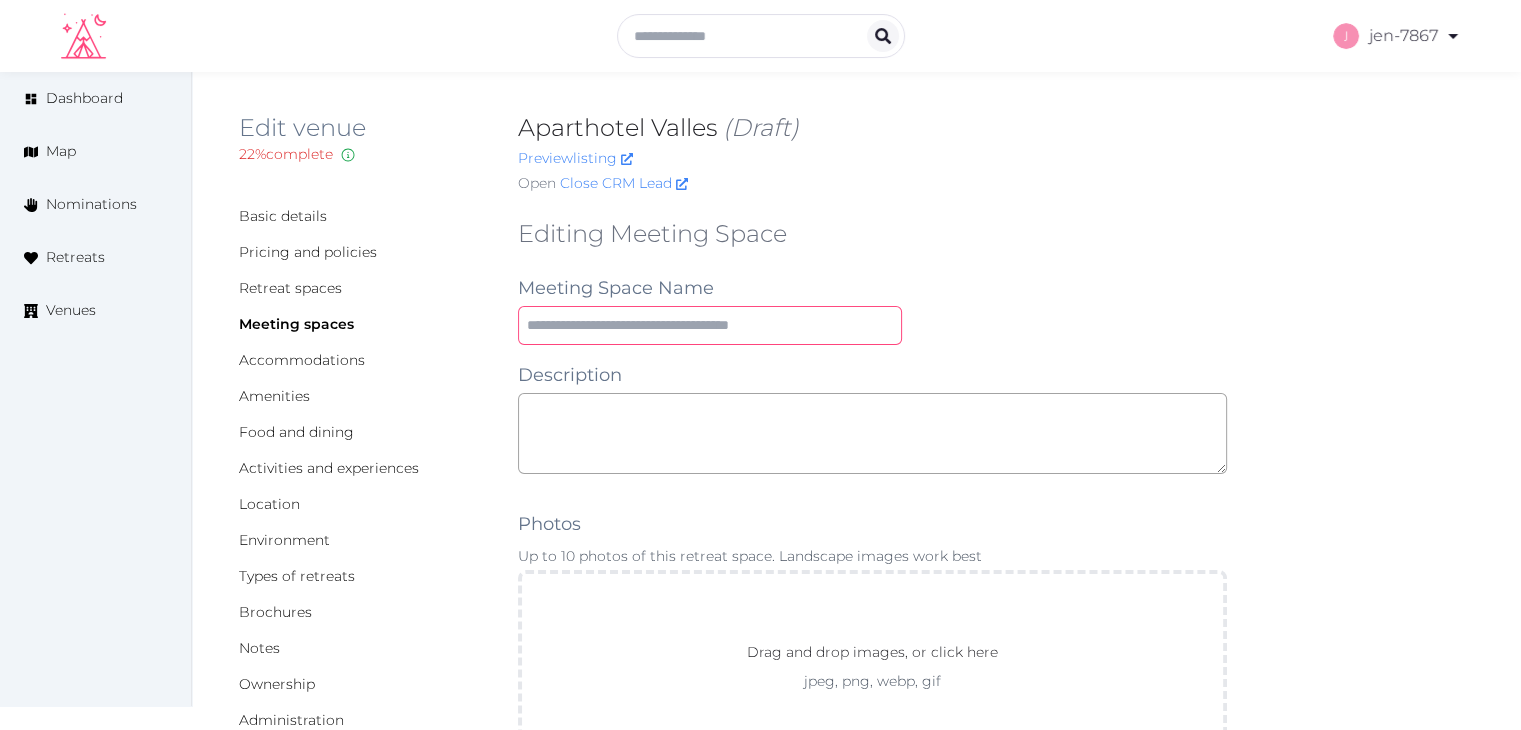 click at bounding box center (710, 325) 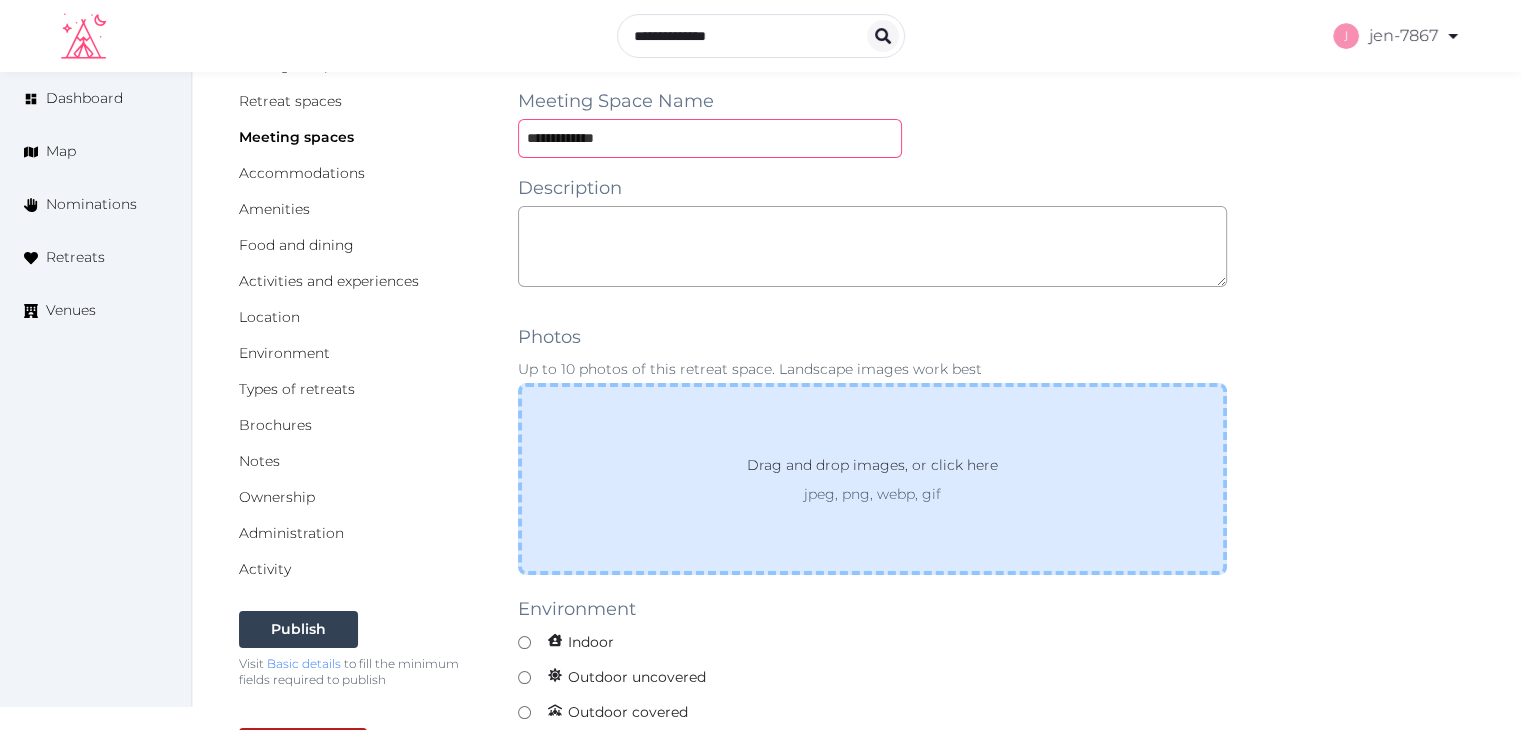 scroll, scrollTop: 200, scrollLeft: 0, axis: vertical 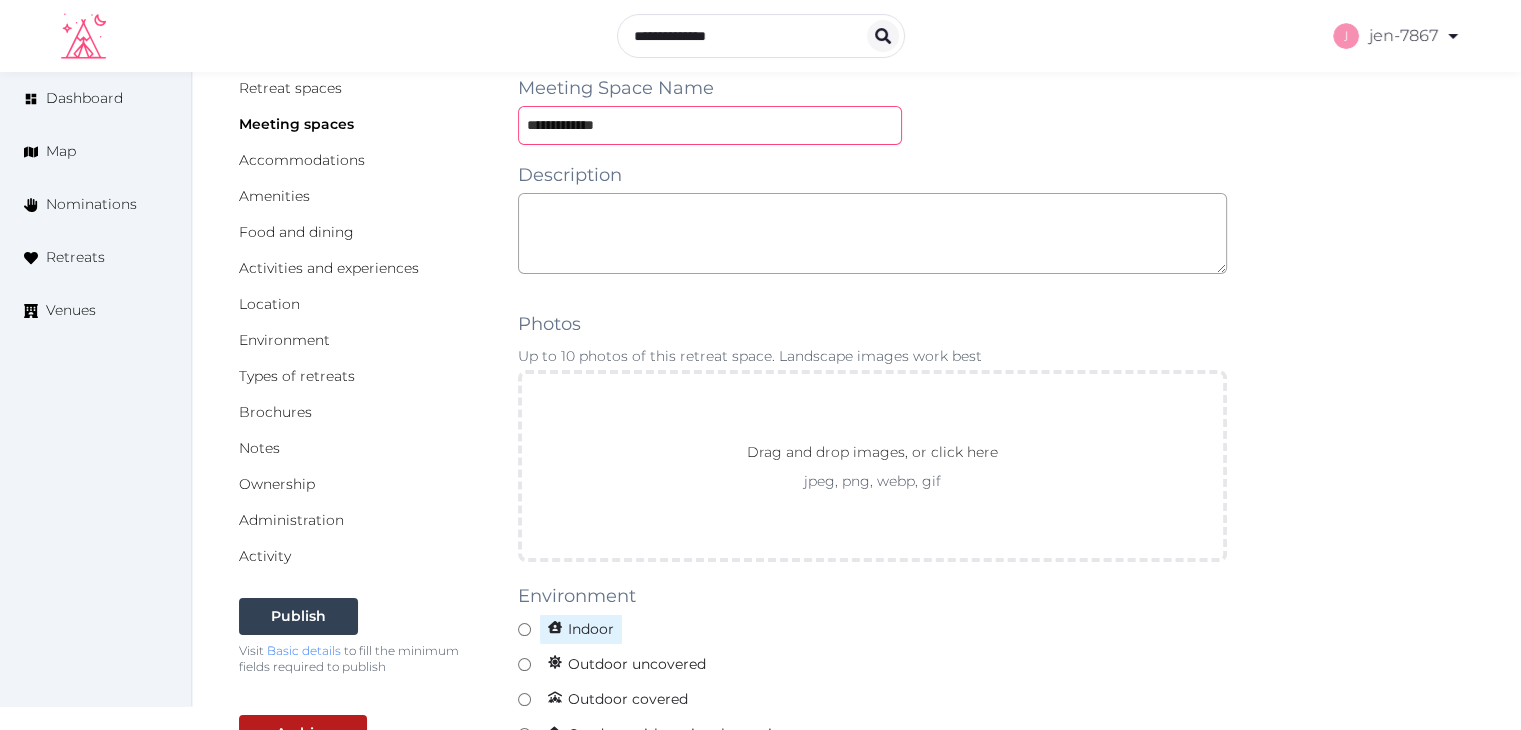 type on "**********" 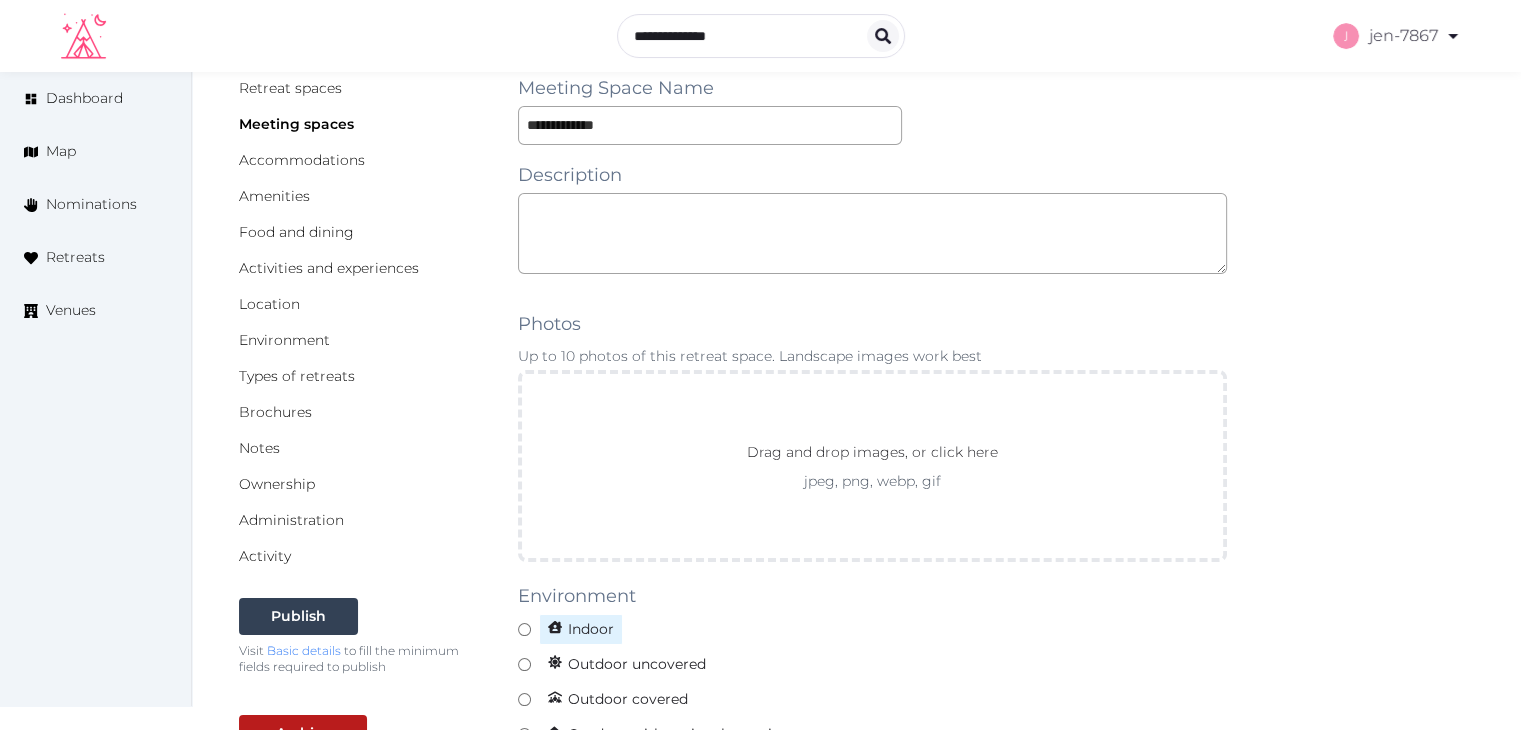 click 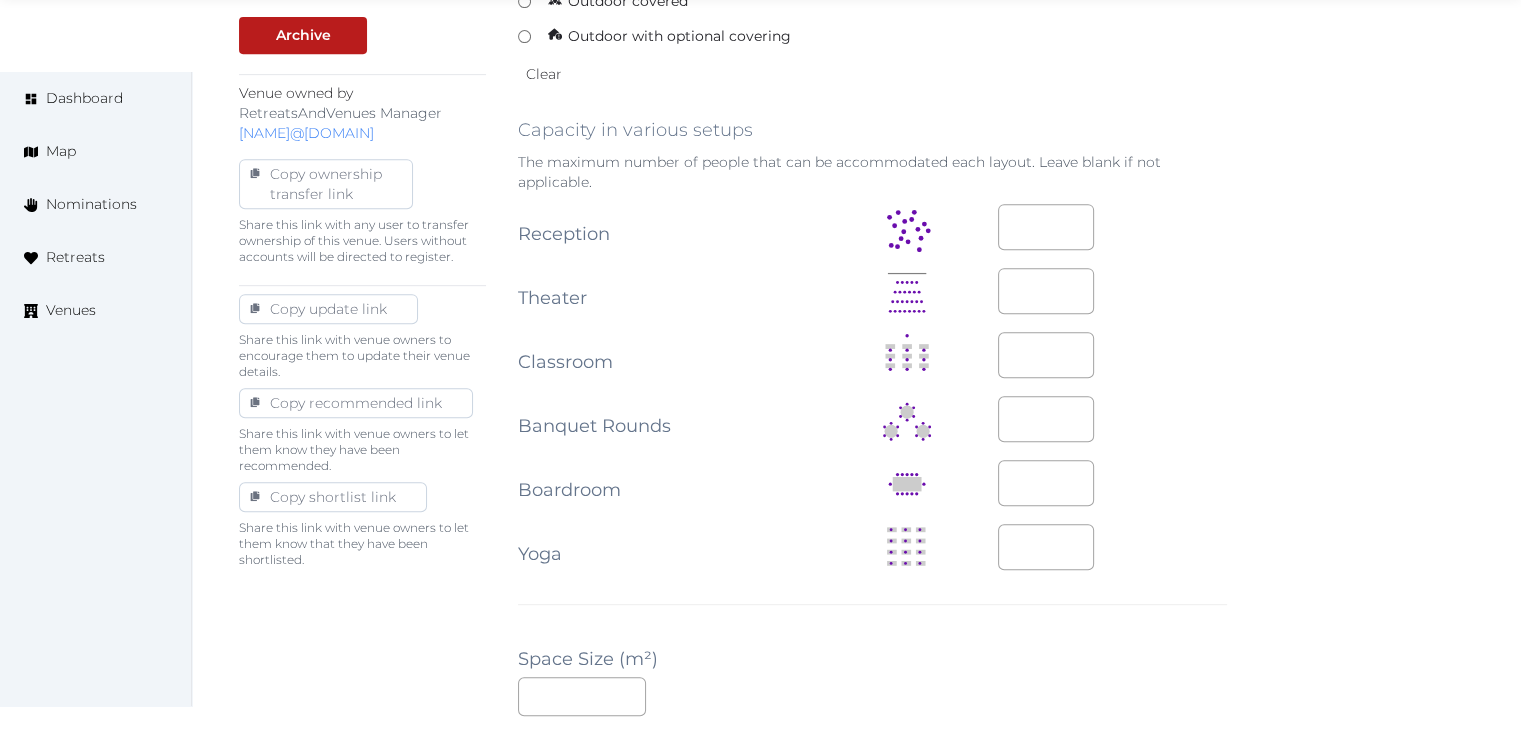scroll, scrollTop: 900, scrollLeft: 0, axis: vertical 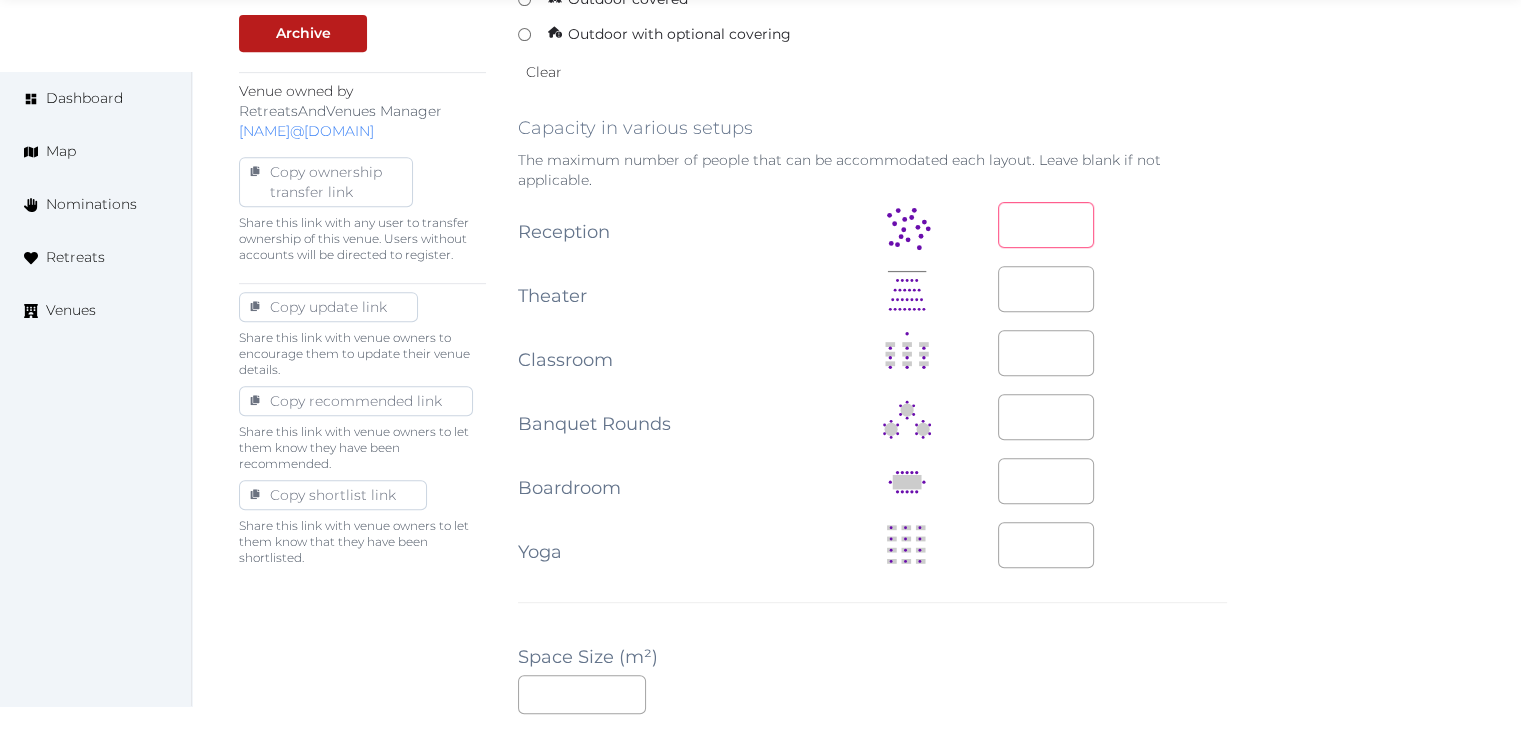 click at bounding box center (1046, 225) 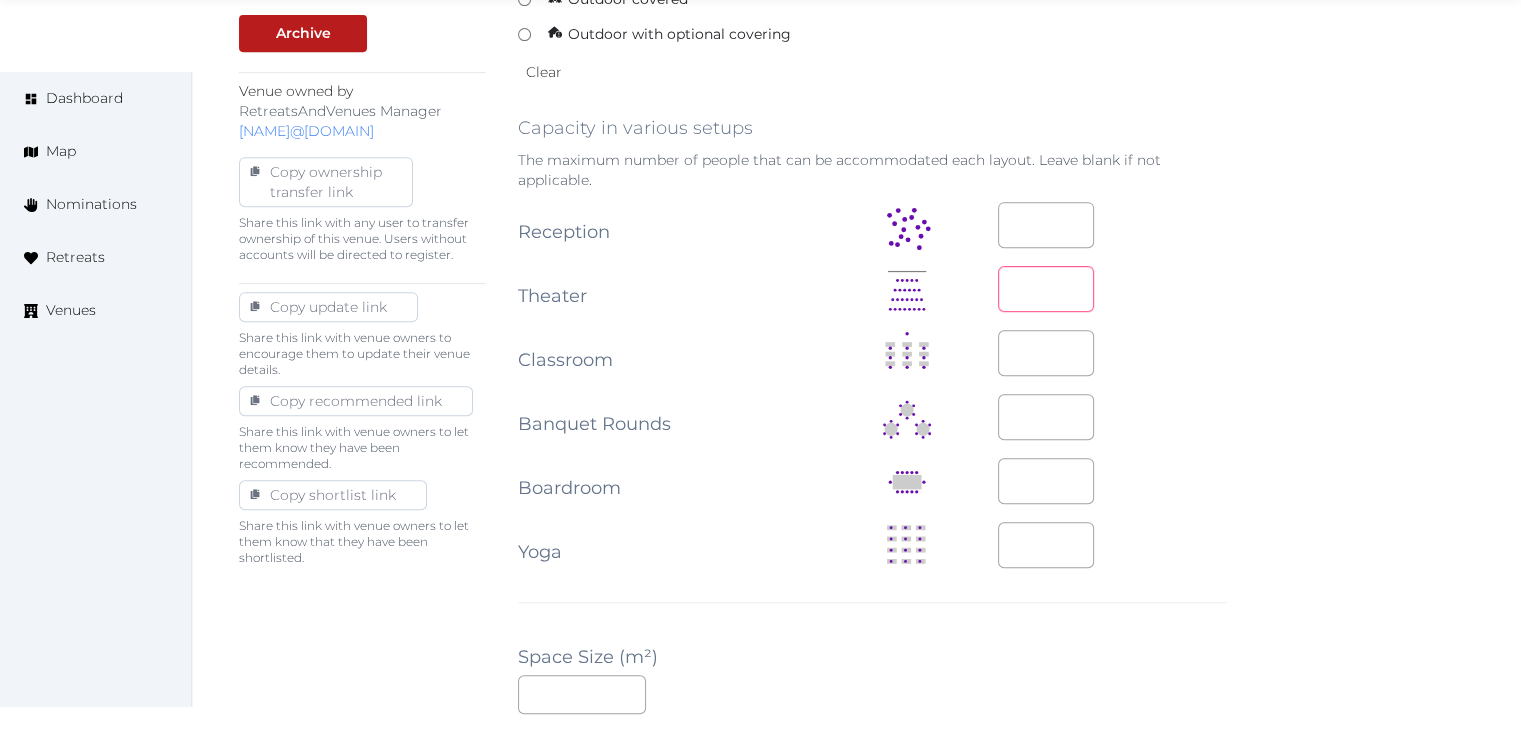 type on "**" 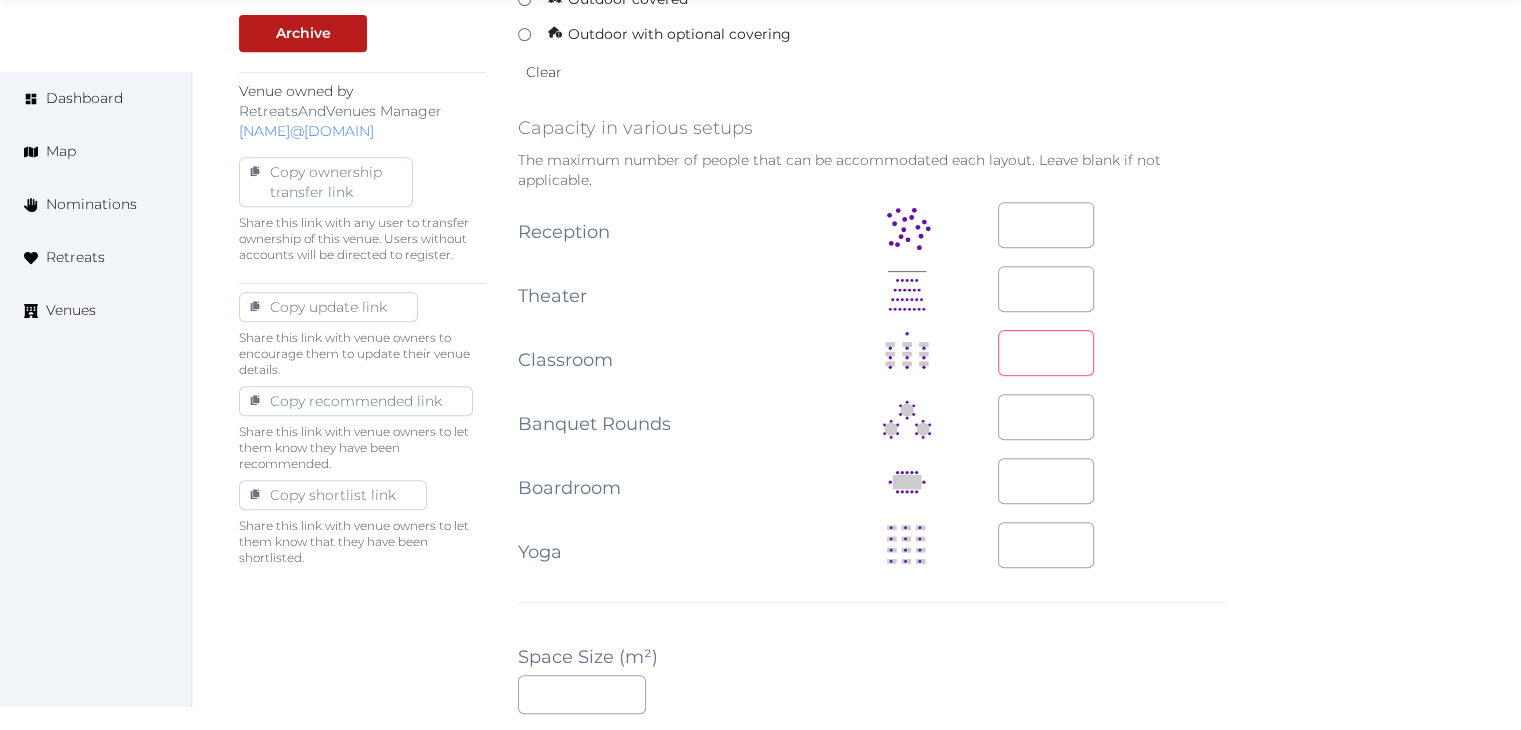 type on "**" 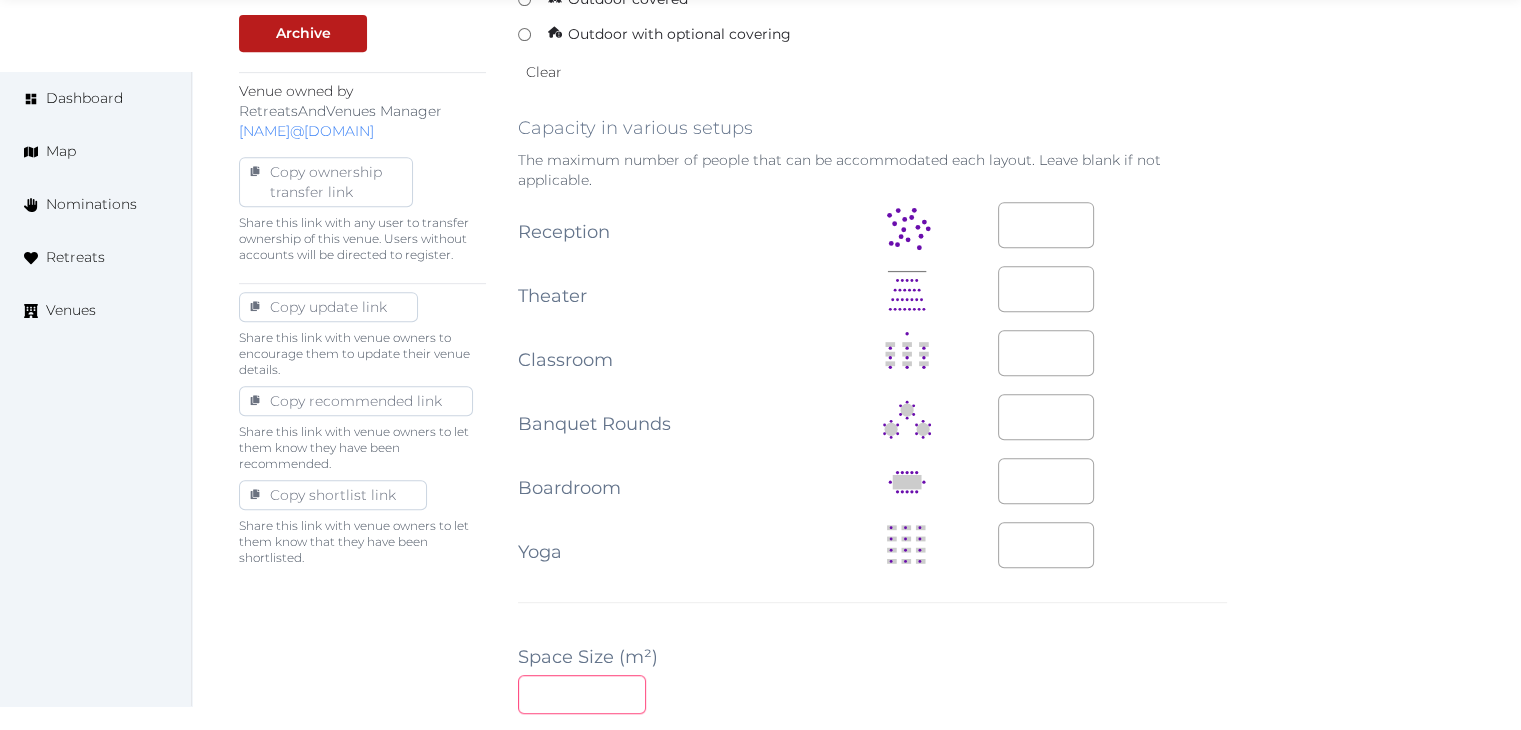 click at bounding box center [582, 694] 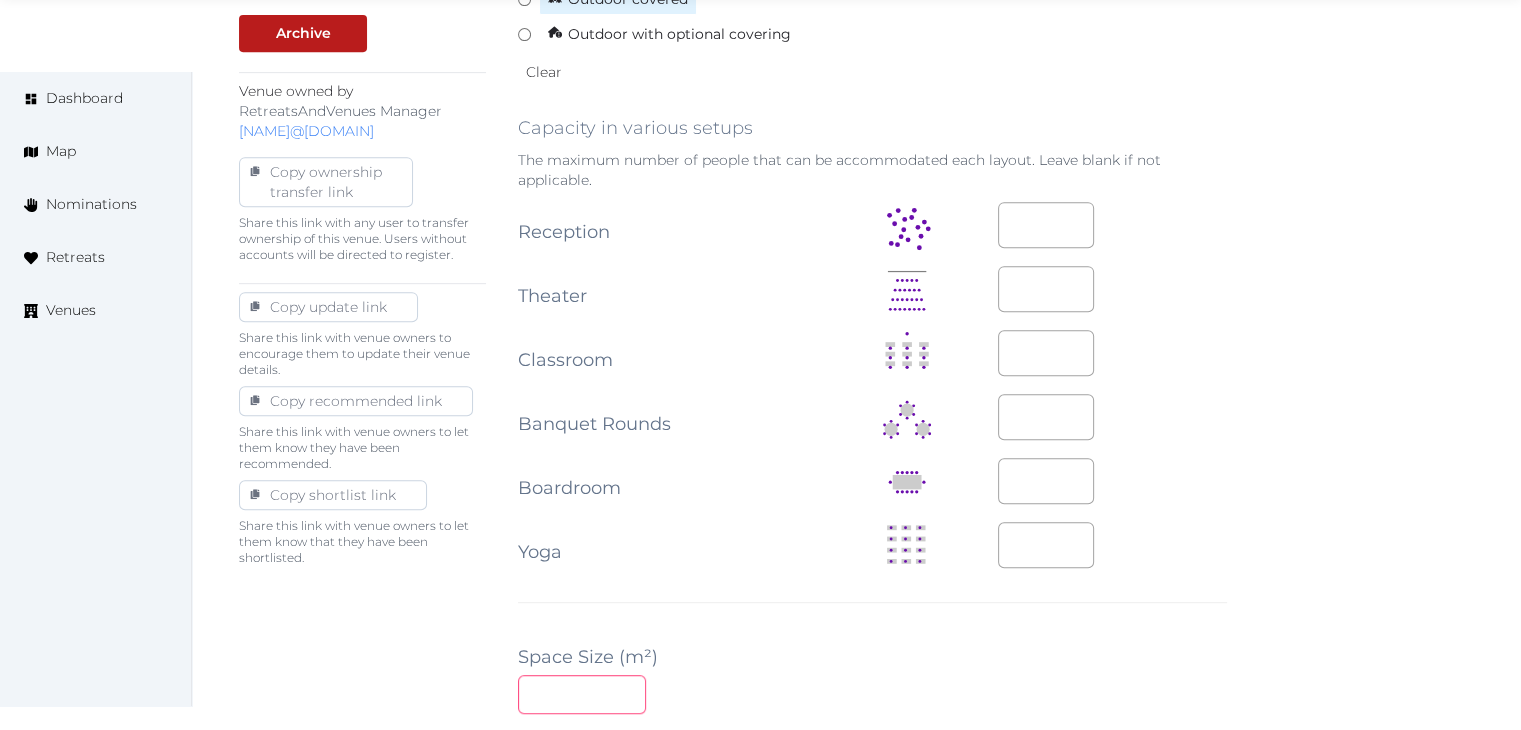 type on "**" 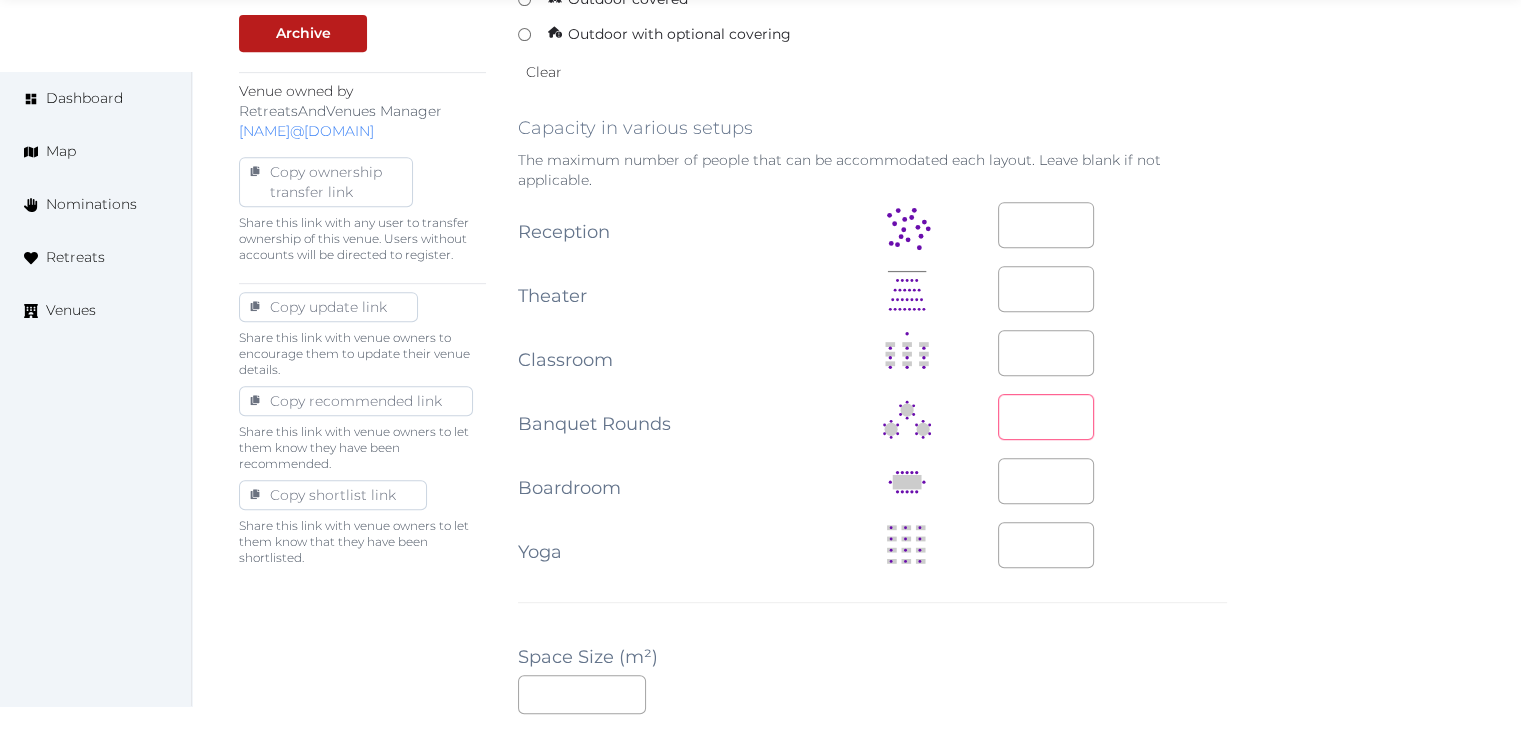 click at bounding box center [1046, 417] 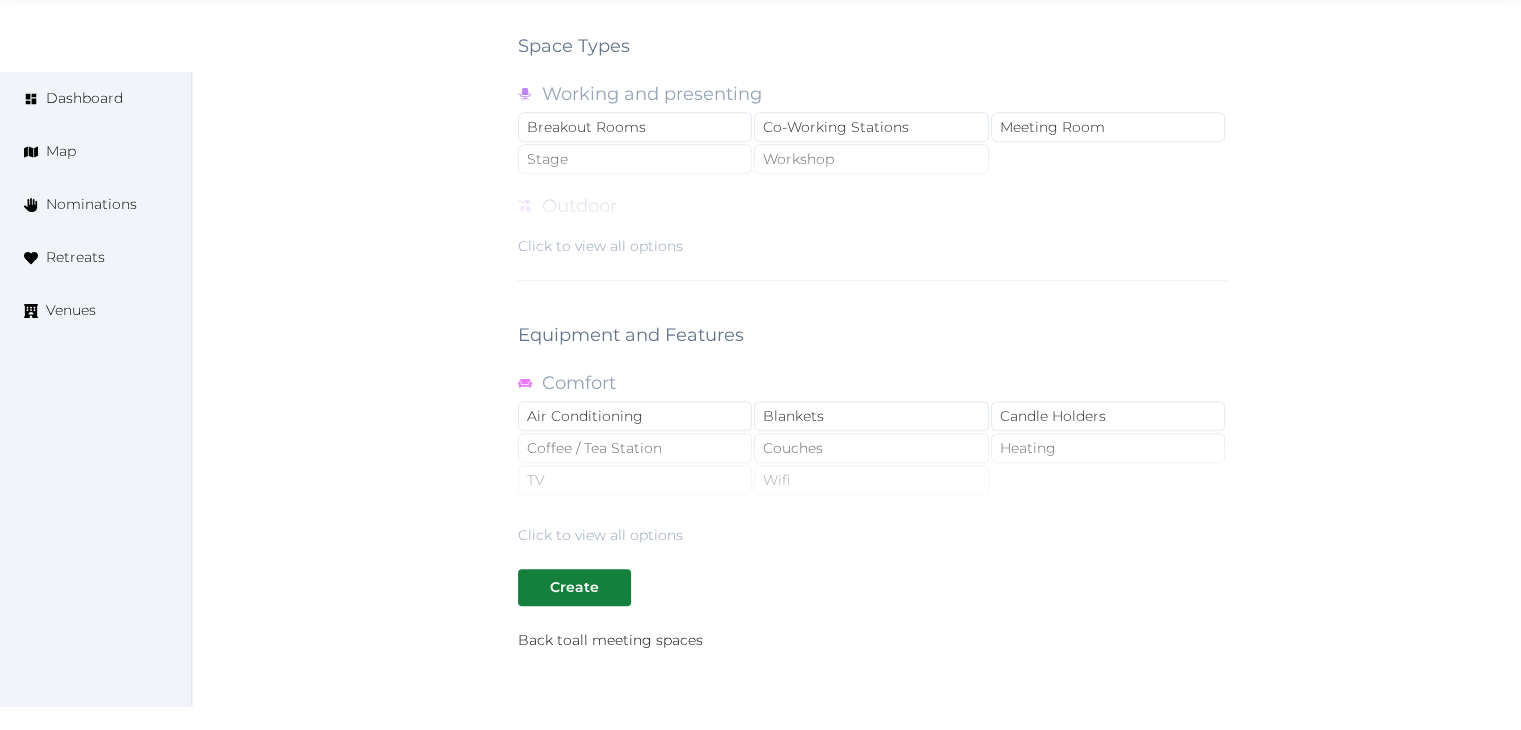 scroll, scrollTop: 1788, scrollLeft: 0, axis: vertical 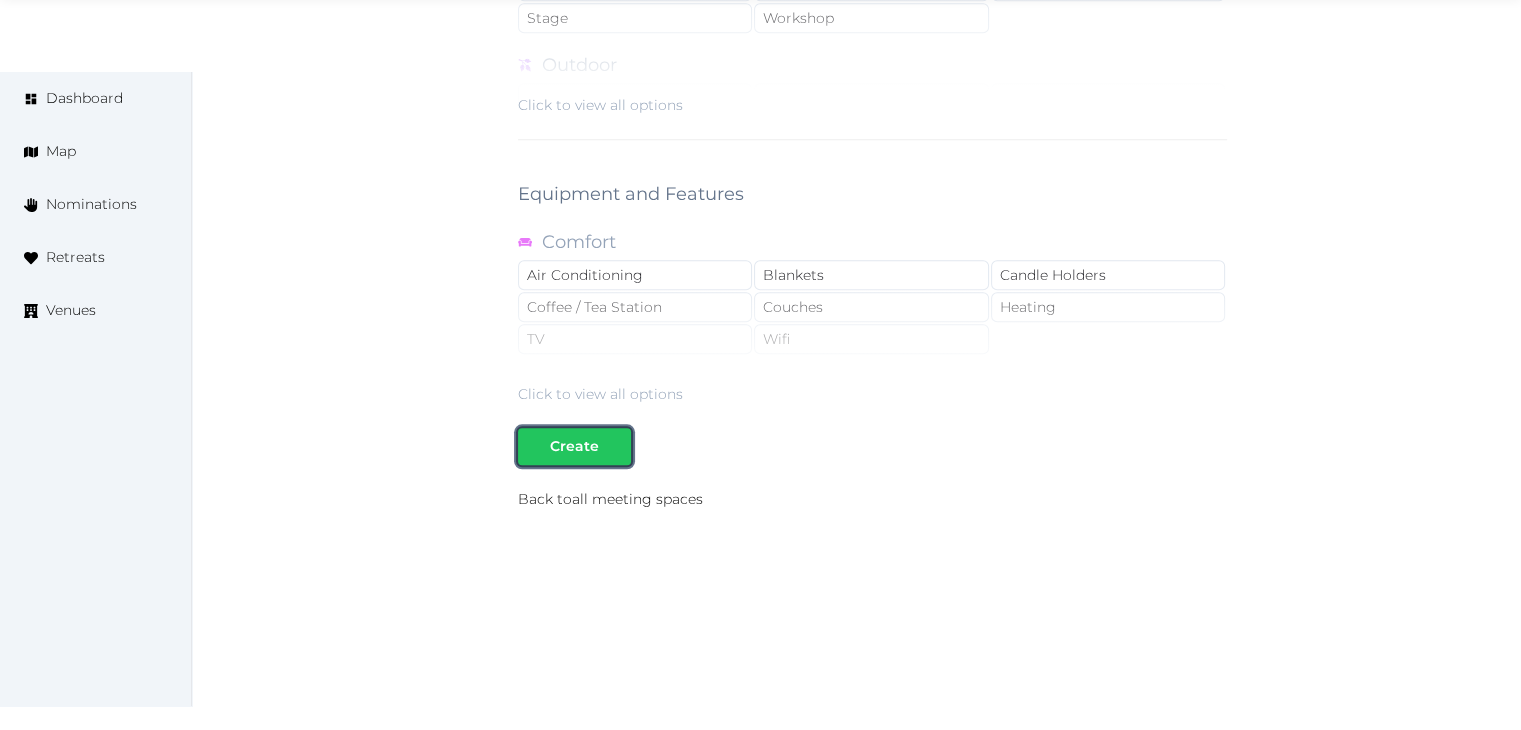 click on "Create" at bounding box center (574, 446) 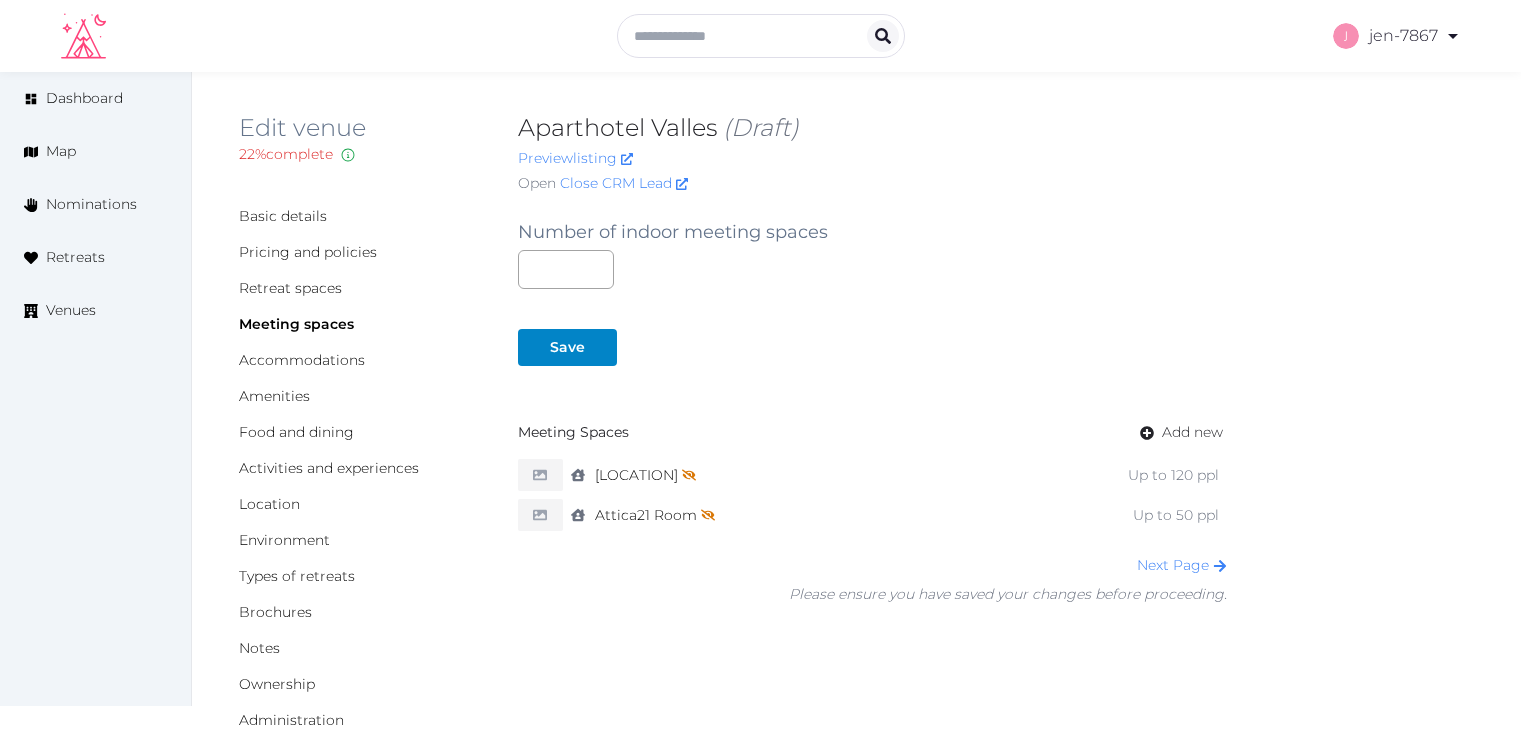 scroll, scrollTop: 0, scrollLeft: 0, axis: both 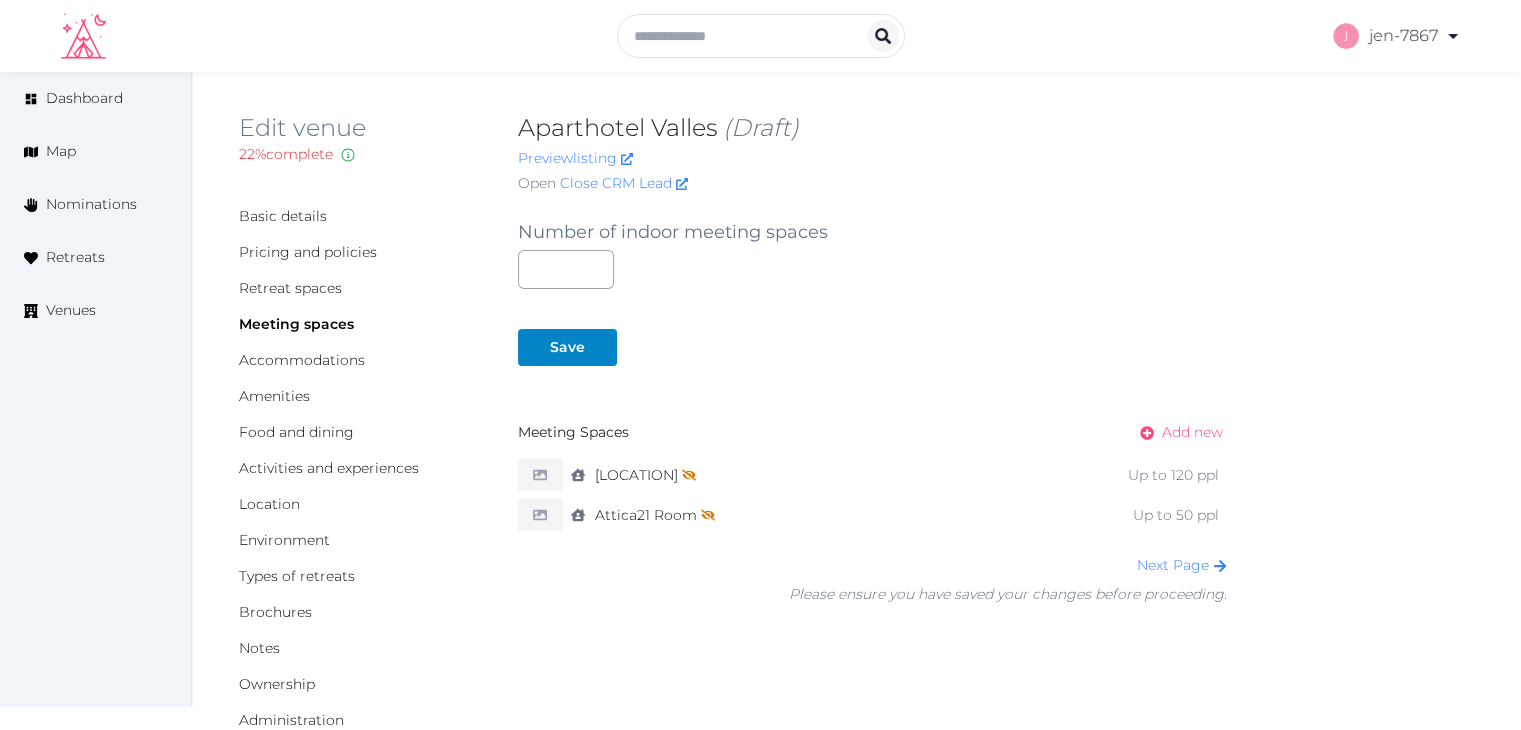 click on "Add new" at bounding box center (1192, 432) 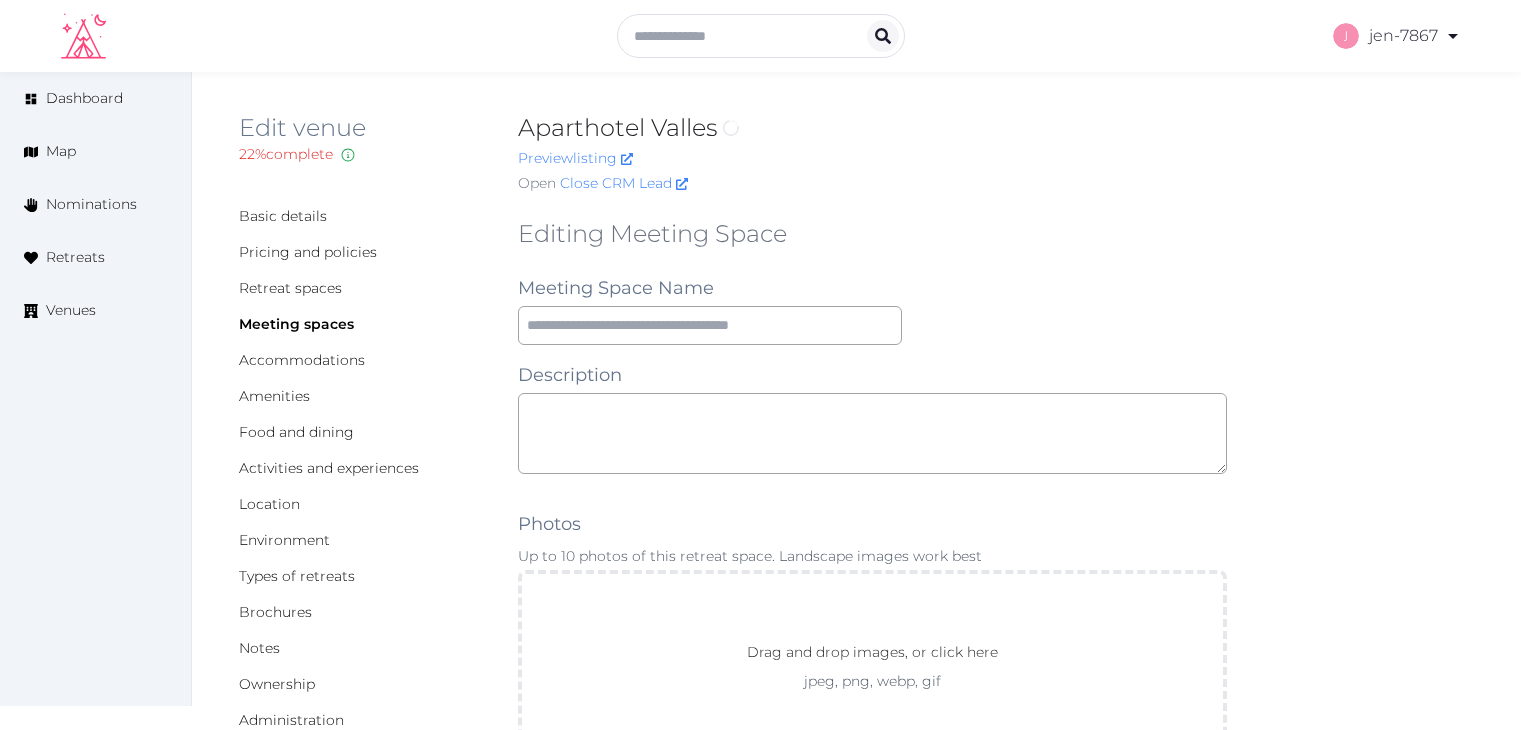 scroll, scrollTop: 0, scrollLeft: 0, axis: both 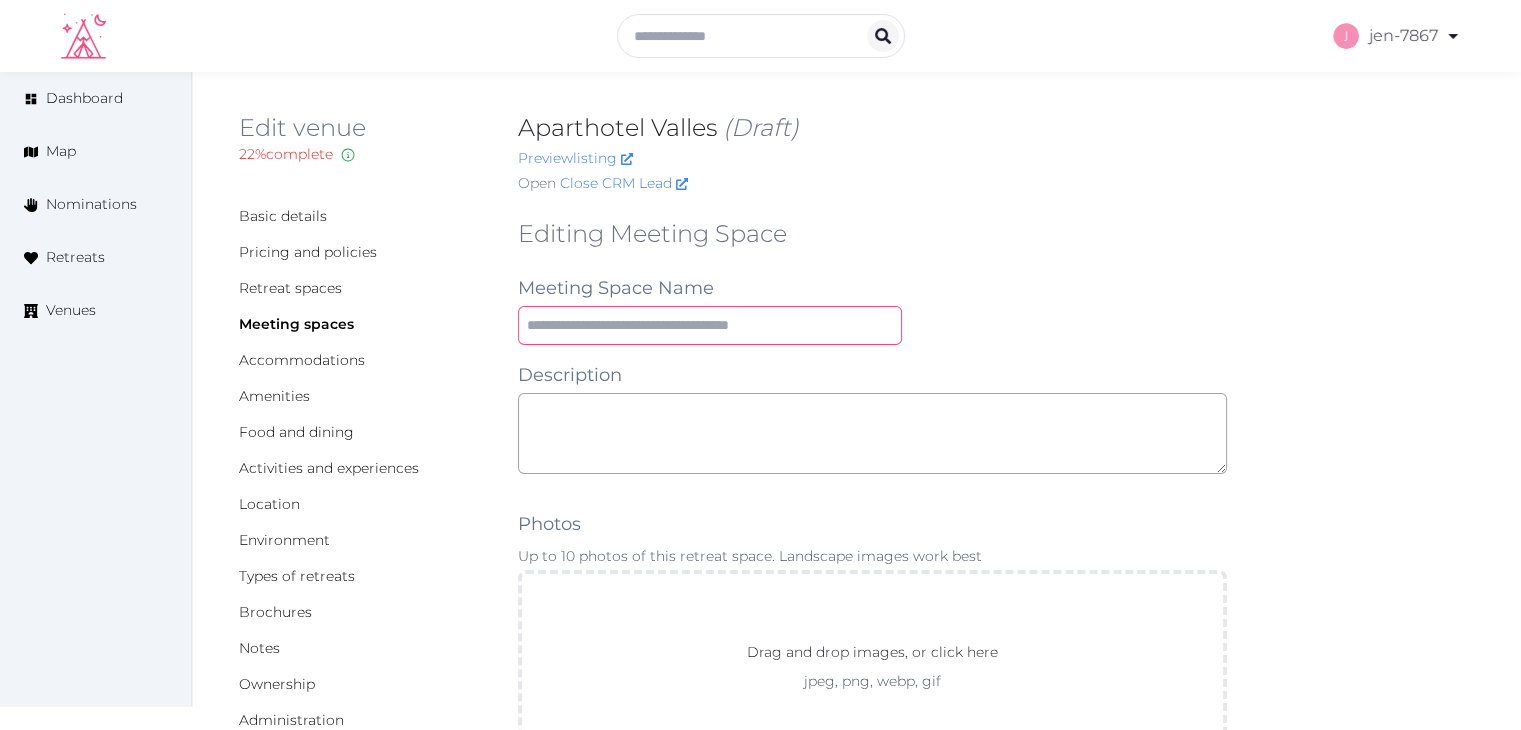 click at bounding box center [710, 325] 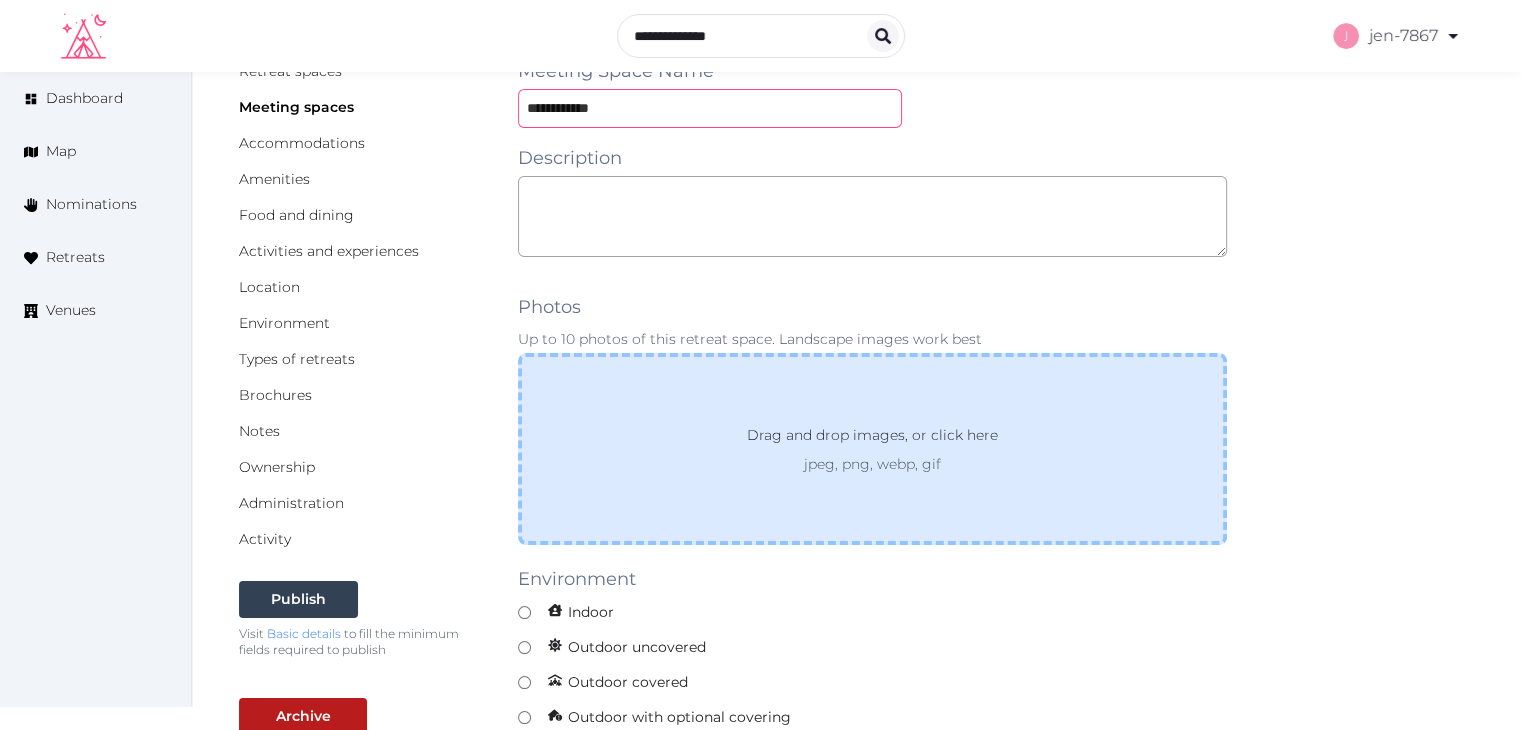 scroll, scrollTop: 200, scrollLeft: 0, axis: vertical 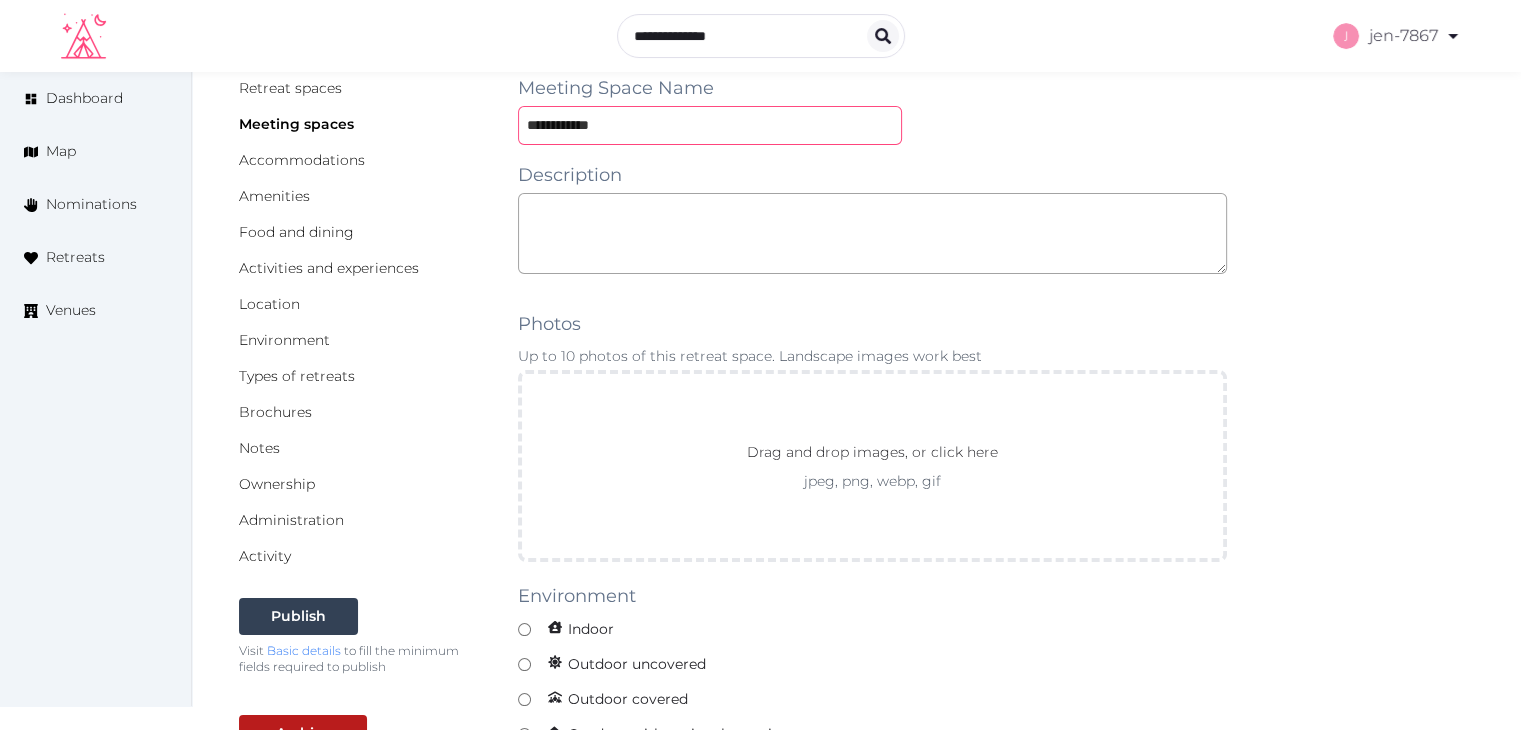 drag, startPoint x: 563, startPoint y: 123, endPoint x: 716, endPoint y: 126, distance: 153.0294 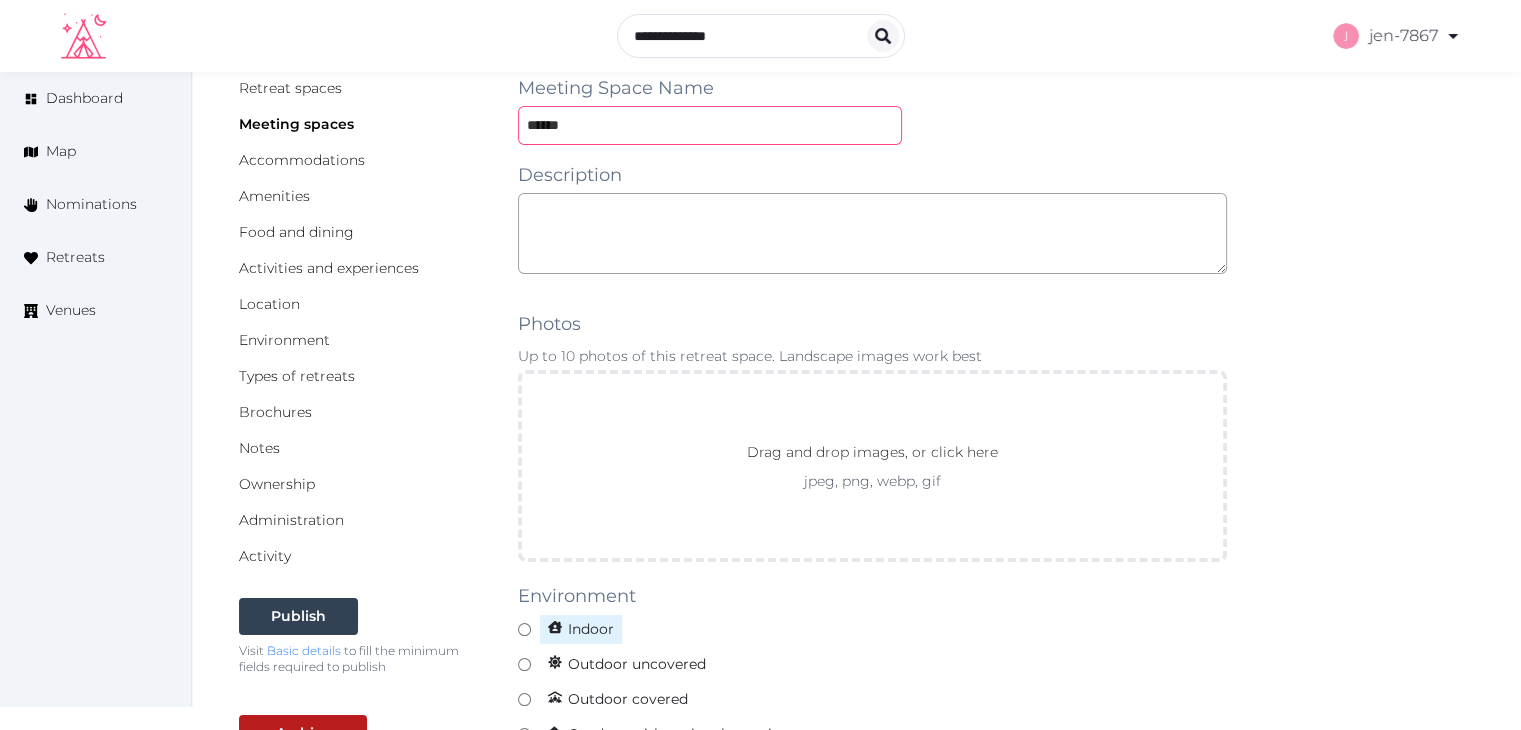 type on "******" 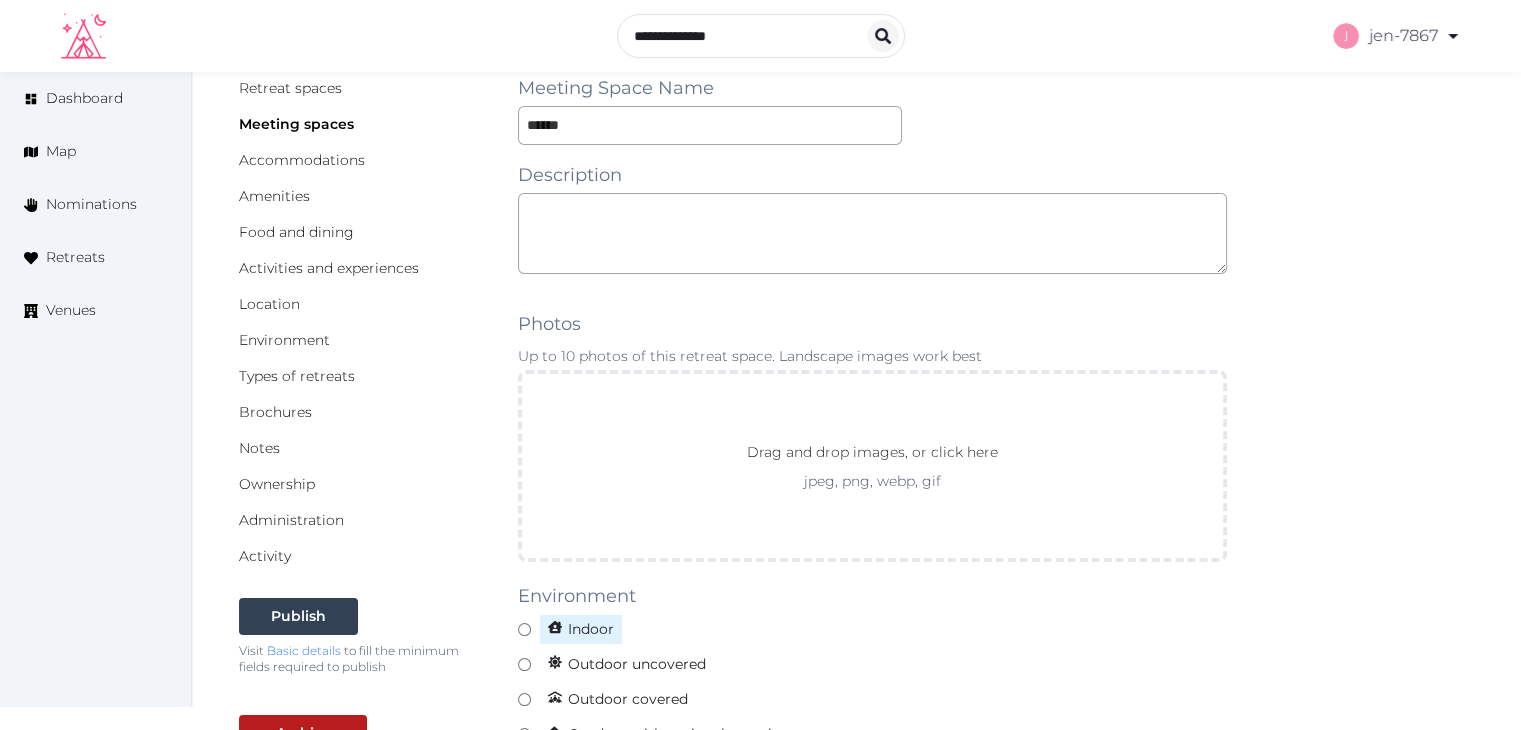 click 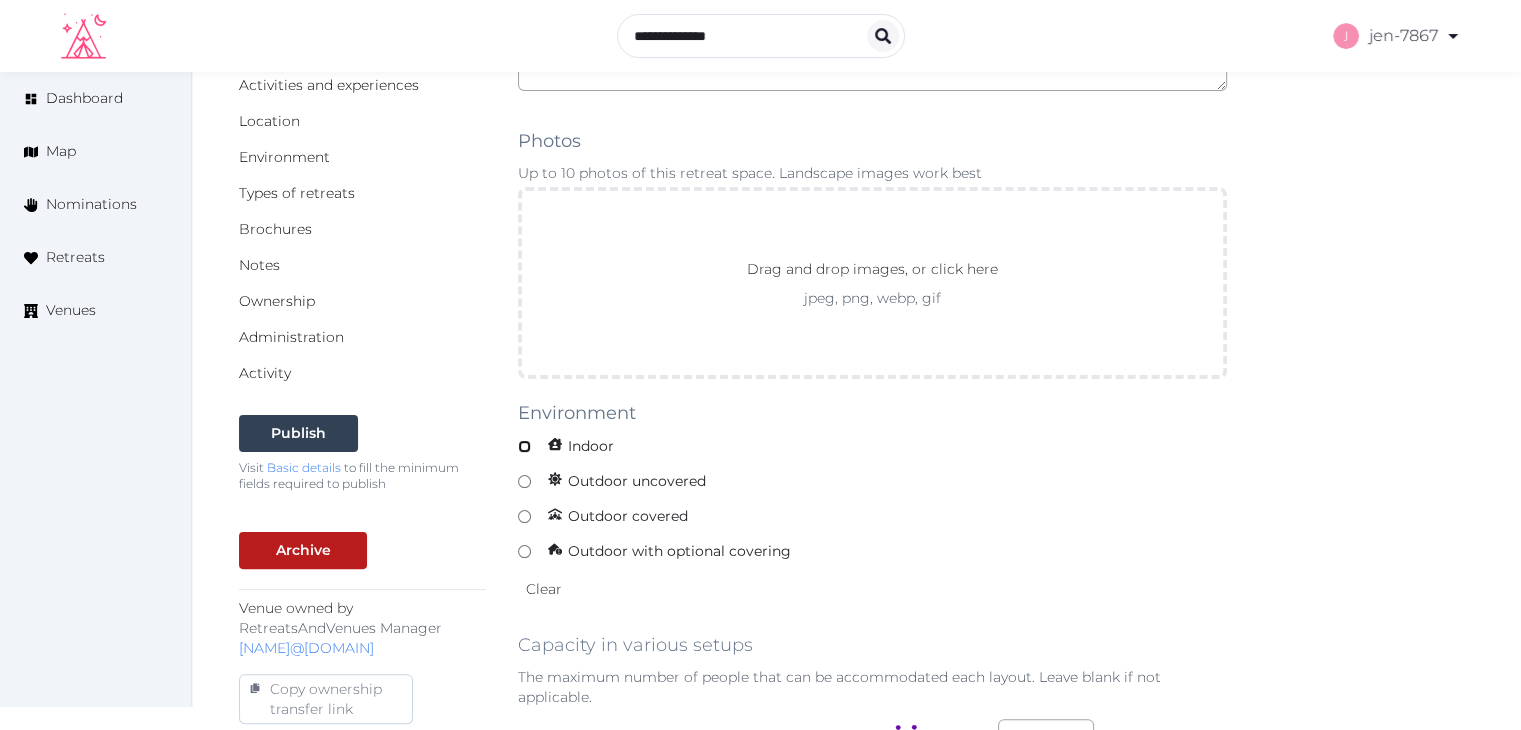 scroll, scrollTop: 800, scrollLeft: 0, axis: vertical 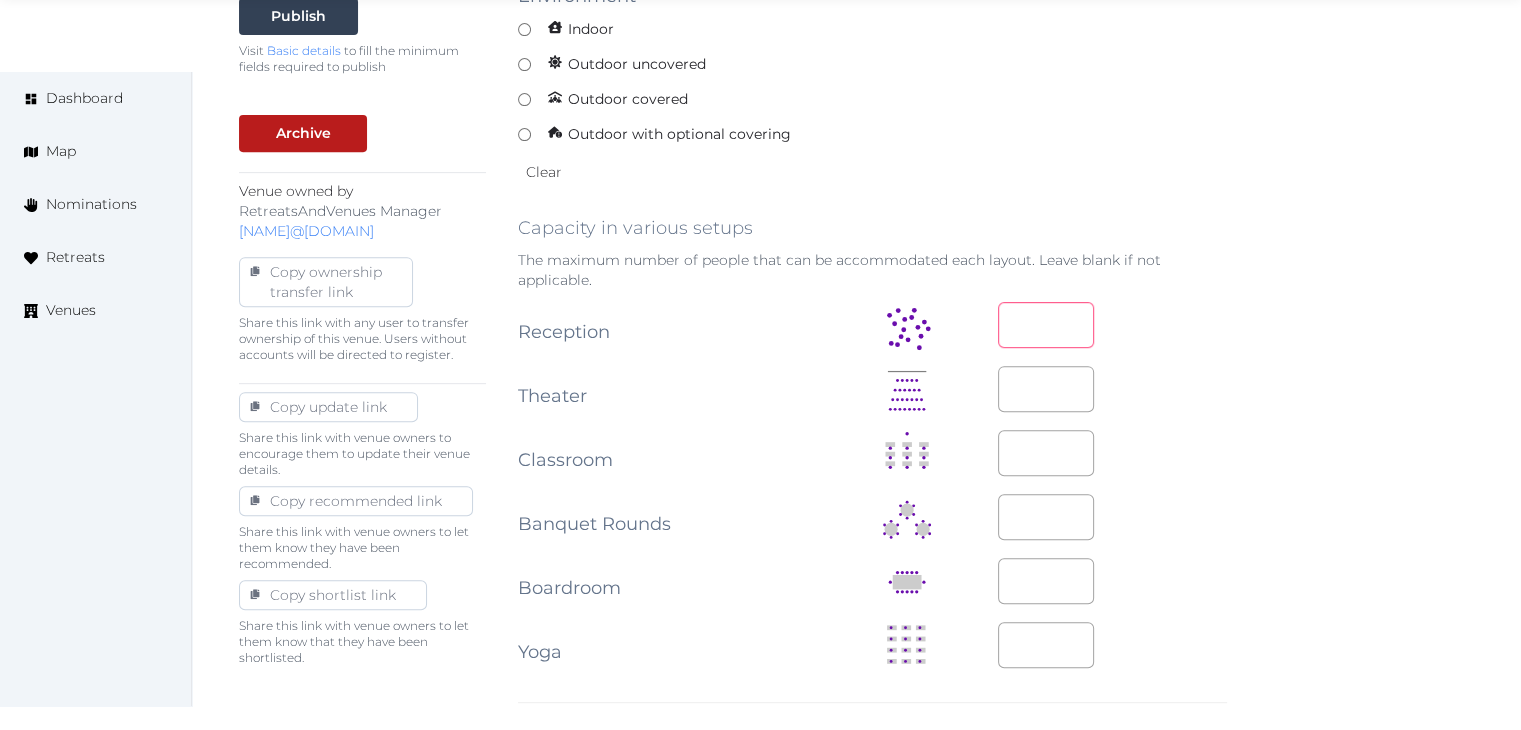 click at bounding box center (1046, 325) 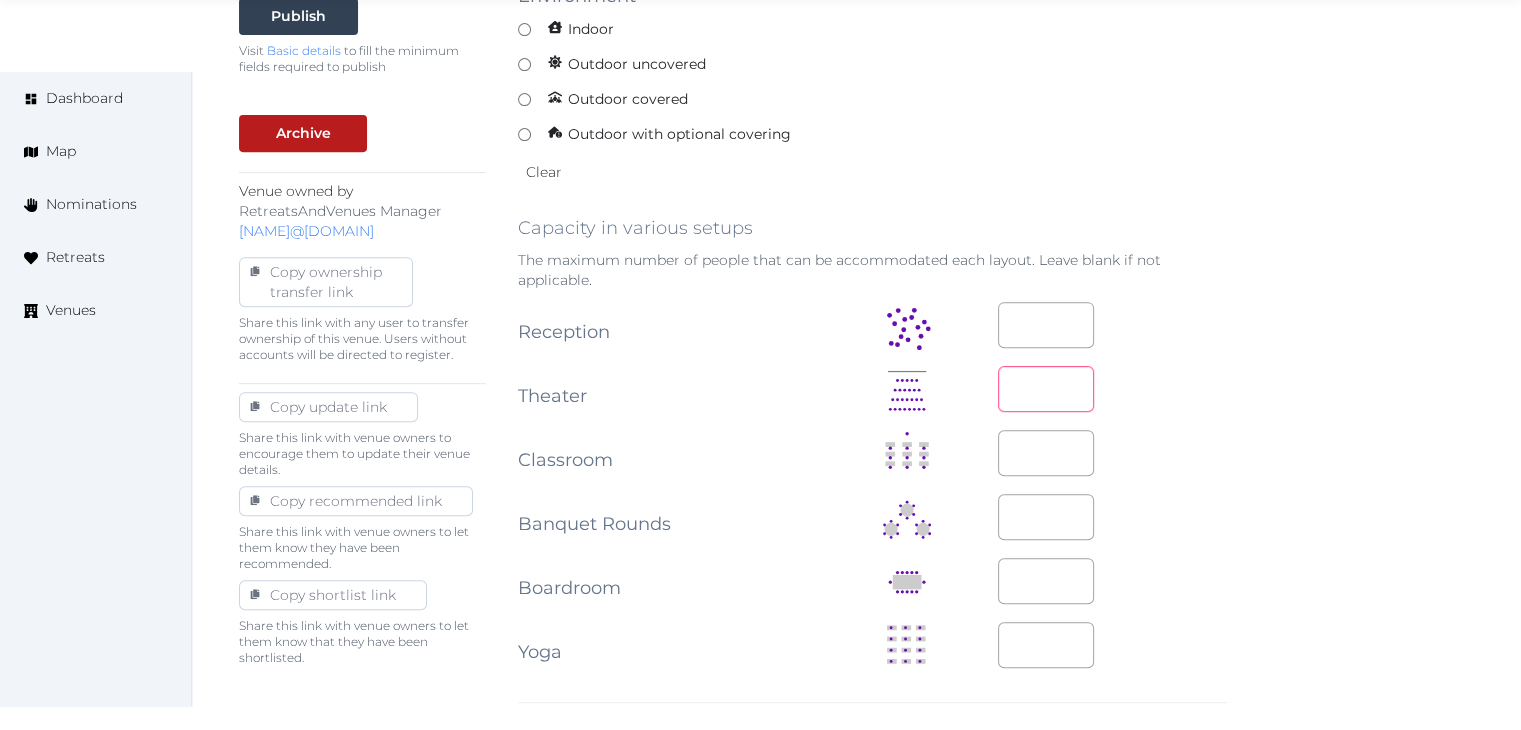 click at bounding box center [1046, 389] 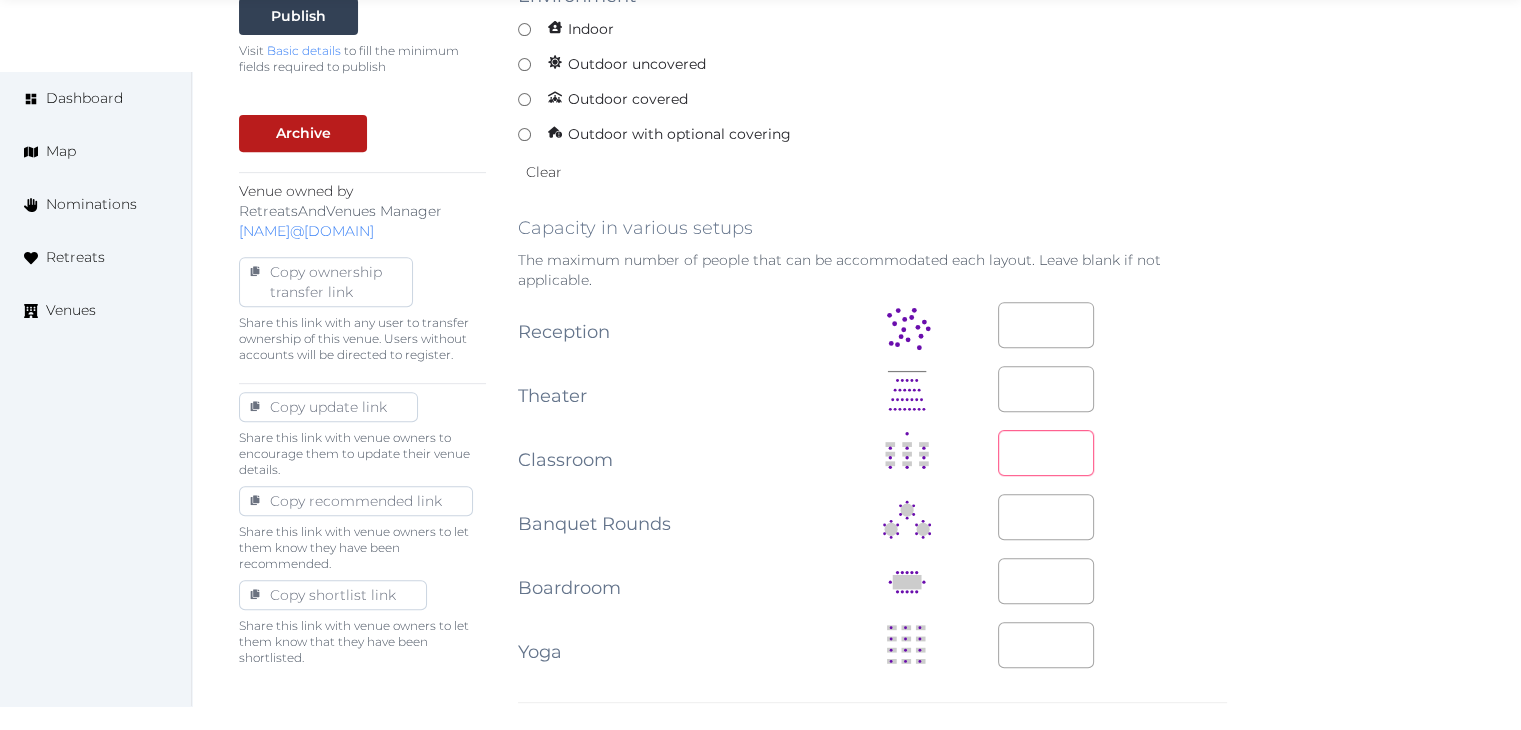 click at bounding box center [1046, 453] 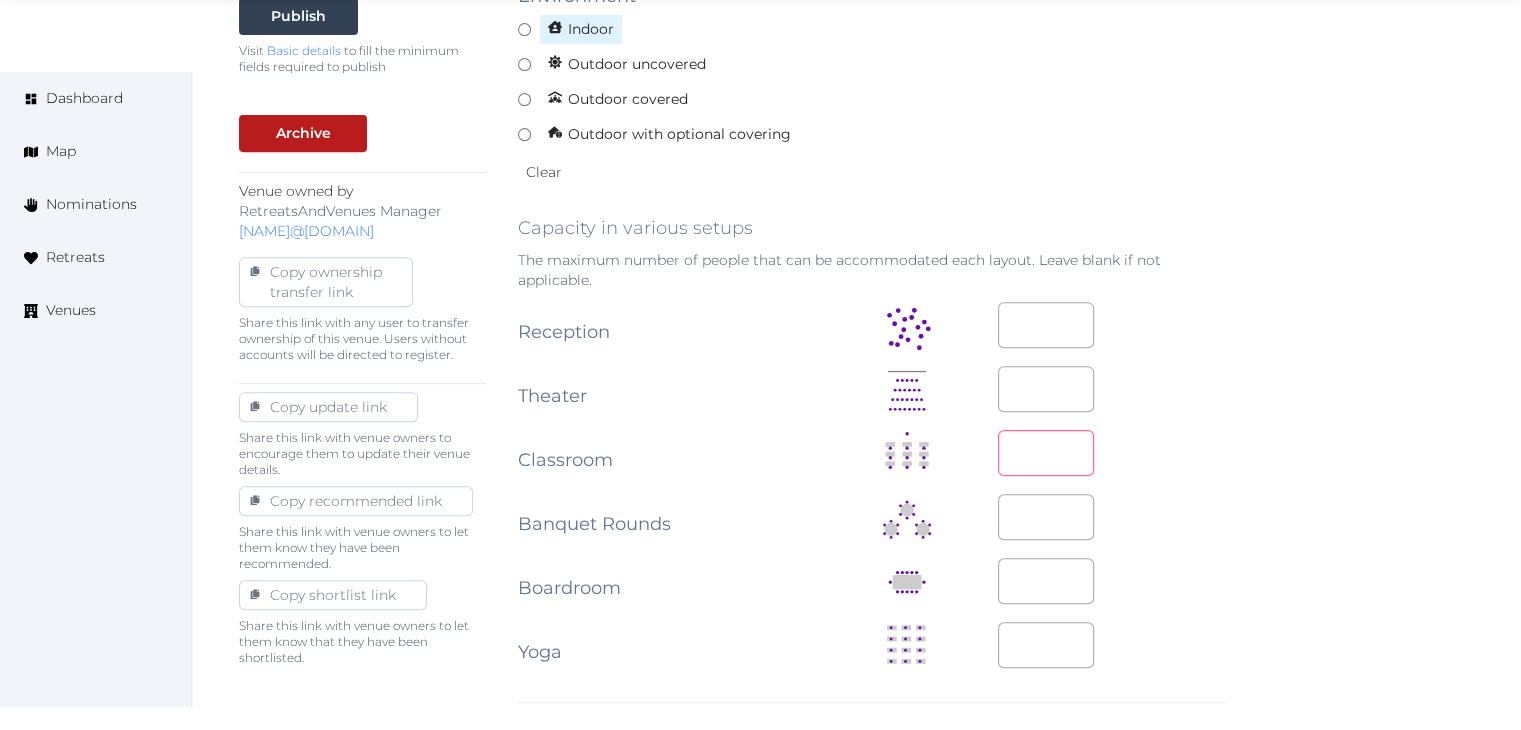 type on "**" 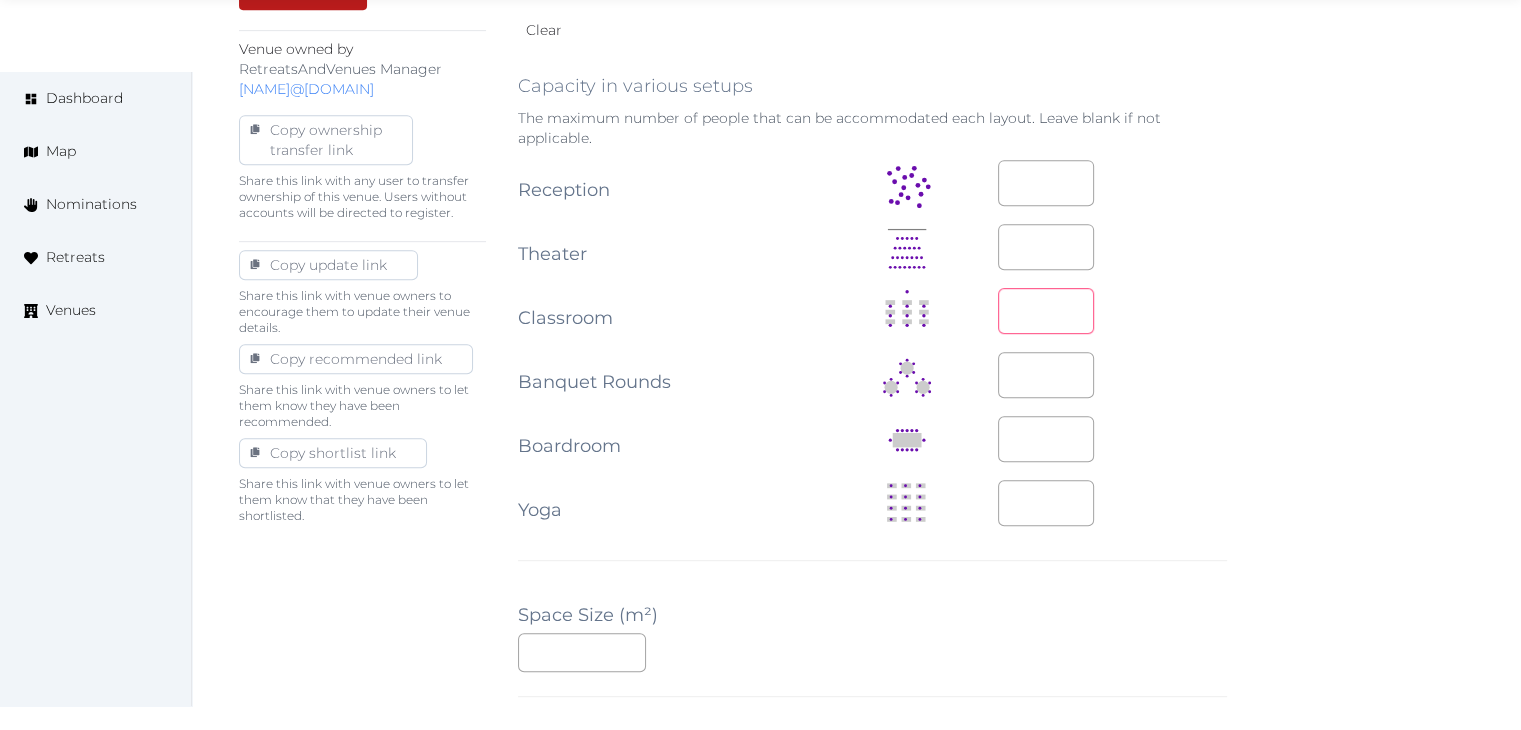 scroll, scrollTop: 1200, scrollLeft: 0, axis: vertical 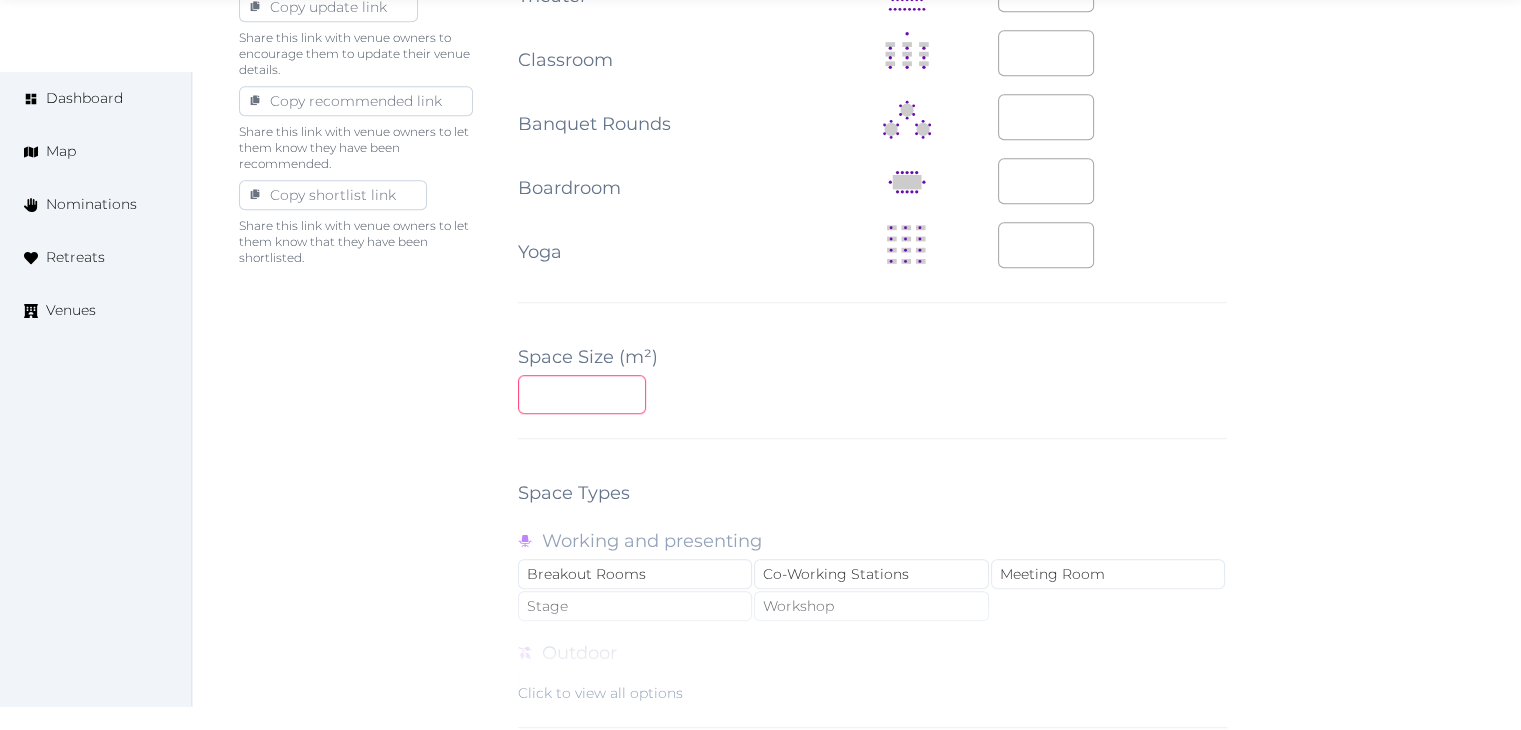 click at bounding box center [582, 394] 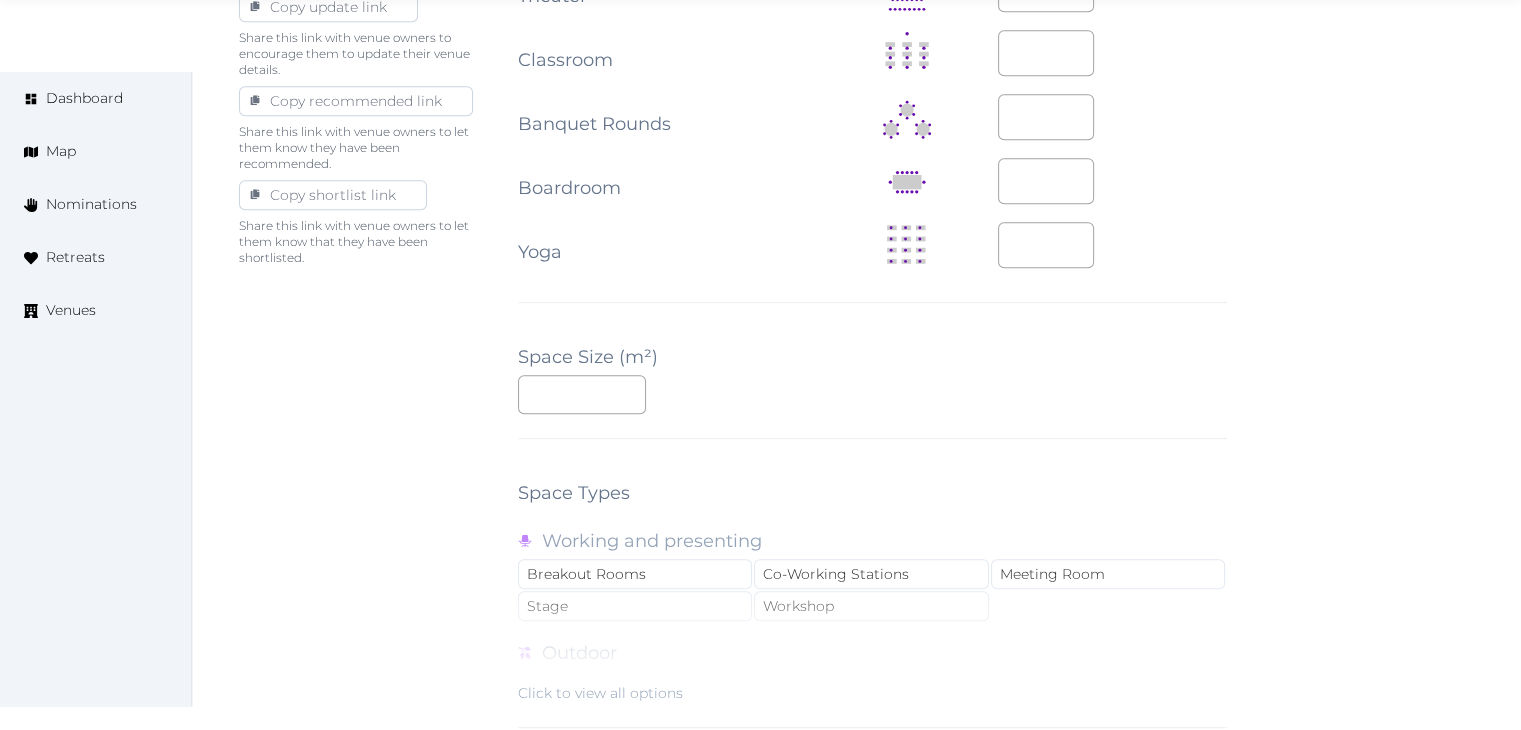 click on "**" at bounding box center [872, 394] 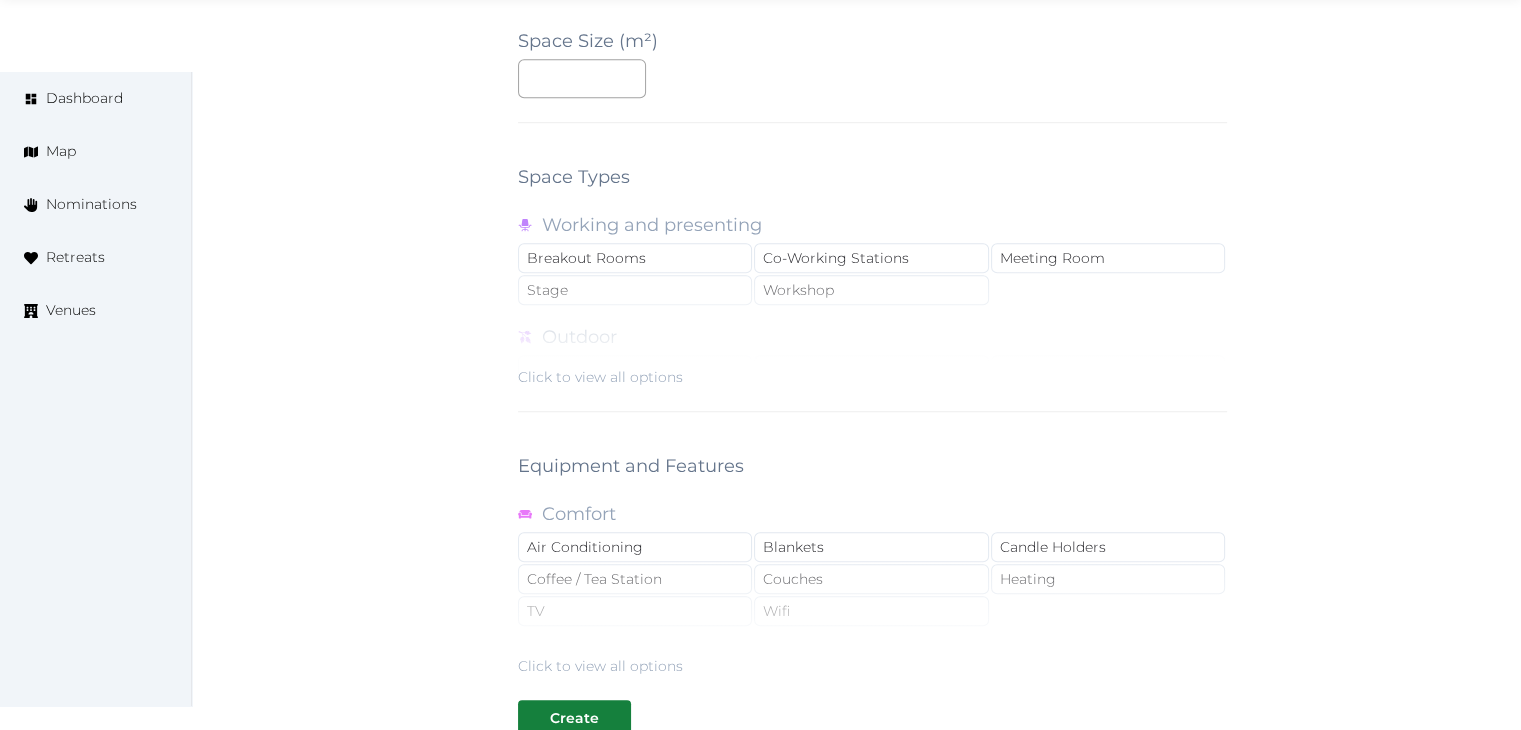 scroll, scrollTop: 1788, scrollLeft: 0, axis: vertical 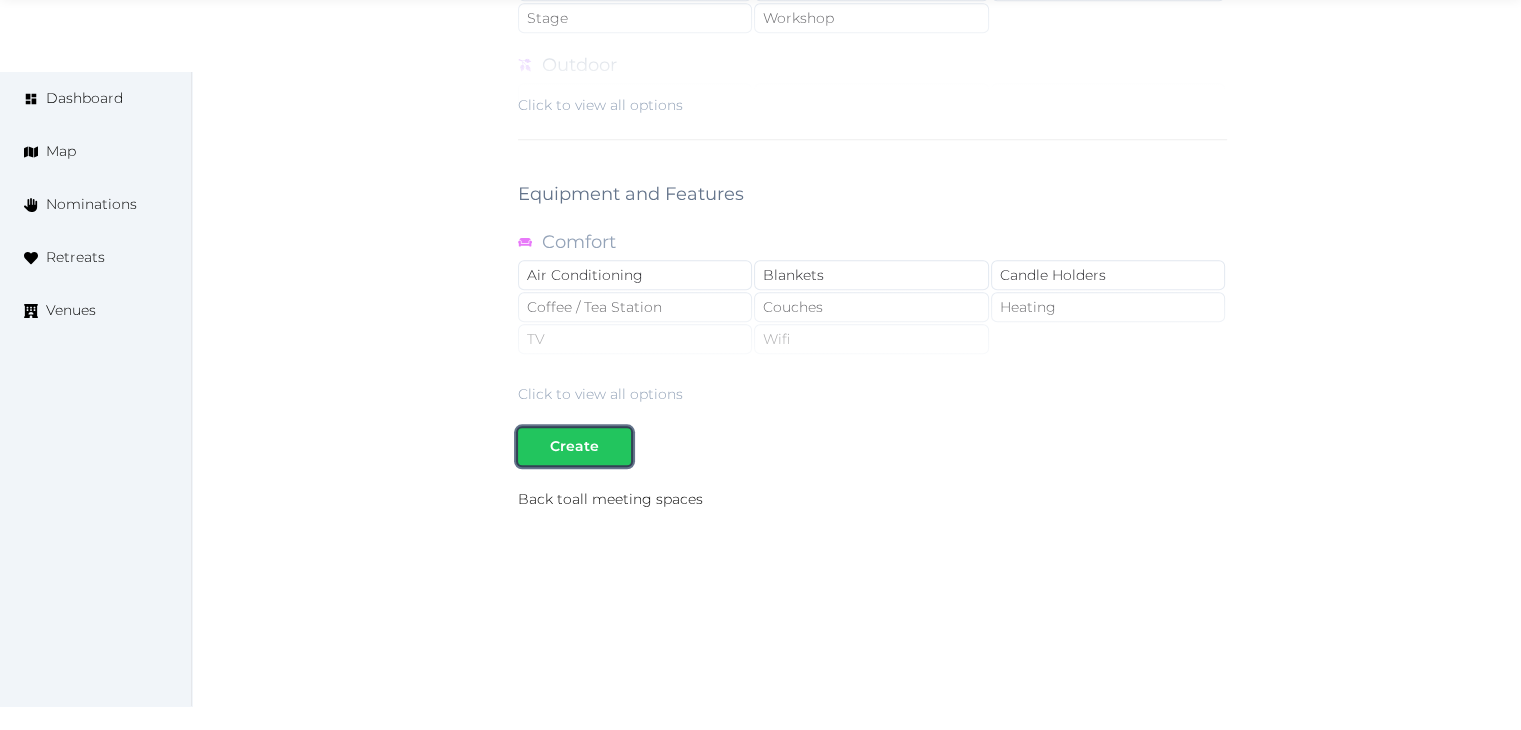 click at bounding box center (534, 446) 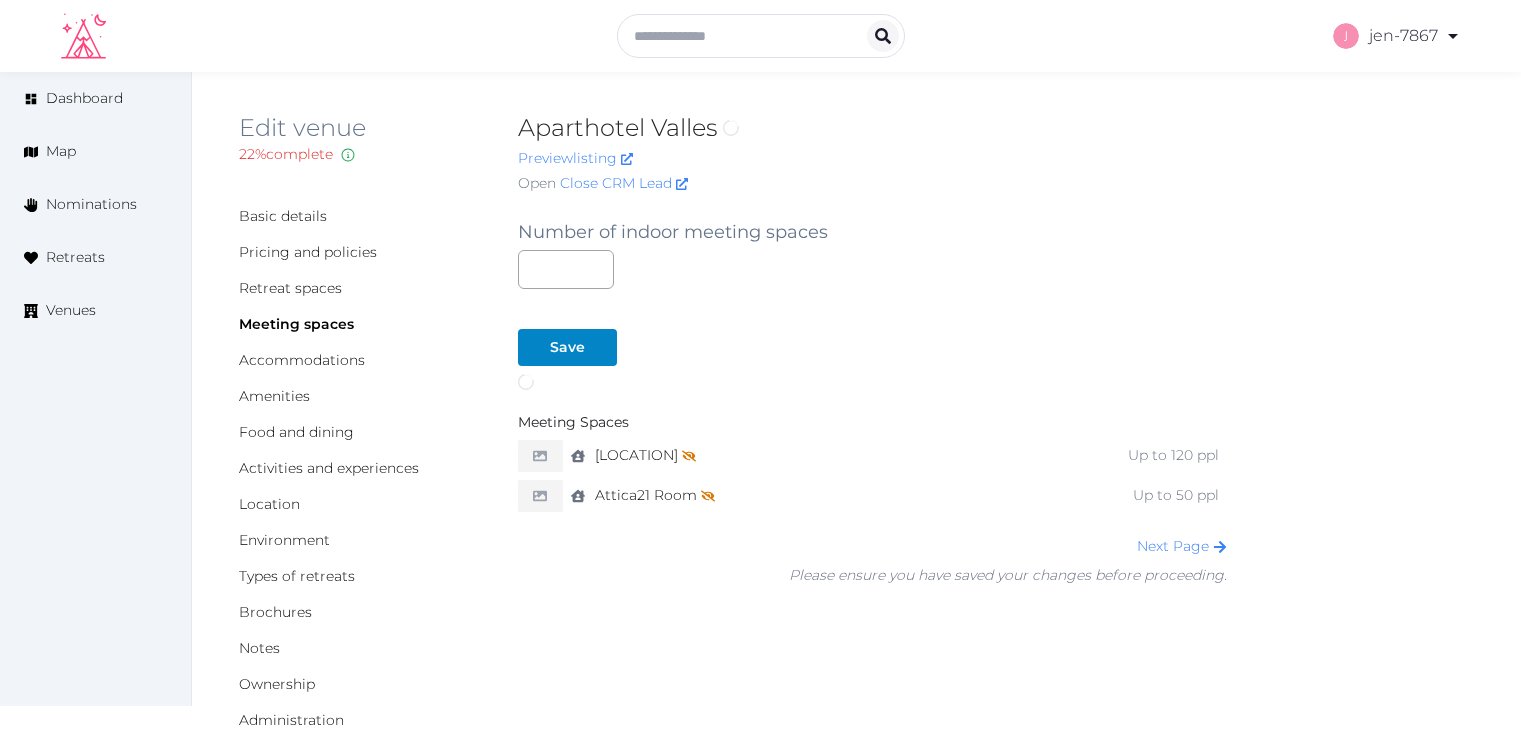 scroll, scrollTop: 0, scrollLeft: 0, axis: both 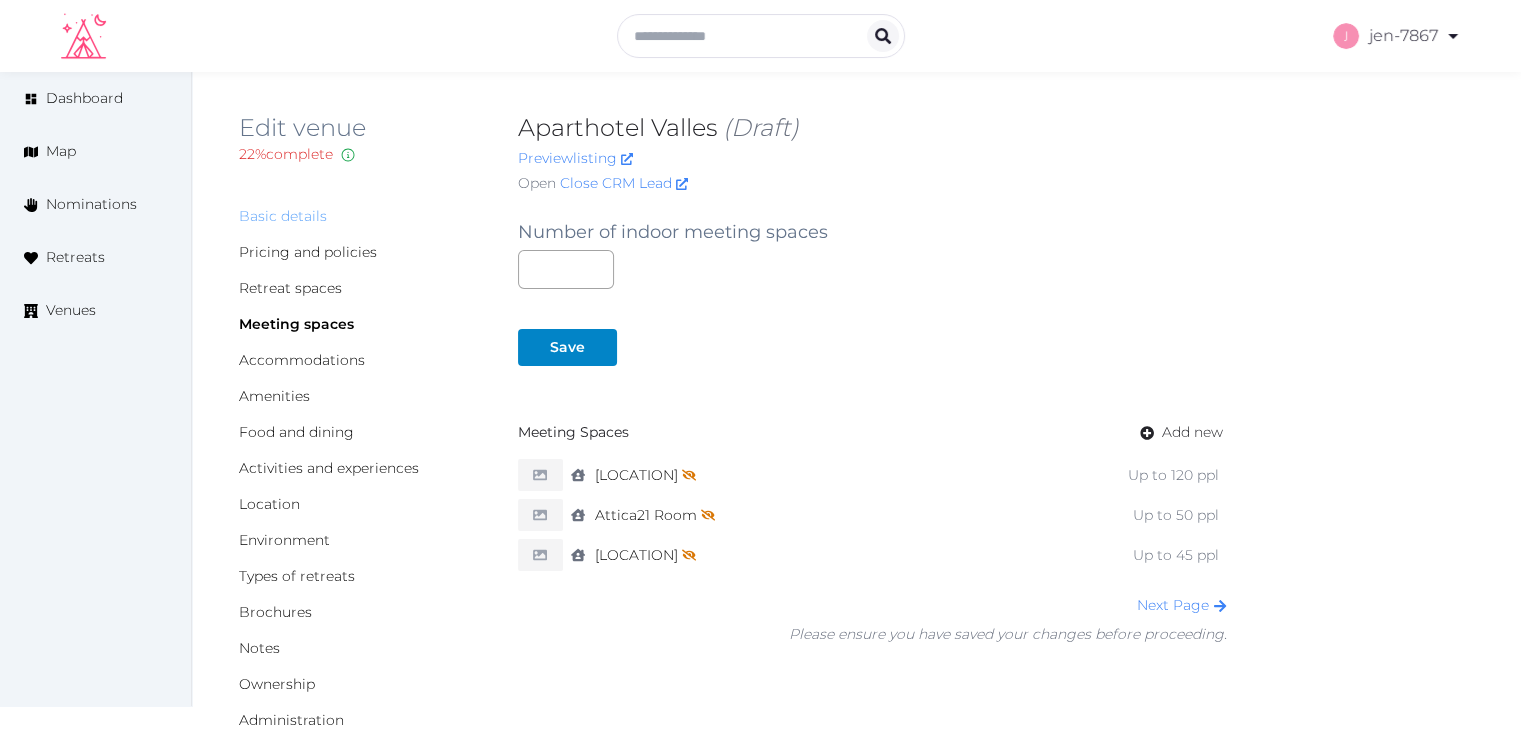 click on "Basic details" at bounding box center [283, 216] 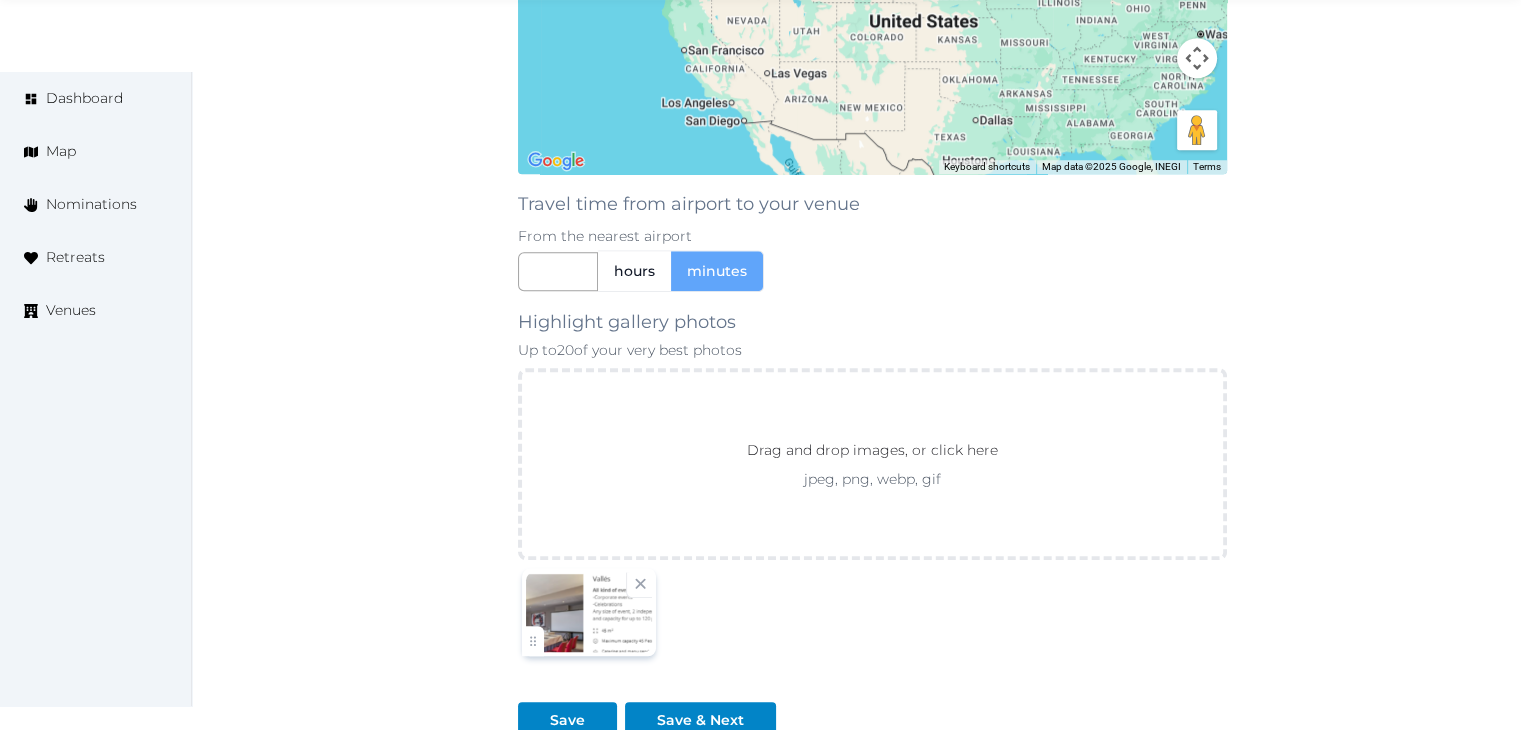scroll, scrollTop: 1972, scrollLeft: 0, axis: vertical 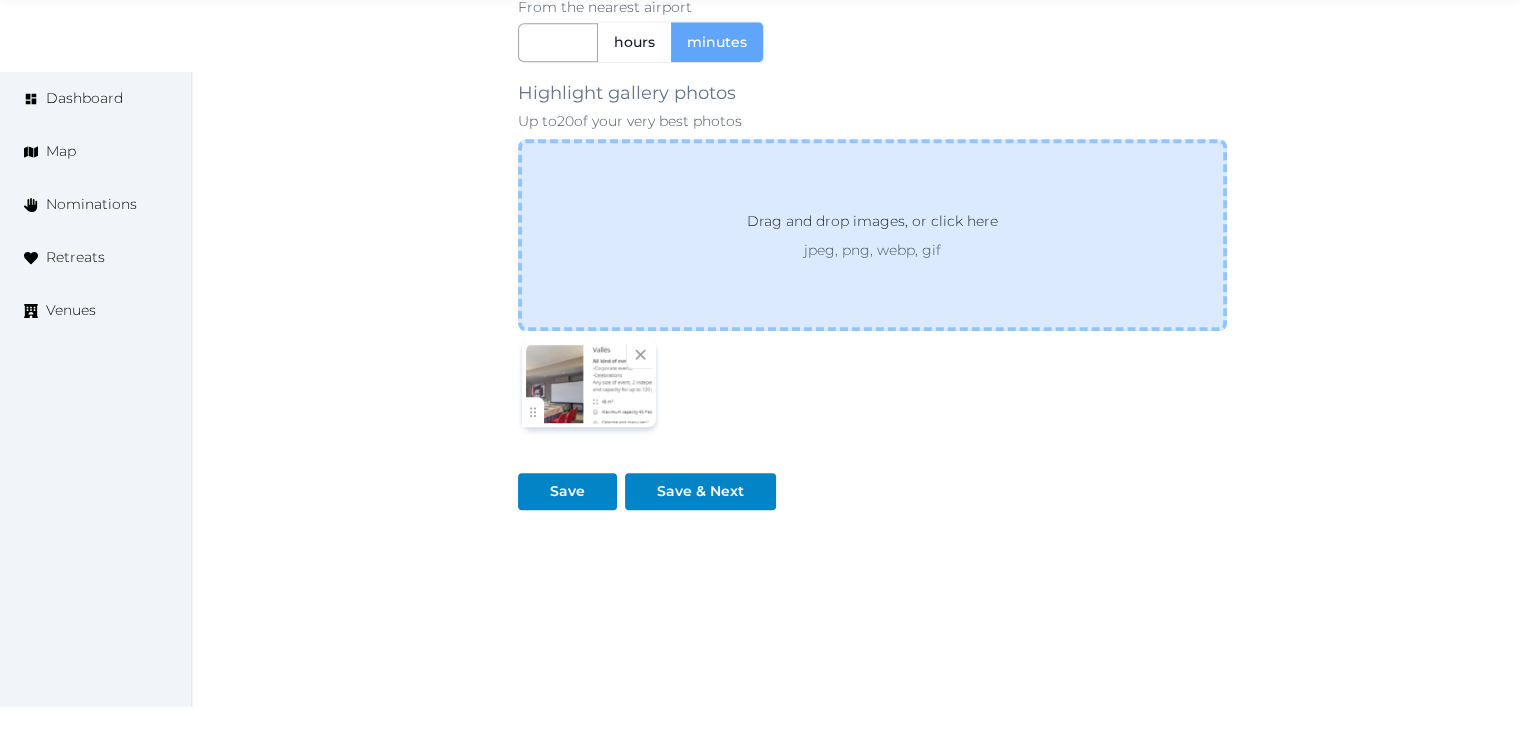 click on "Drag and drop images, or click here" at bounding box center (872, 225) 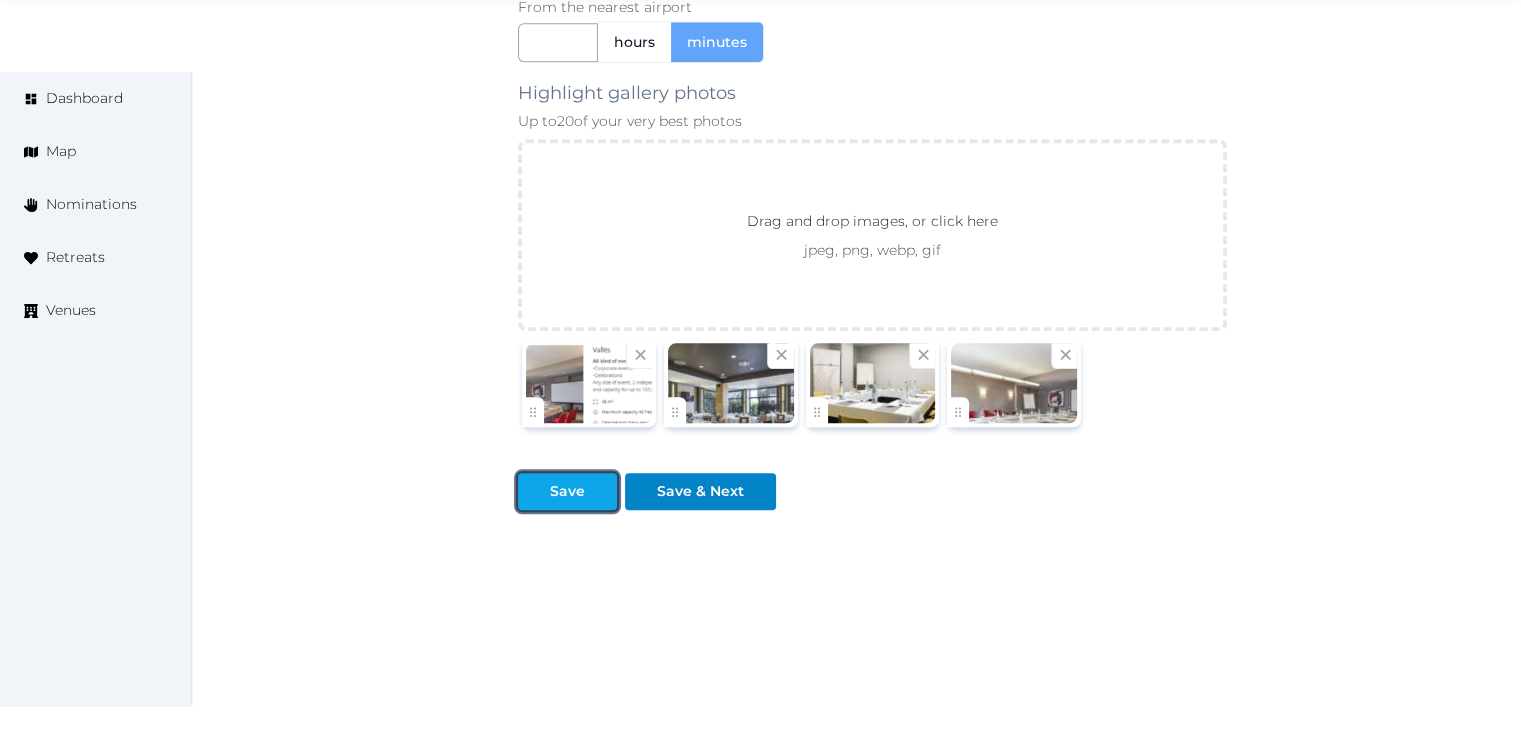 click on "Save" at bounding box center (567, 491) 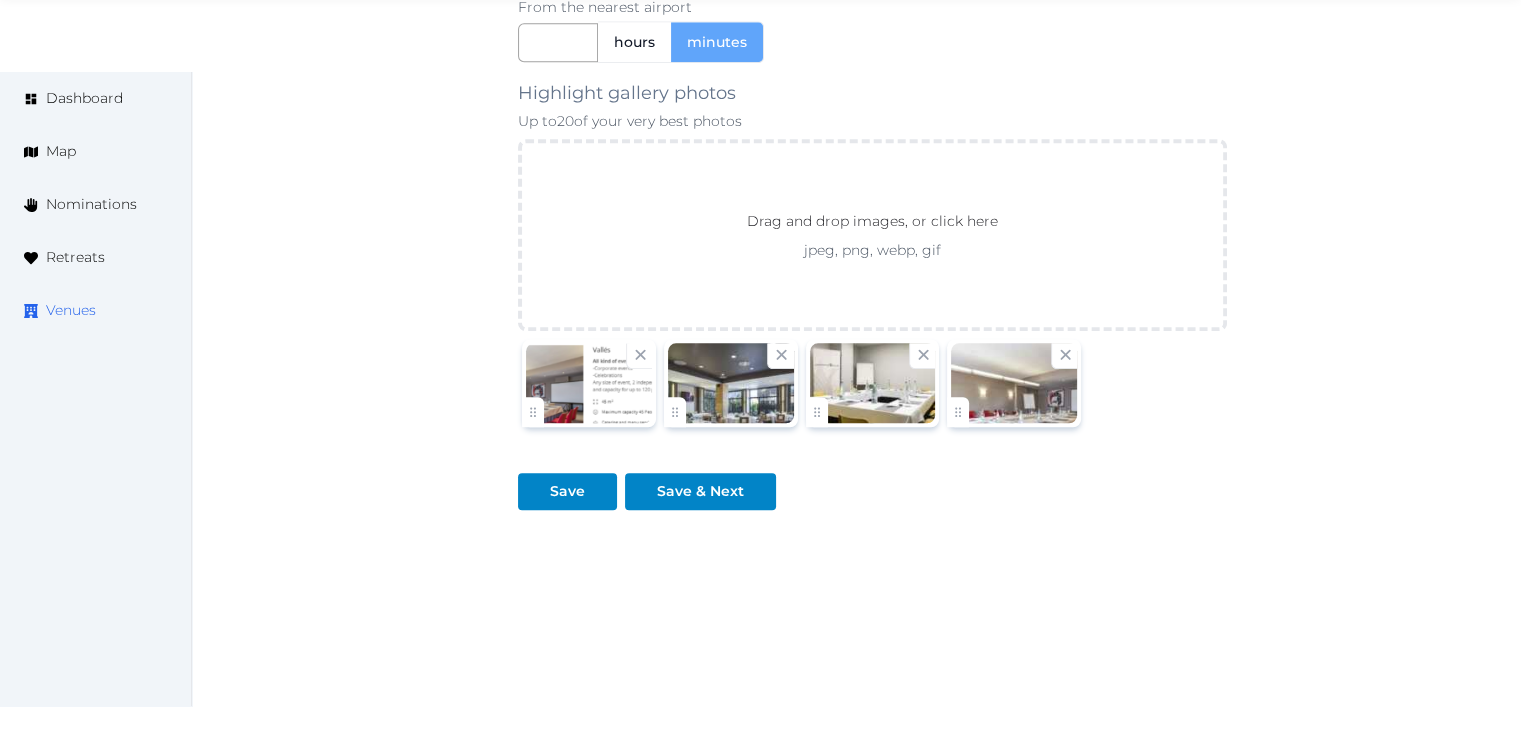 click on "Venues" at bounding box center [71, 310] 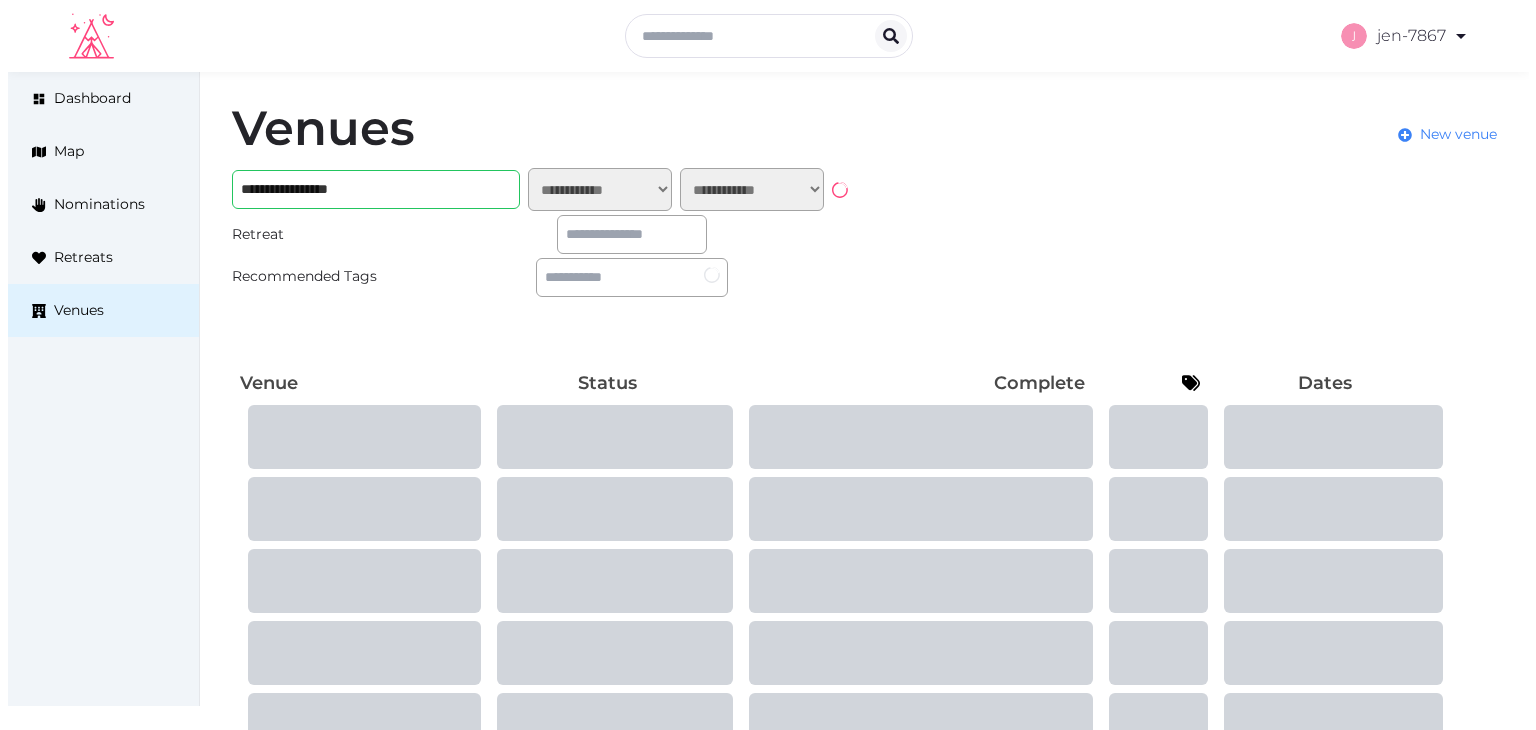 scroll, scrollTop: 0, scrollLeft: 0, axis: both 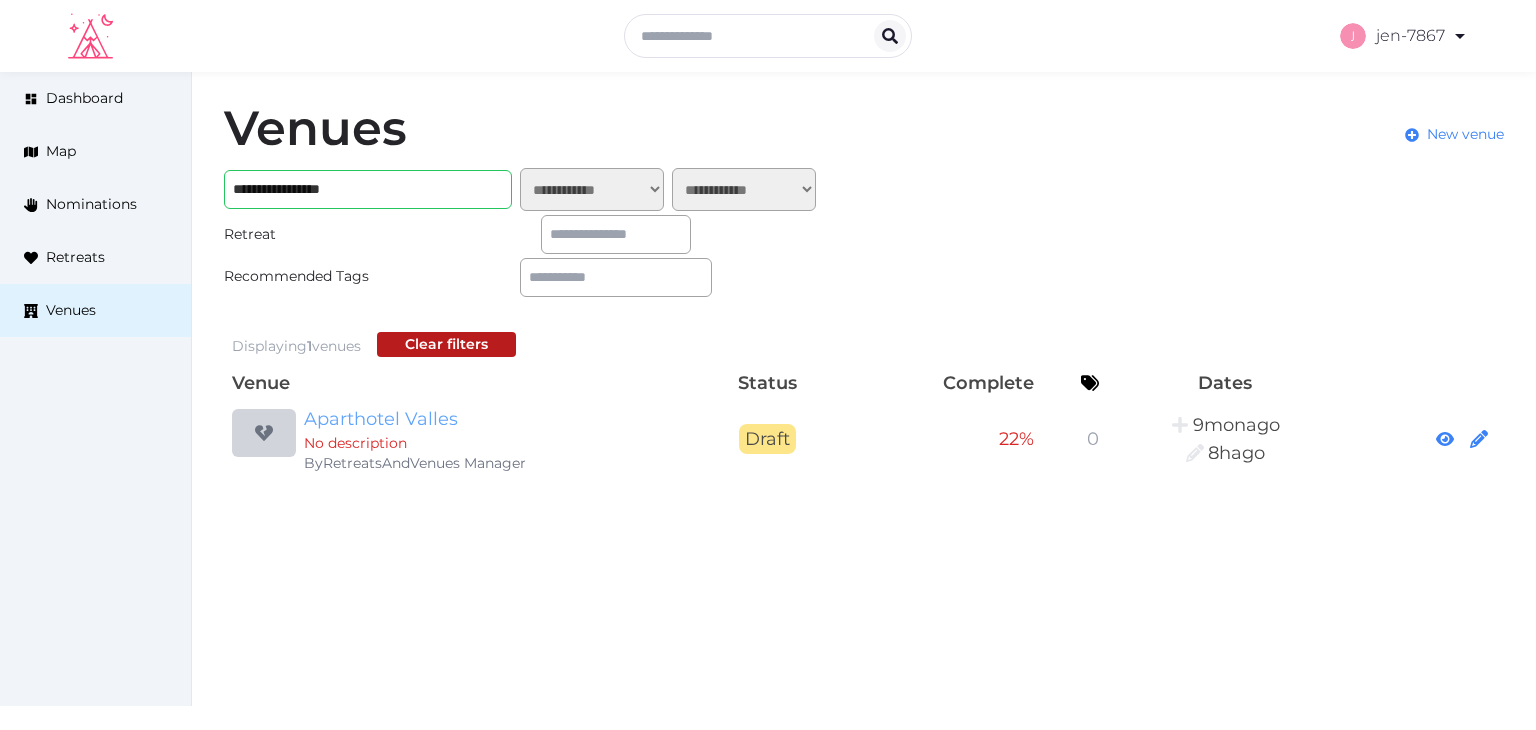 click on "Aparthotel Valles" at bounding box center (496, 419) 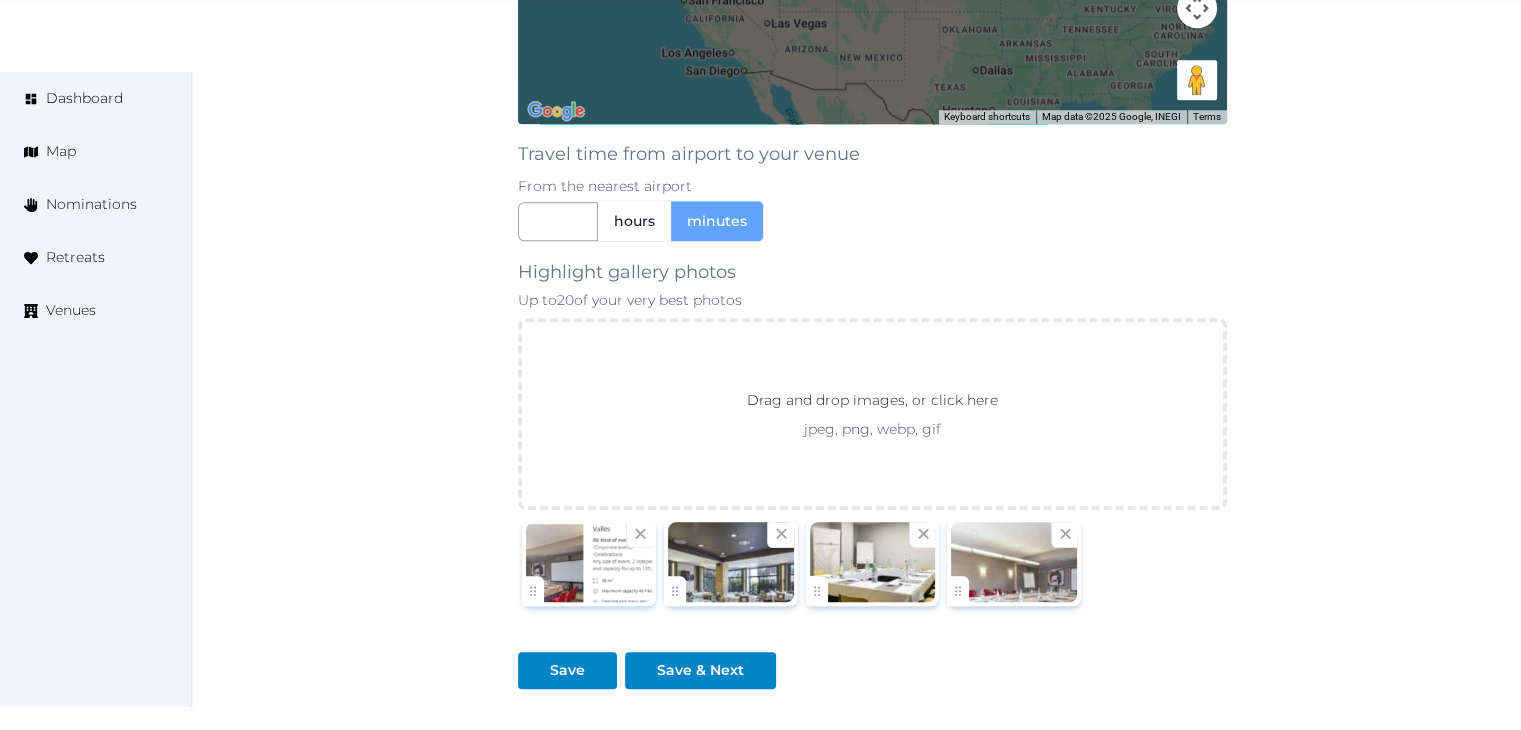 scroll, scrollTop: 1800, scrollLeft: 0, axis: vertical 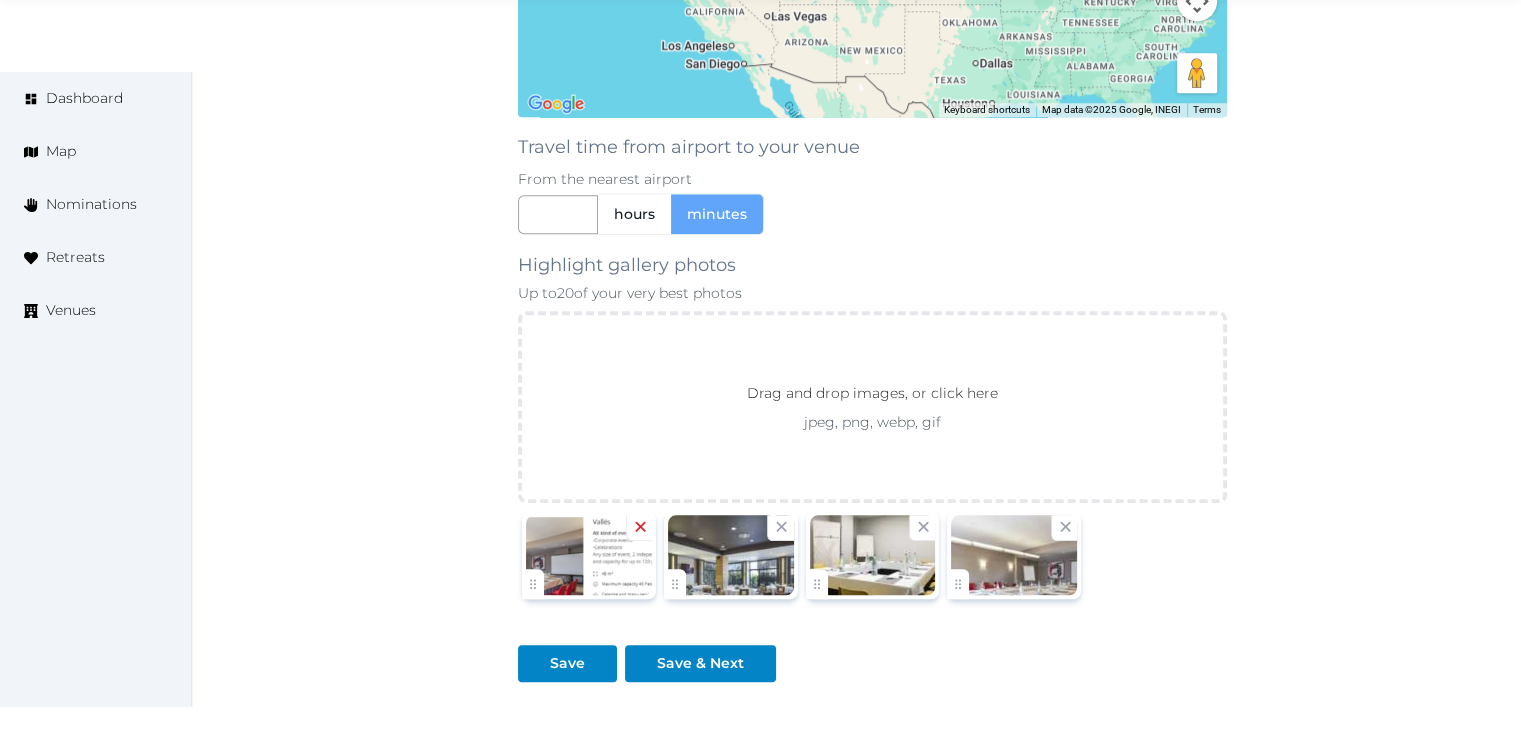 click 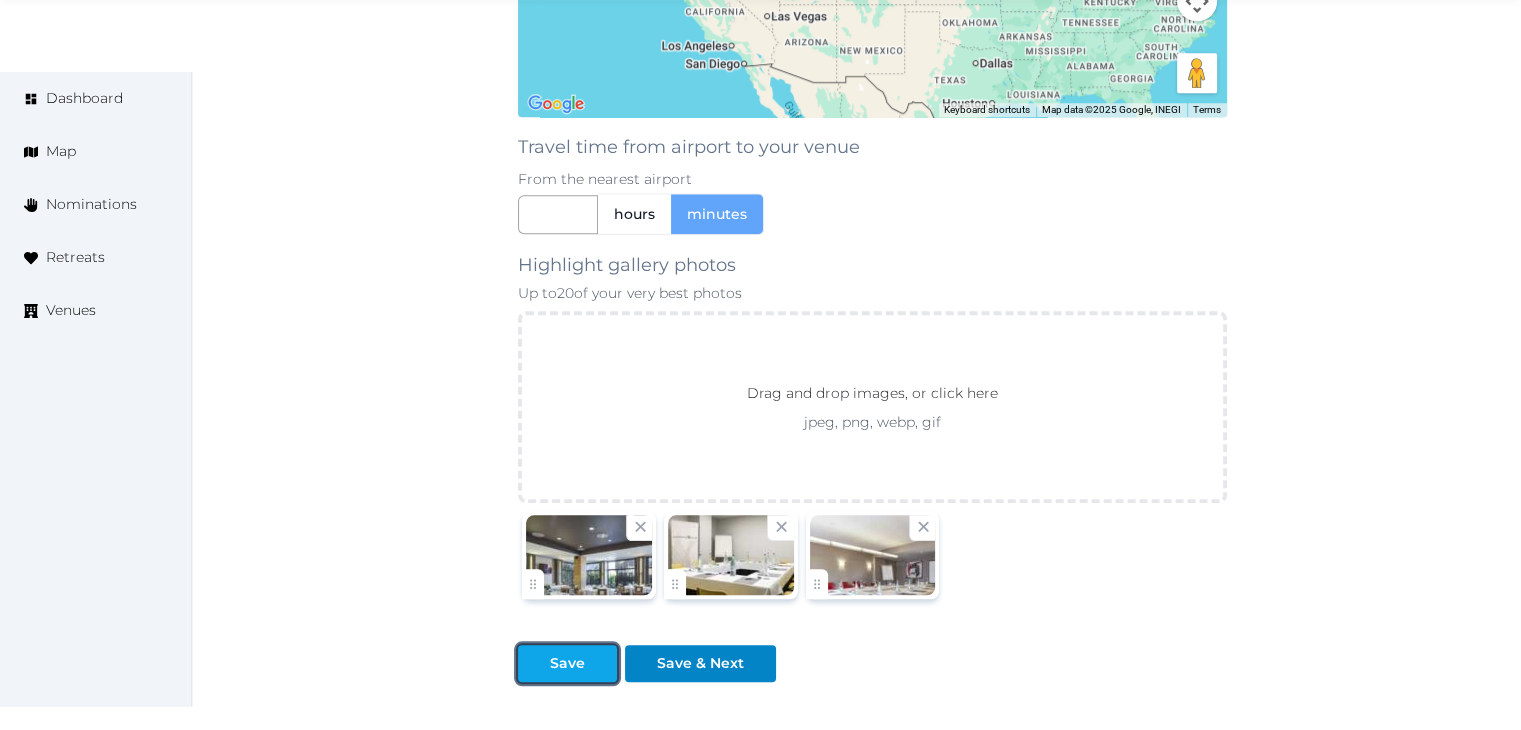 click on "Save" at bounding box center (567, 663) 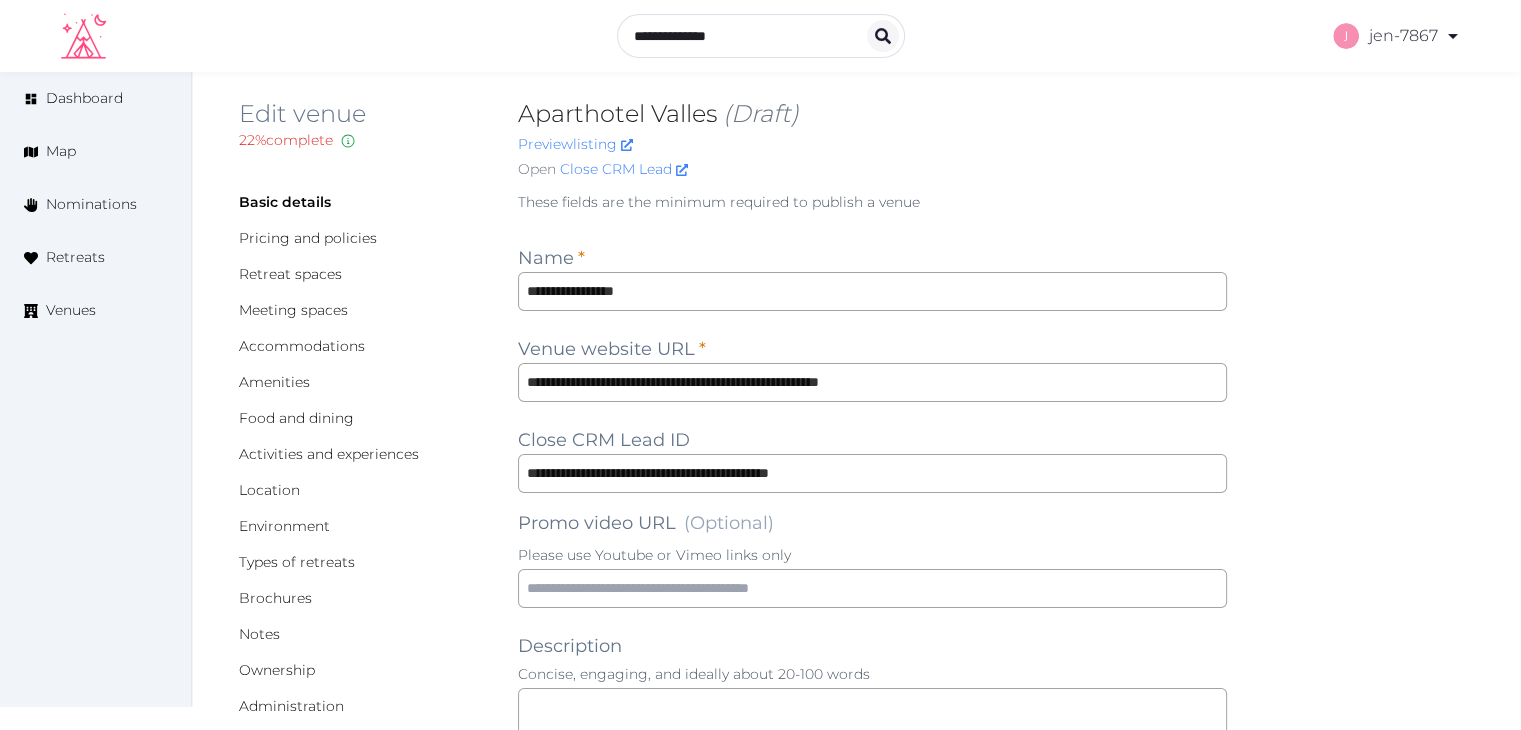 scroll, scrollTop: 0, scrollLeft: 0, axis: both 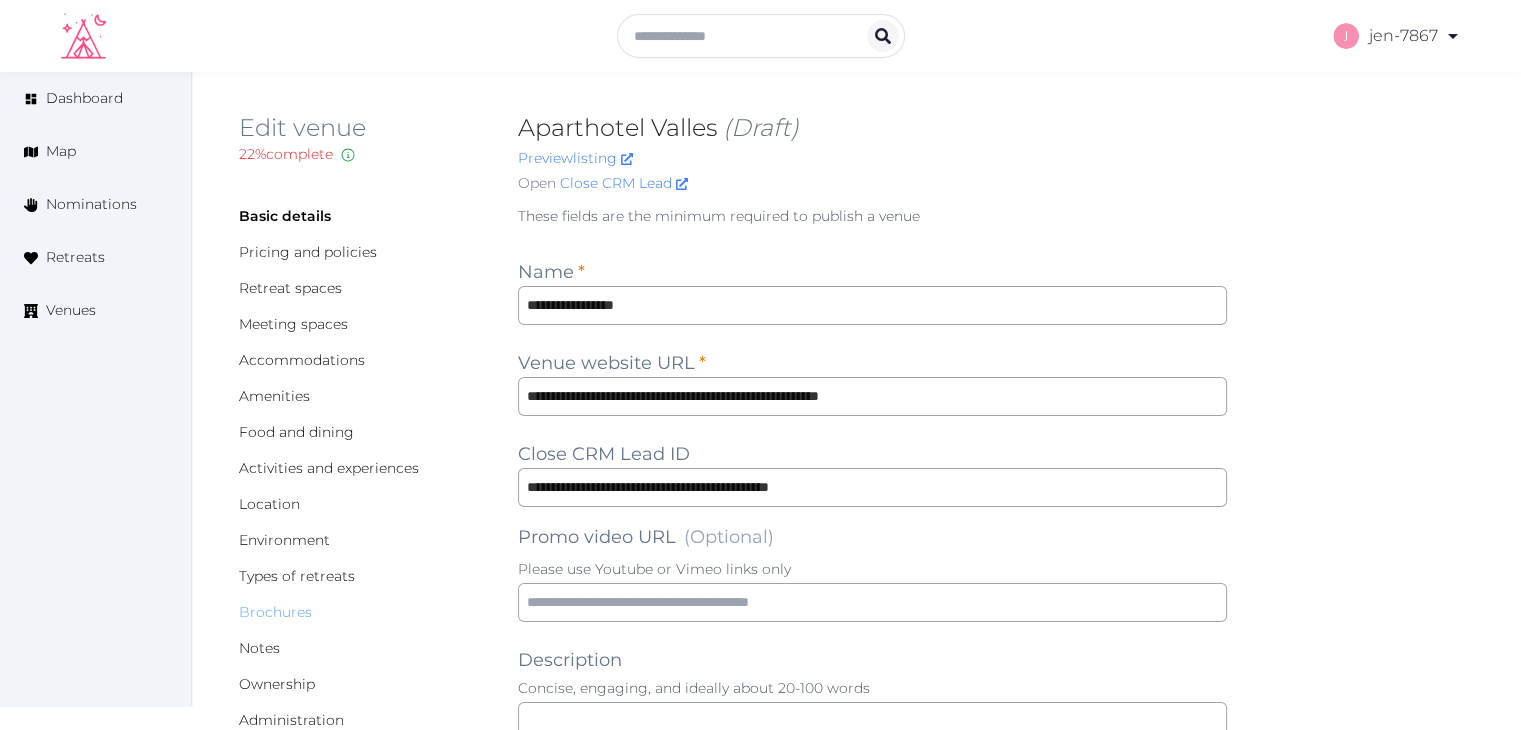 click on "Brochures" at bounding box center [275, 612] 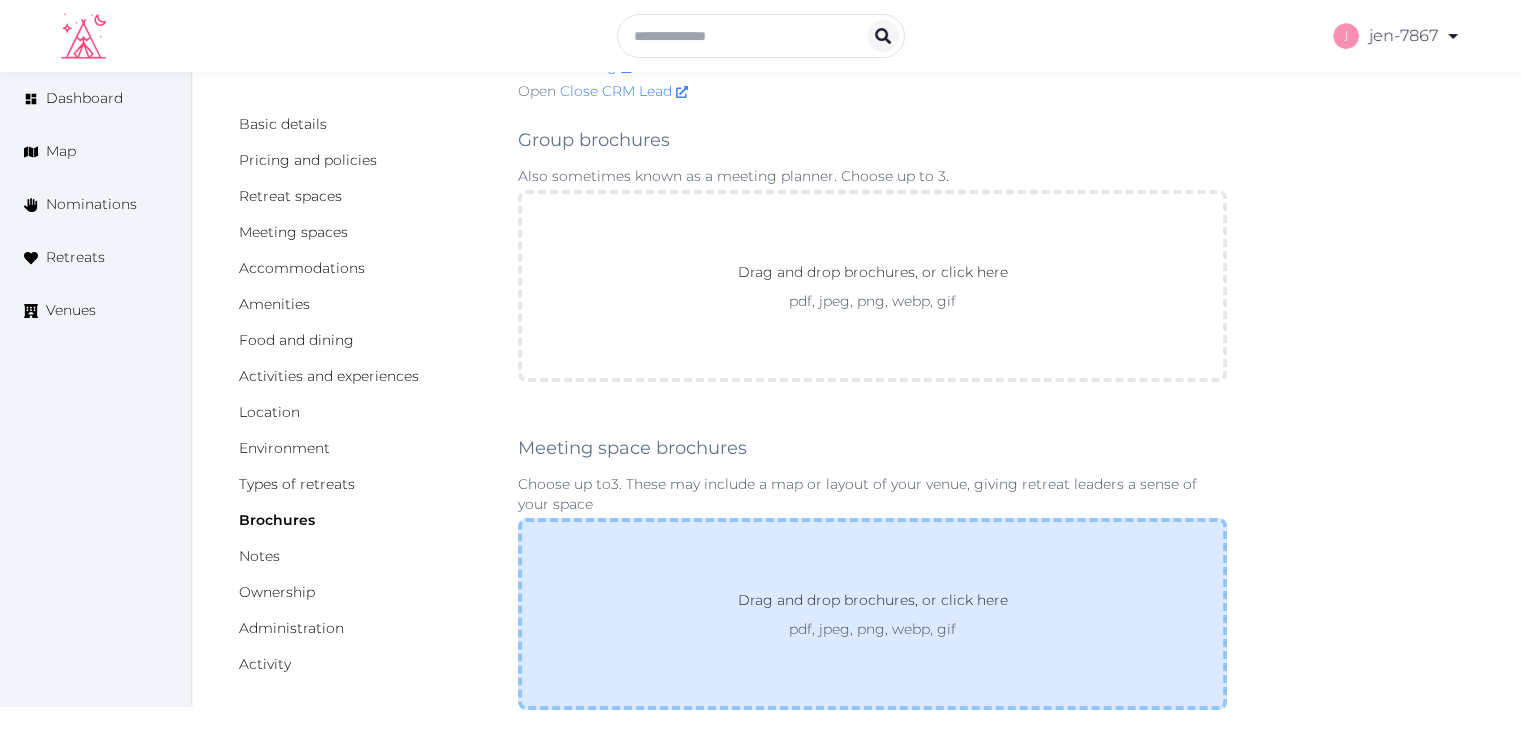 scroll, scrollTop: 100, scrollLeft: 0, axis: vertical 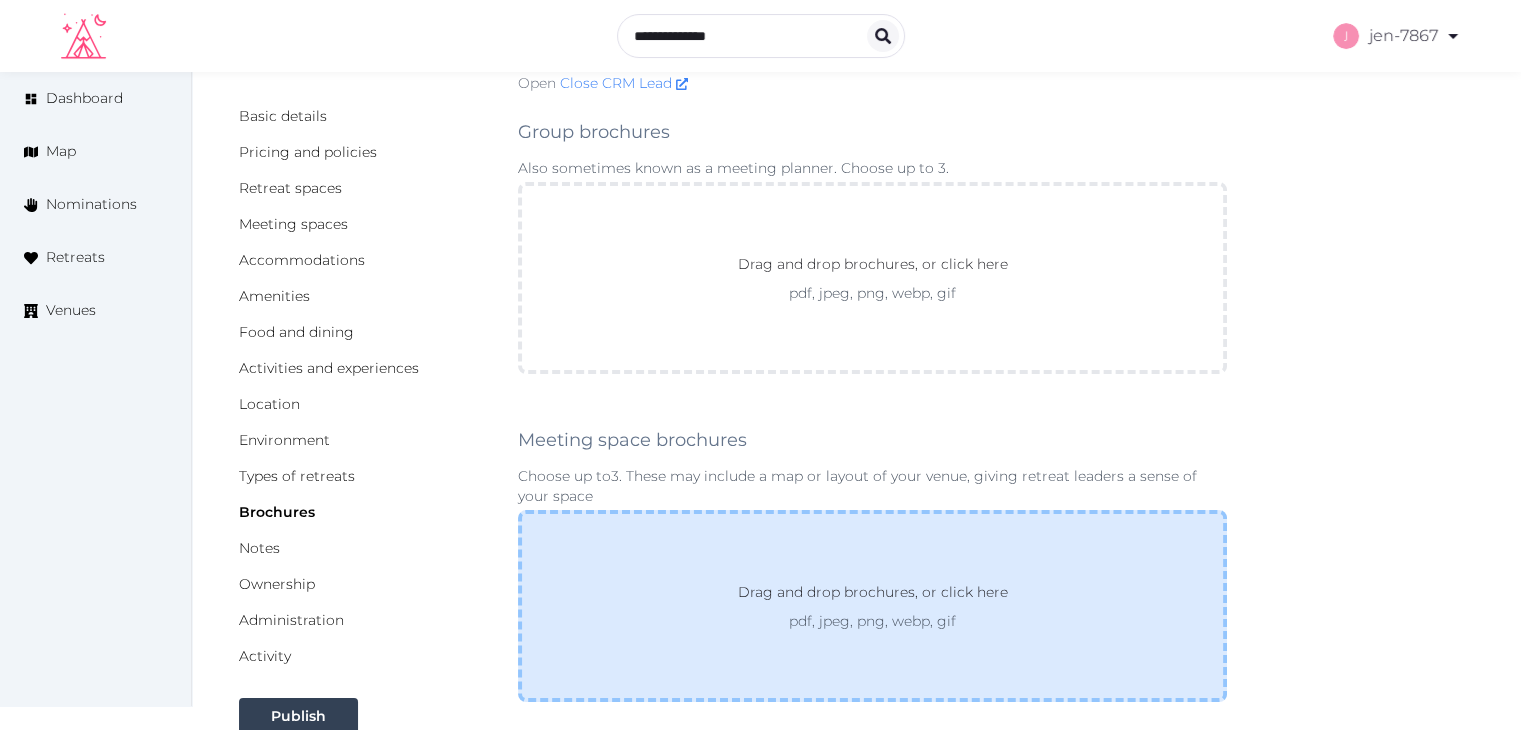click on "Drag and drop brochures, or click here pdf, jpeg, png, webp, gif" at bounding box center [872, 606] 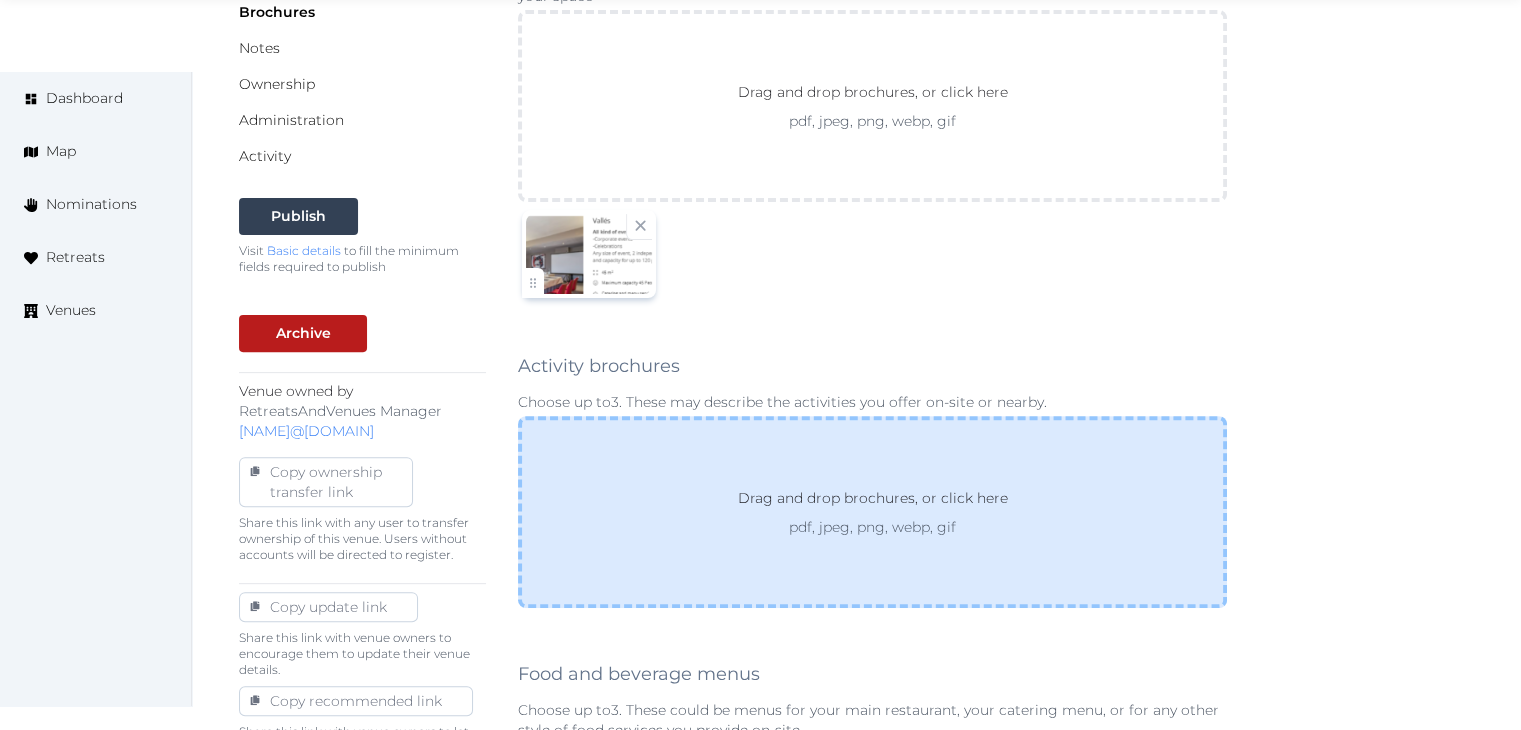 scroll, scrollTop: 1111, scrollLeft: 0, axis: vertical 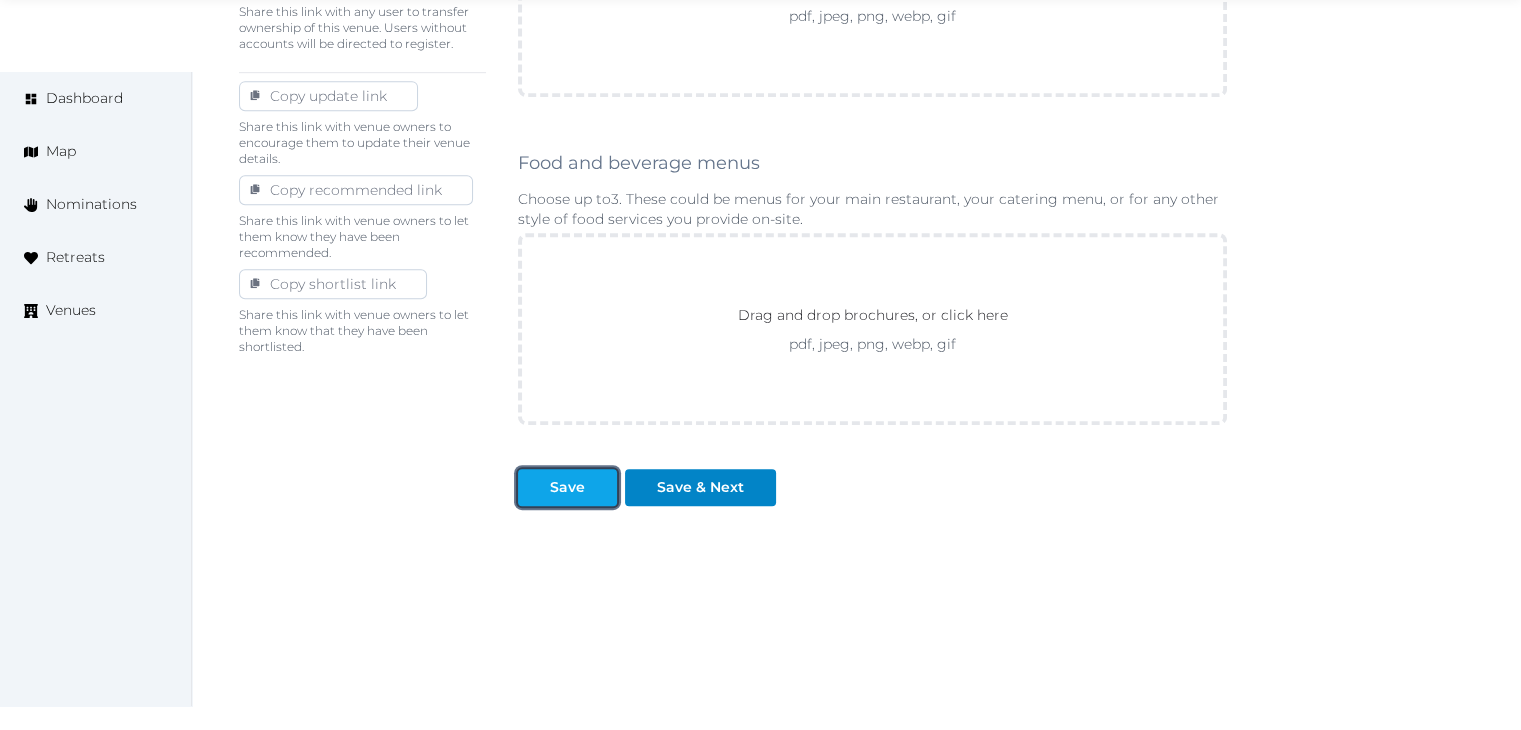 click on "Save" at bounding box center (567, 487) 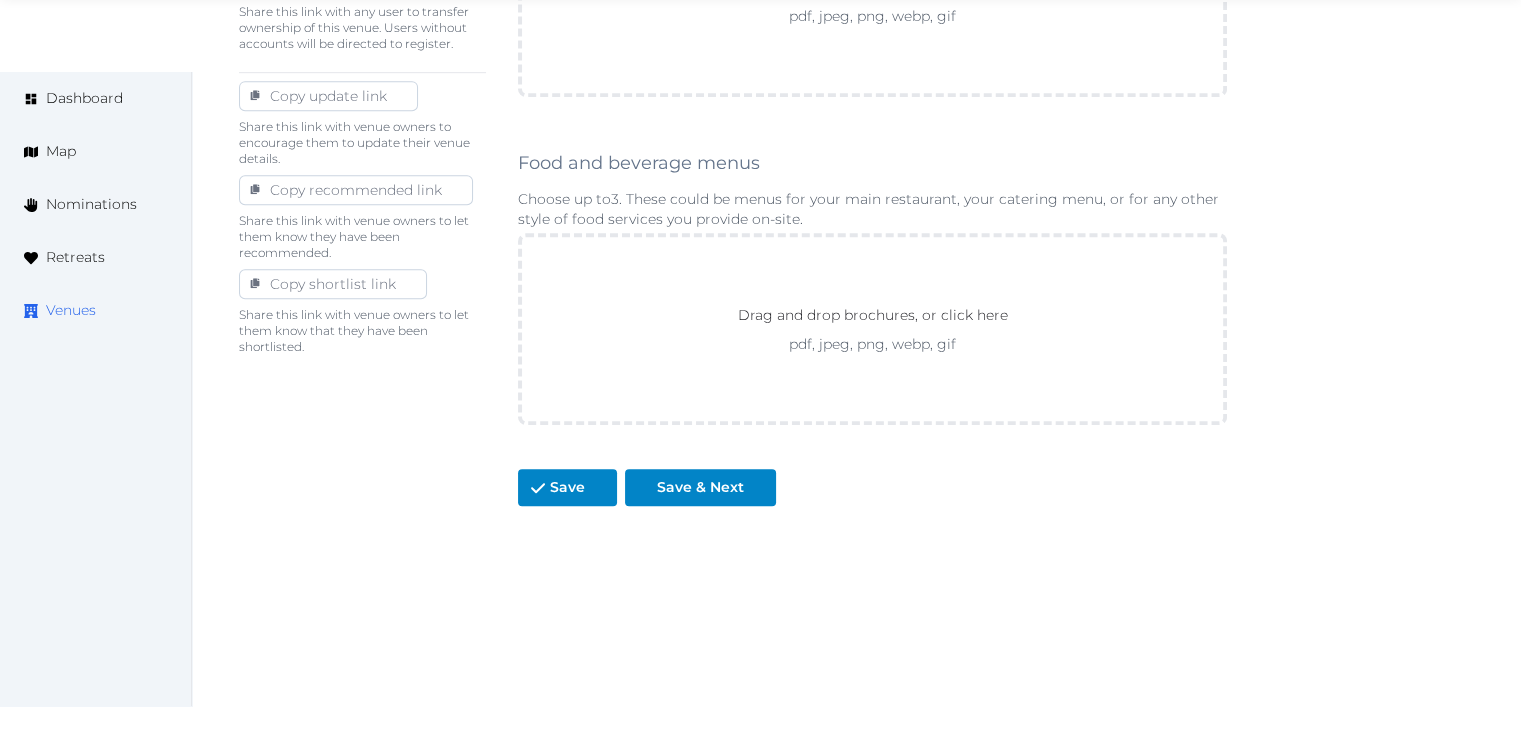 click on "Venues" at bounding box center [71, 310] 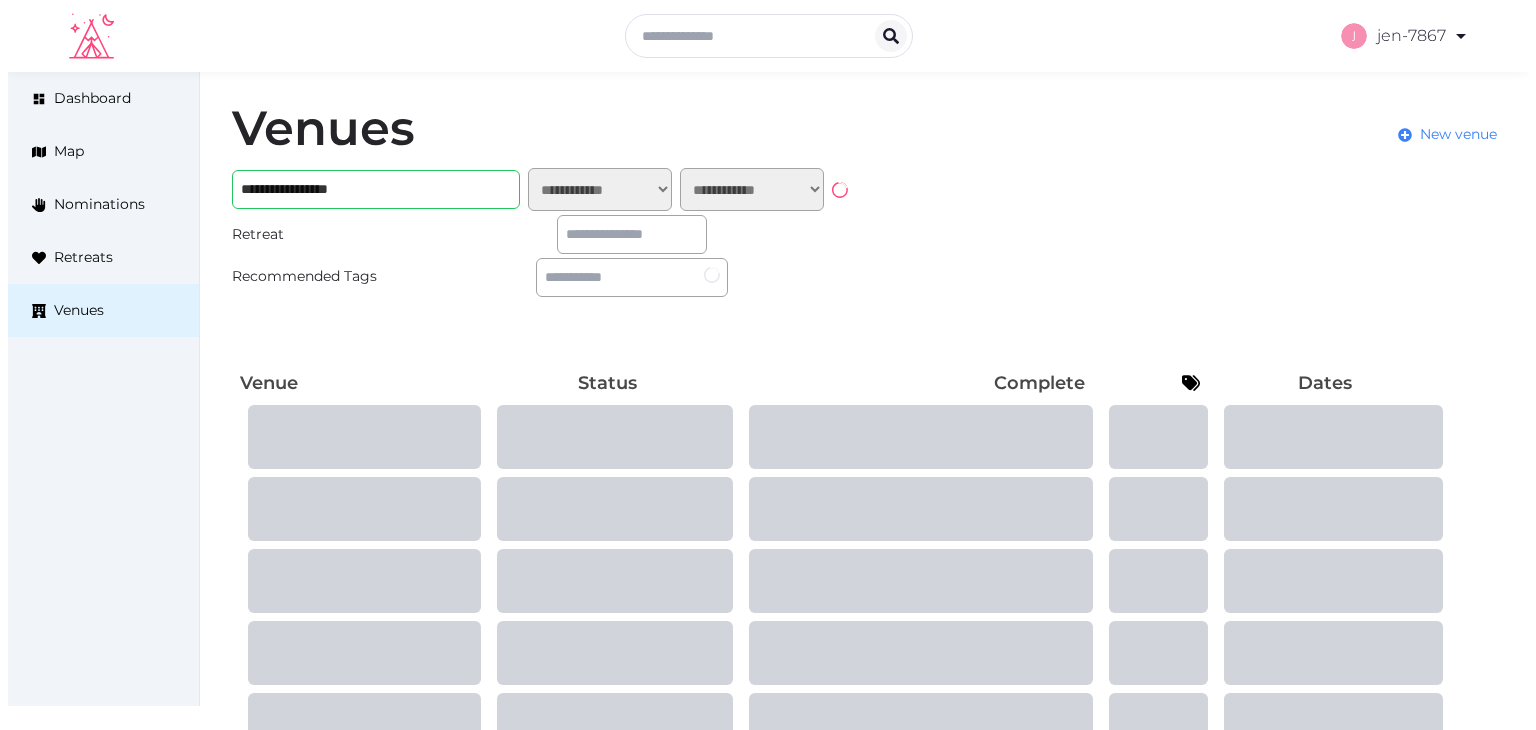 scroll, scrollTop: 0, scrollLeft: 0, axis: both 